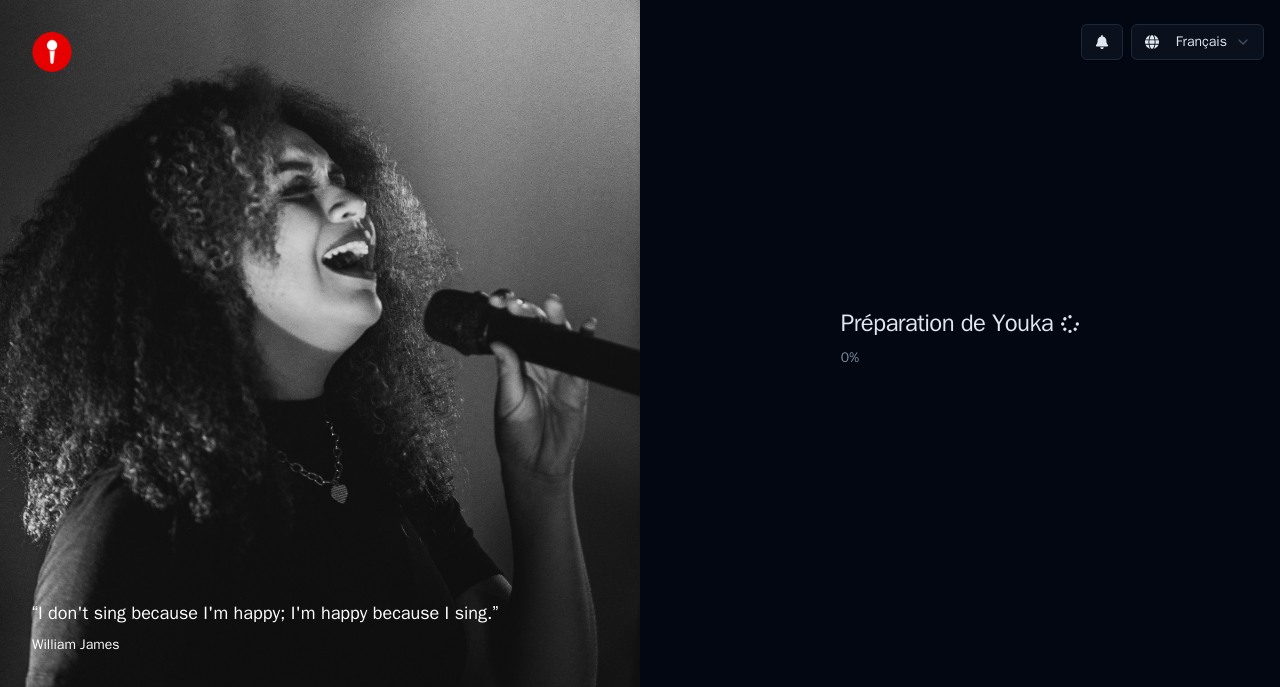 scroll, scrollTop: 0, scrollLeft: 0, axis: both 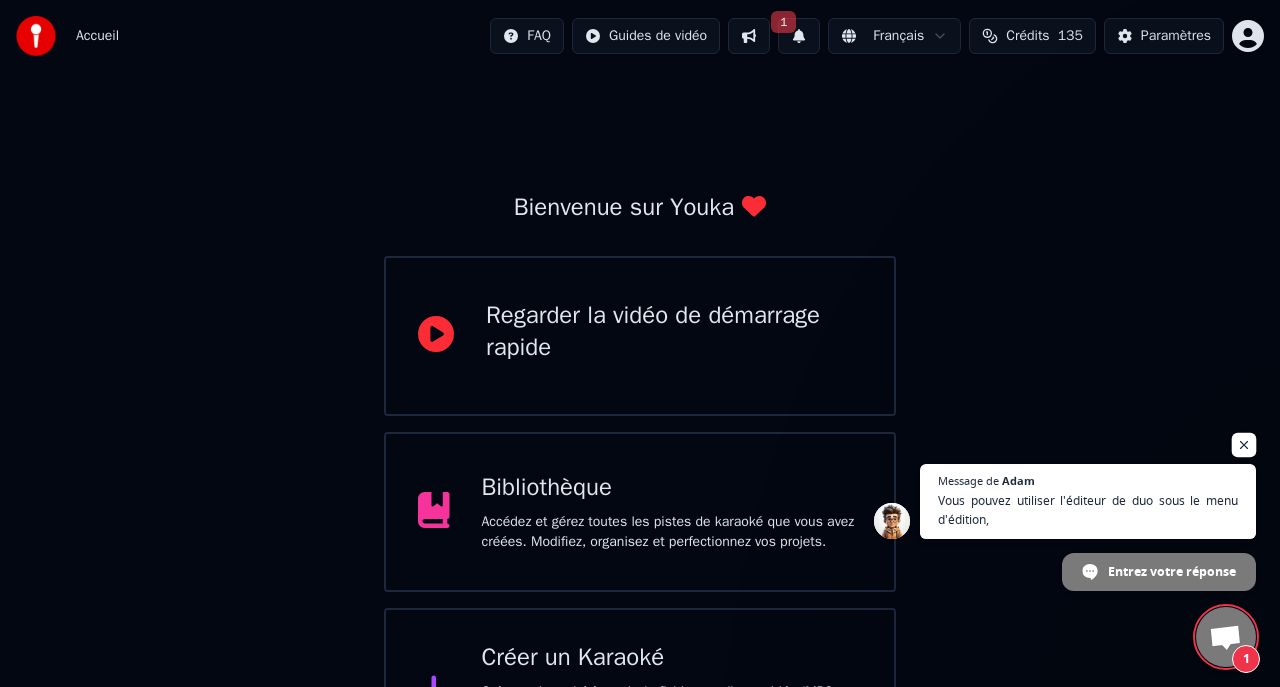 click at bounding box center [1244, 445] 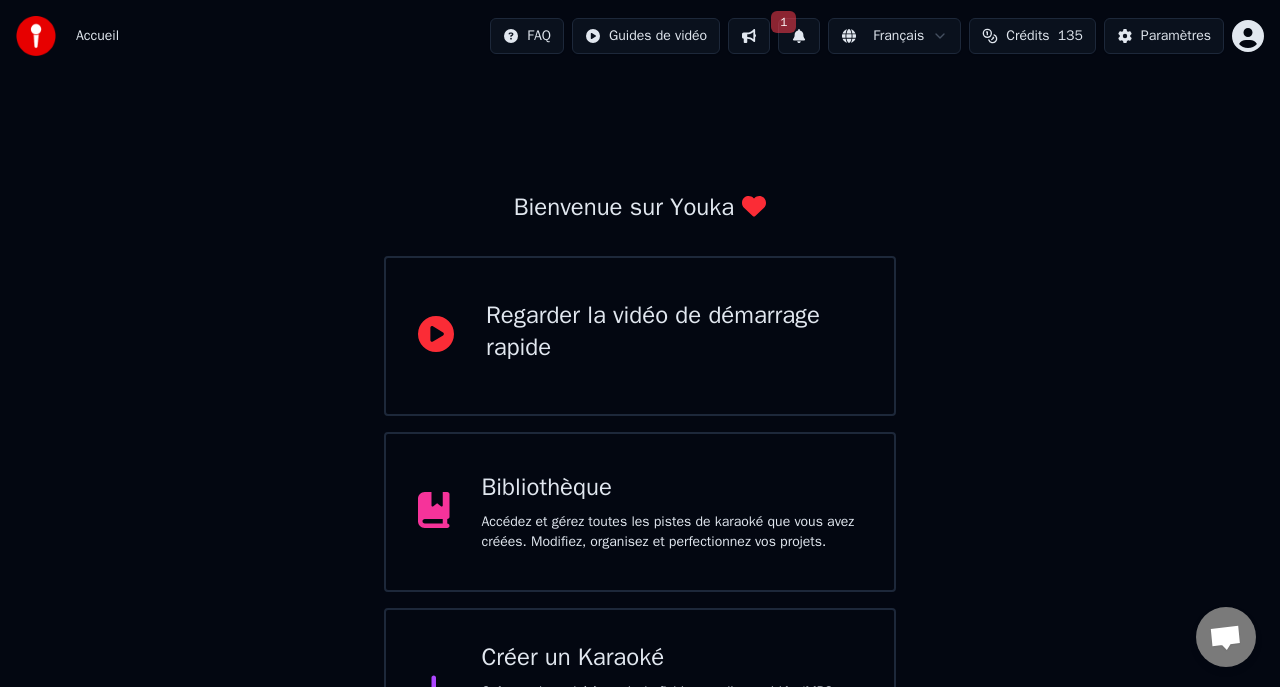 click on "Créer un Karaoké Créez un karaoké à partir de fichiers audio ou vidéo (MP3, MP4 et plus), ou collez une URL pour générer instantanément une vidéo de karaoké avec des paroles synchronisées." at bounding box center [640, 692] 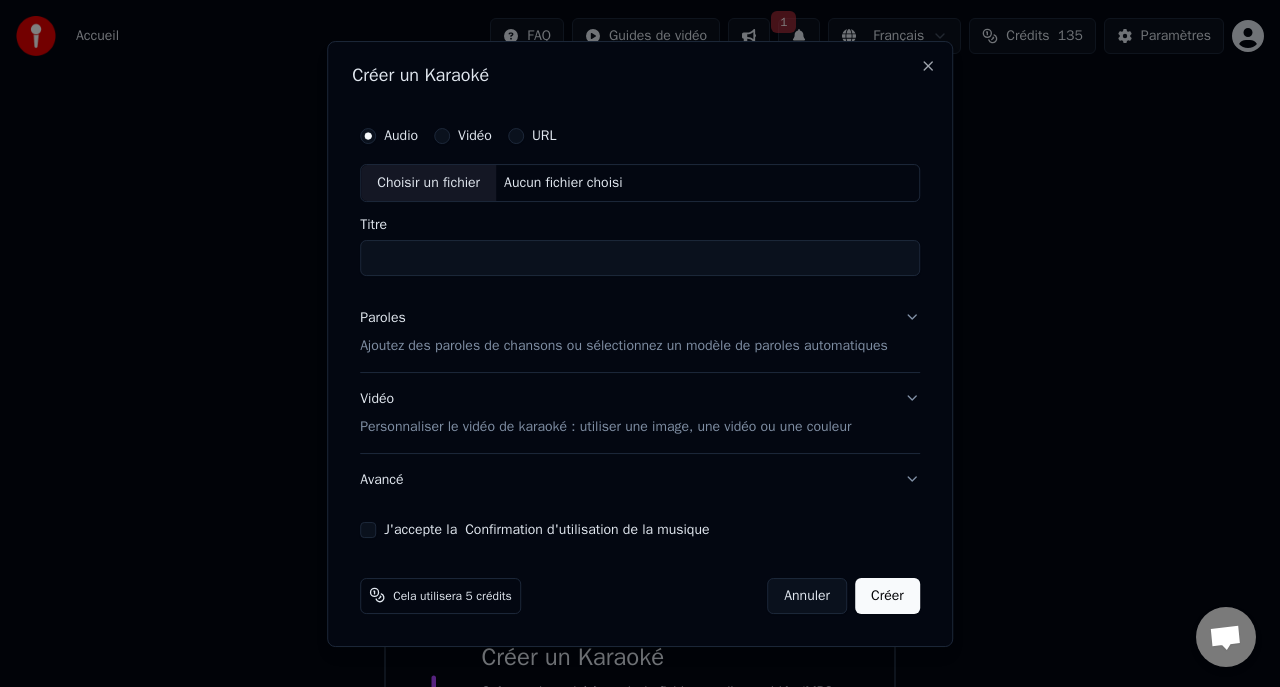 click on "Choisir un fichier" at bounding box center (428, 183) 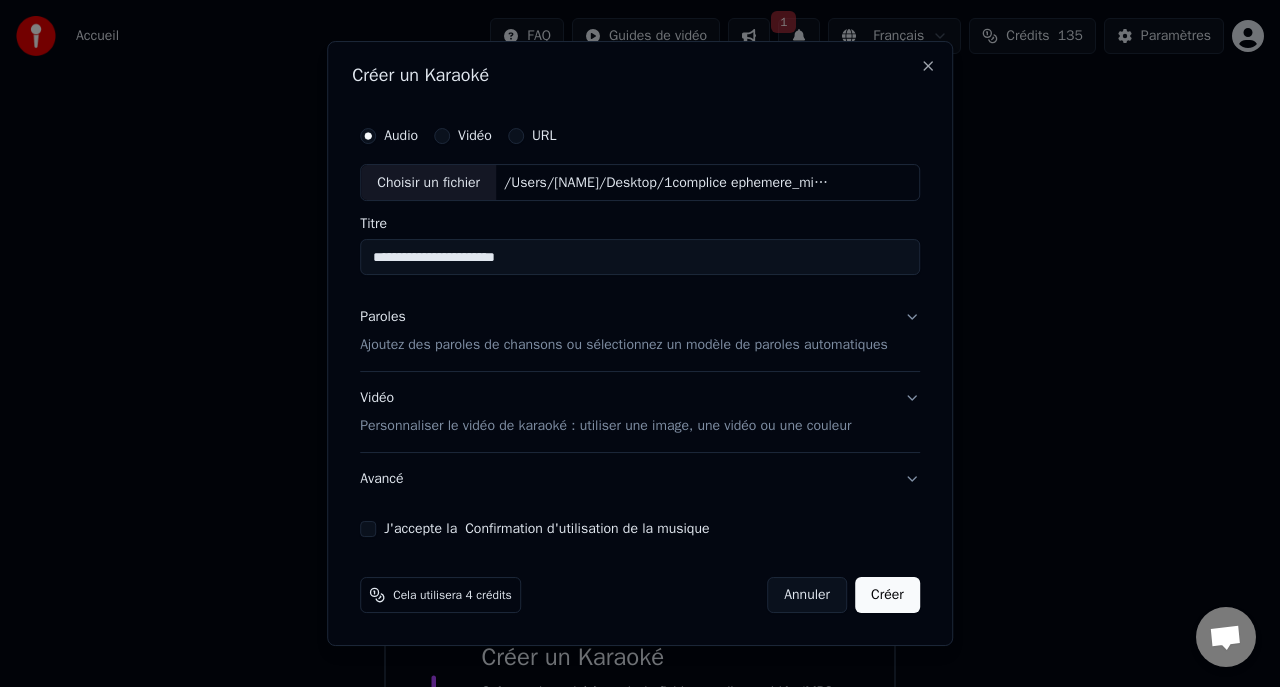 click on "**********" at bounding box center [640, 258] 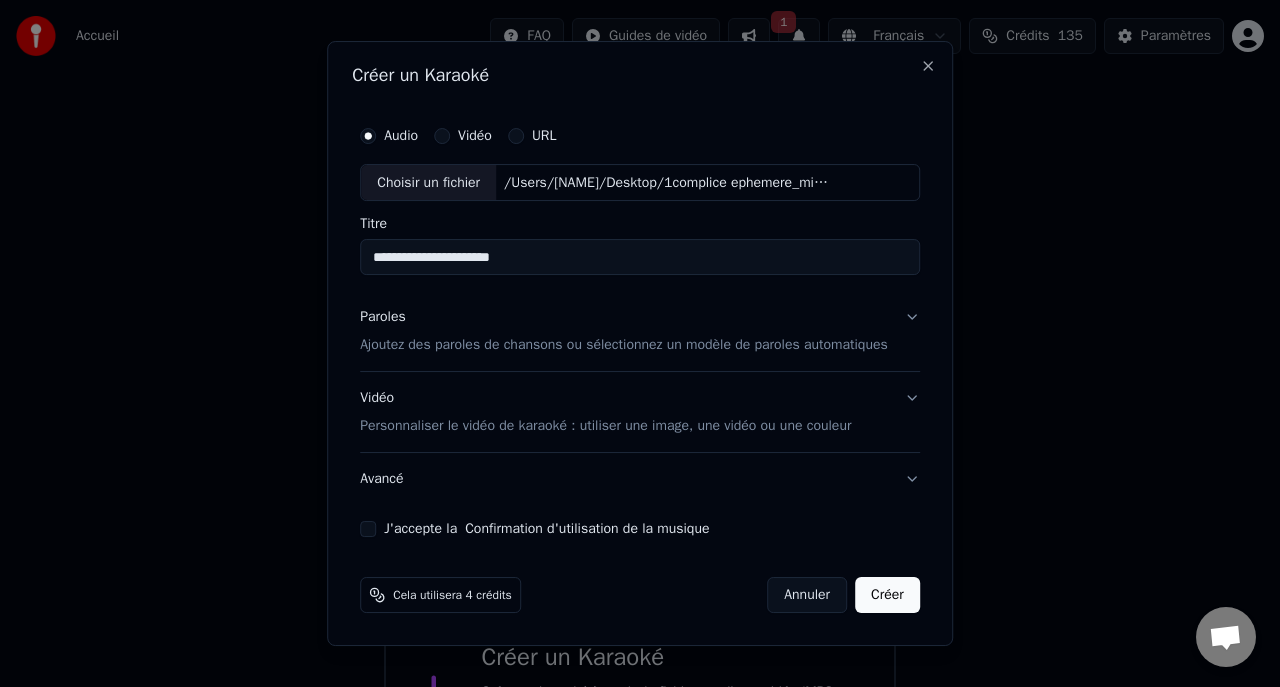 type on "**********" 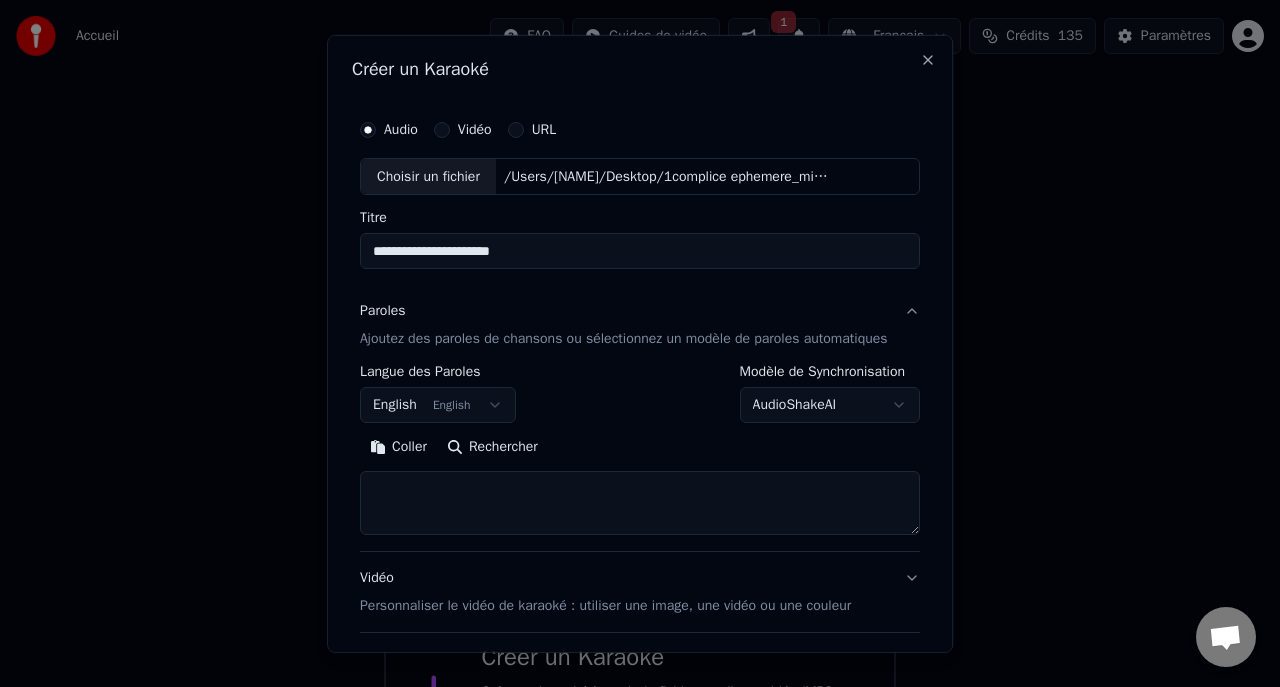 click on "Accueil FAQ Guides de vidéo 1 Français Crédits 135 Paramètres Bienvenue sur Youka Regarder la vidéo de démarrage rapide Bibliothèque Accédez et gérez toutes les pistes de karaoké que vous avez créées. Modifiez, organisez et perfectionnez vos projets. Créer un Karaoké Créez un karaoké à partir de fichiers audio ou vidéo (MP3, MP4 et plus), ou collez une URL pour générer instantanément une vidéo de karaoké avec des paroles synchronisées. Messages Adam de Youka Desktop Autres canaux Continuer par Email Réseau hors-ligne. Reconnexion... Aucun message ne peut être échangé pour le moment. Youka Desktop Bonjour ! Comment puis-je vous aider ? Lundi, 4 Août cree un duo 04/08/2025 Mardi, 5 Août Adam Vous pouvez utiliser l'éditeur de duo sous le menu d'édition, Il y a 1 heure Envoyer un fichier Insérer un emoji Envoyer un fichier Message audio We run on Crisp Créer un Karaoké Audio Vidéo URL Choisir un fichier /Users/[USERNAME]/Desktop/1complice ephemere_mixed.mp3 Titre Paroles Vidéo" at bounding box center (640, 388) 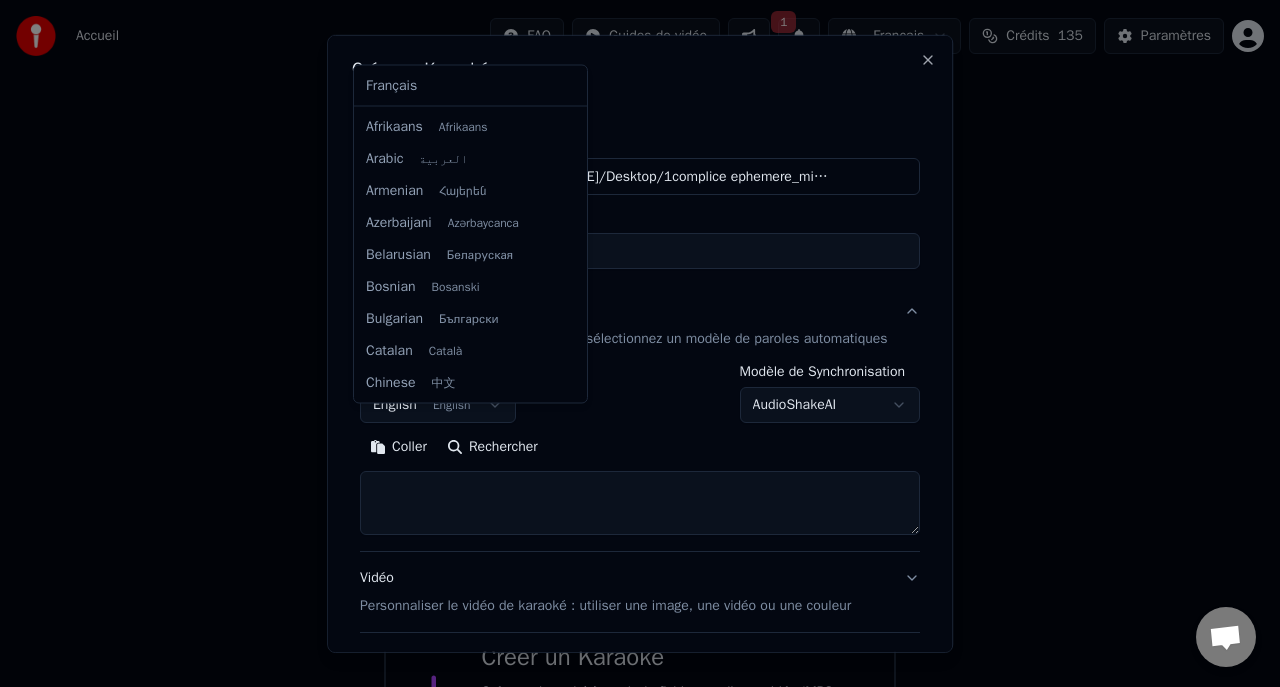 scroll, scrollTop: 160, scrollLeft: 0, axis: vertical 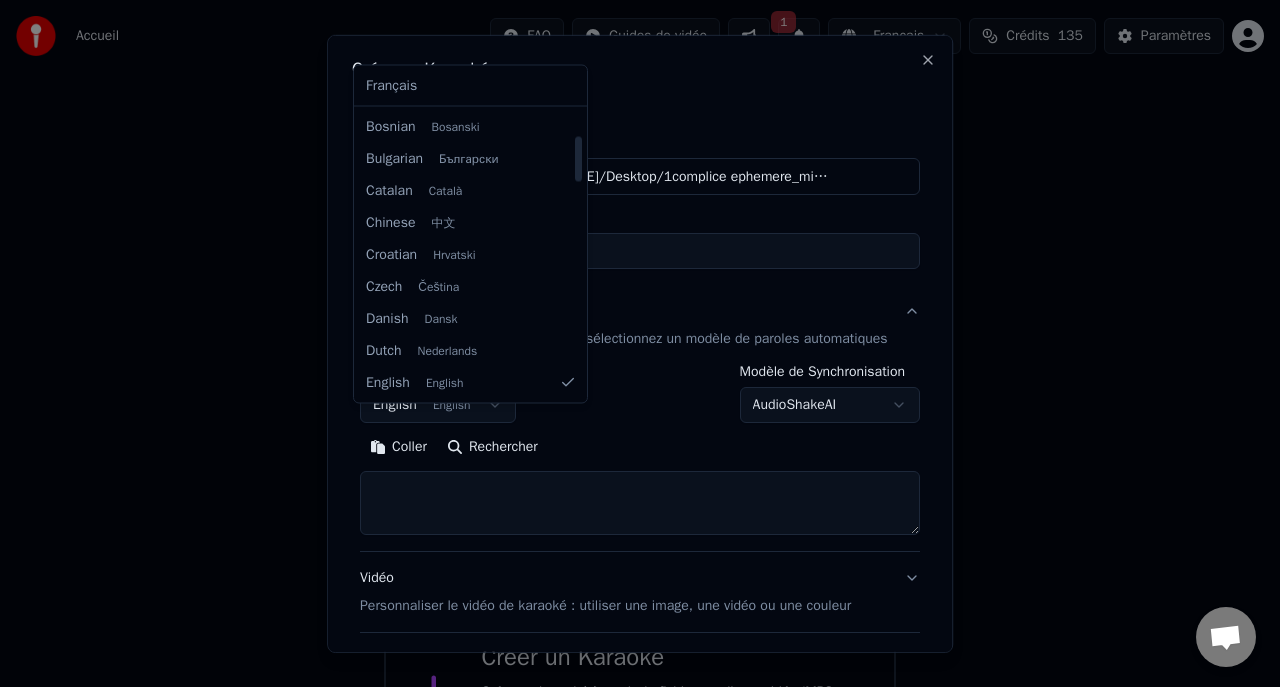 select on "**" 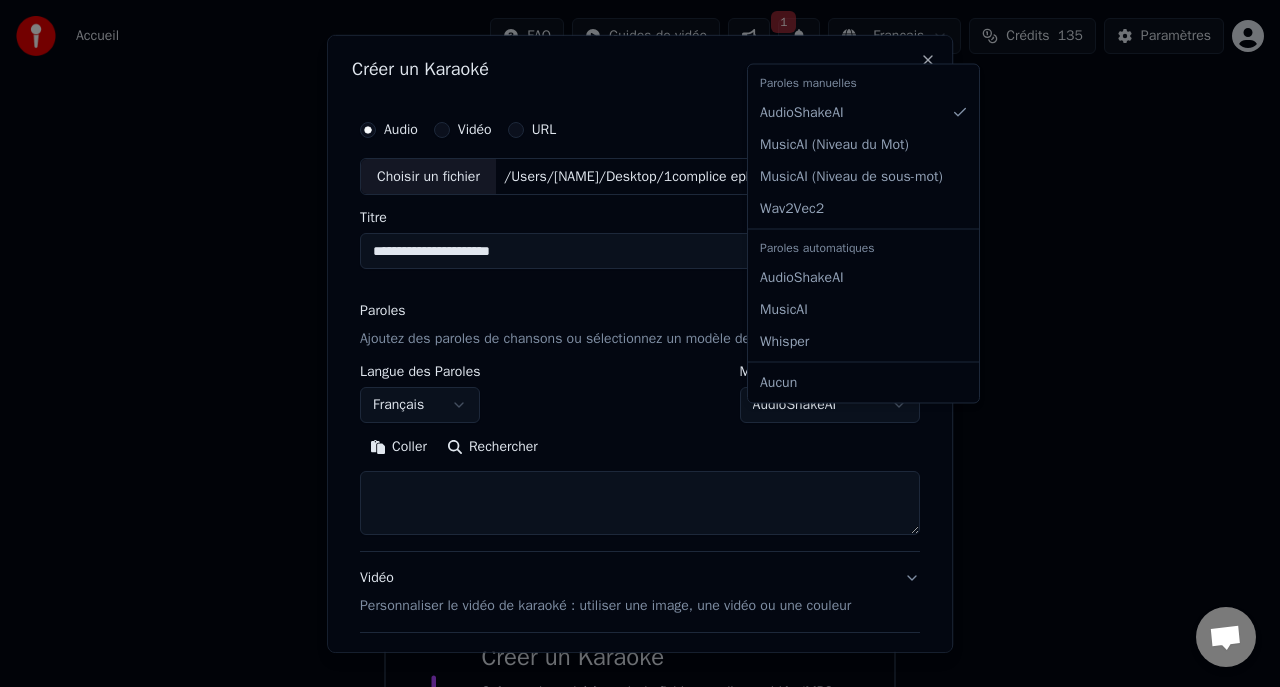 click on "Accueil FAQ Guides de vidéo 1 Français Crédits 135 Paramètres Bienvenue sur Youka Regarder la vidéo de démarrage rapide Bibliothèque Accédez et gérez toutes les pistes de karaoké que vous avez créées. Modifiez, organisez et perfectionnez vos projets. Créer un Karaoké Créez un karaoké à partir de fichiers audio ou vidéo (MP3, MP4 et plus), ou collez une URL pour générer instantanément une vidéo de karaoké avec des paroles synchronisées. Messages Adam de Youka Desktop Autres canaux Continuer par Email Réseau hors-ligne. Reconnexion... Aucun message ne peut être échangé pour le moment. Youka Desktop Bonjour ! Comment puis-je vous aider ? Lundi, 4 Août cree un duo 04/08/2025 Mardi, 5 Août Adam Vous pouvez utiliser l'éditeur de duo sous le menu d'édition, Il y a 58 minutes Envoyer un fichier Insérer un emoji Envoyer un fichier Message audio We run on Crisp Créer un Karaoké Audio Vidéo URL Choisir un fichier /Users/[USERNAME]/Desktop/1complice ephemere_mixed.mp3 Titre Paroles *******" at bounding box center (640, 388) 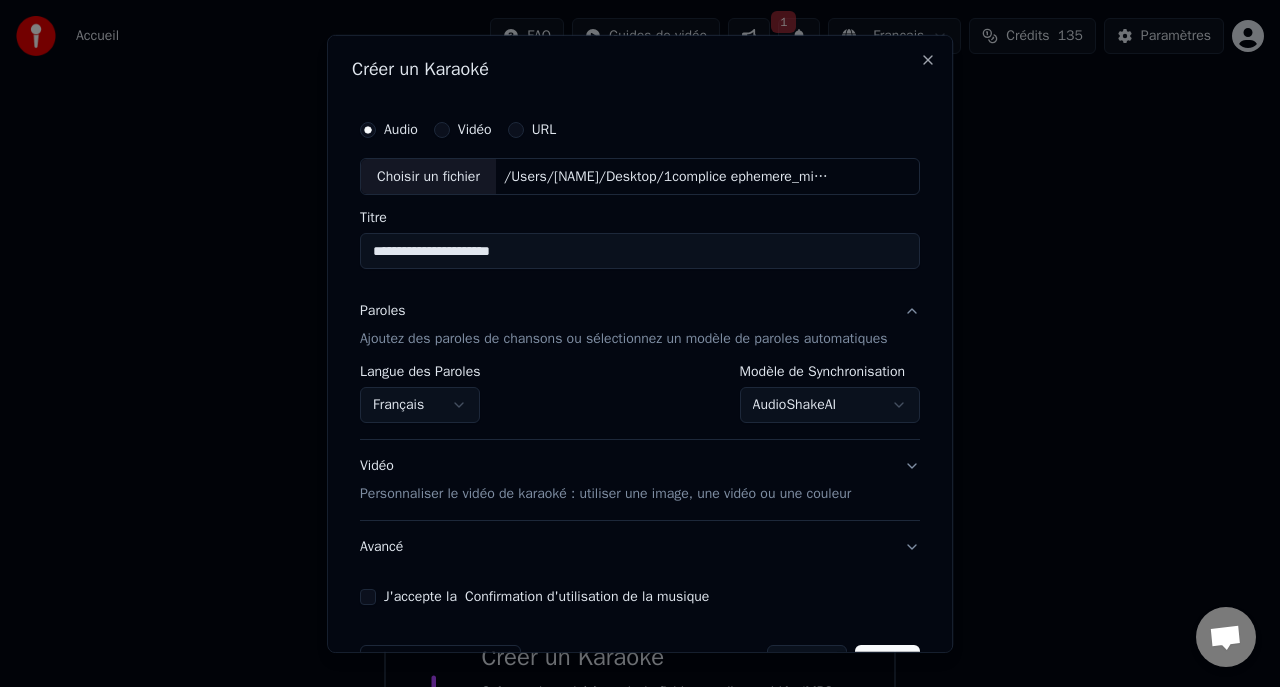 click on "Personnaliser le vidéo de karaoké : utiliser une image, une vidéo ou une couleur" at bounding box center [605, 494] 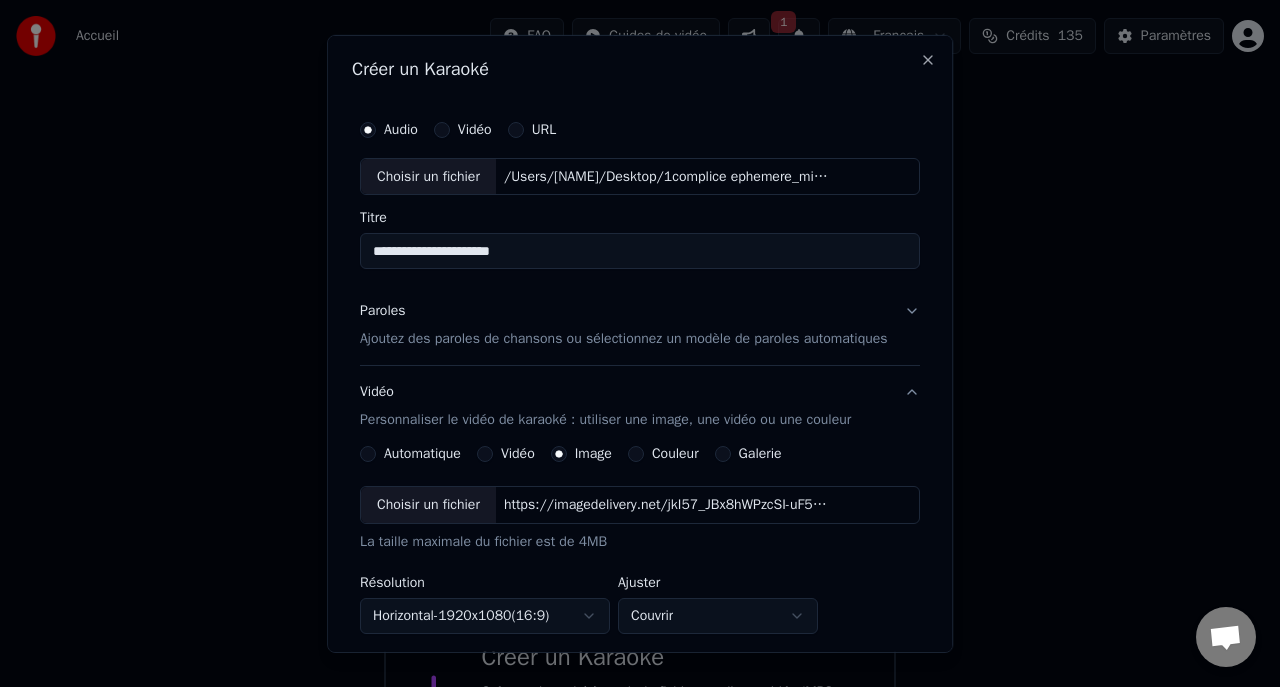 click on "Galerie" at bounding box center (760, 454) 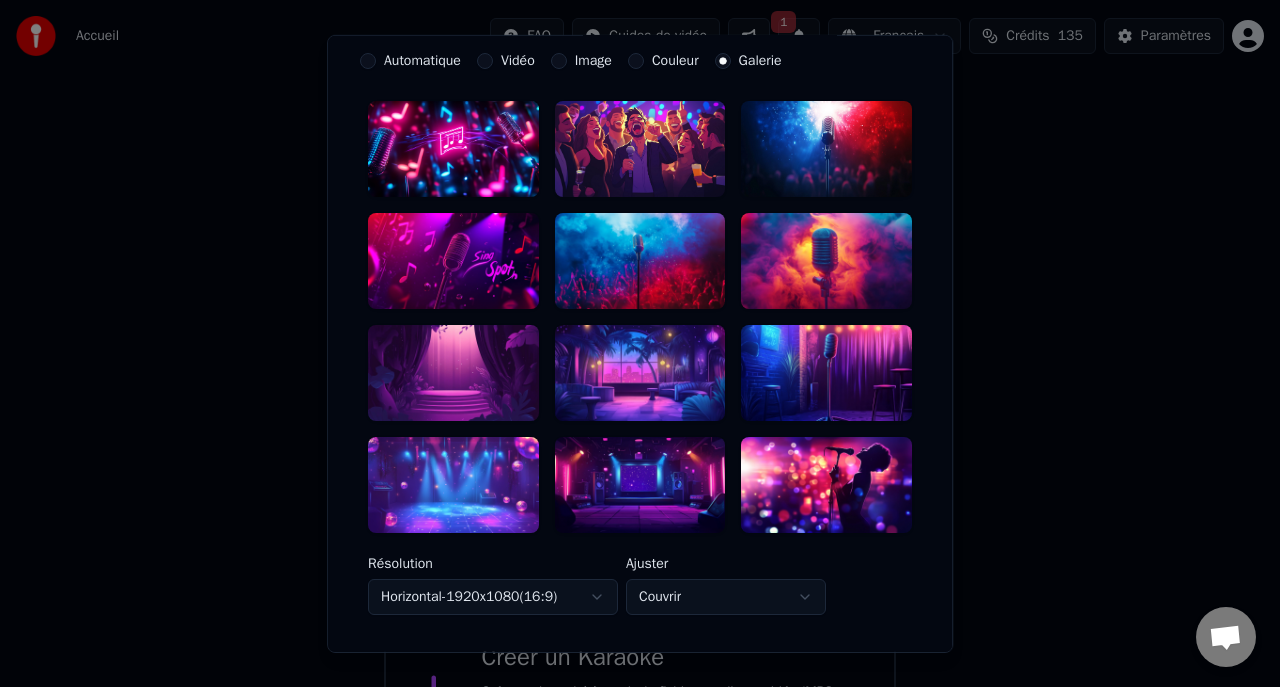 scroll, scrollTop: 383, scrollLeft: 0, axis: vertical 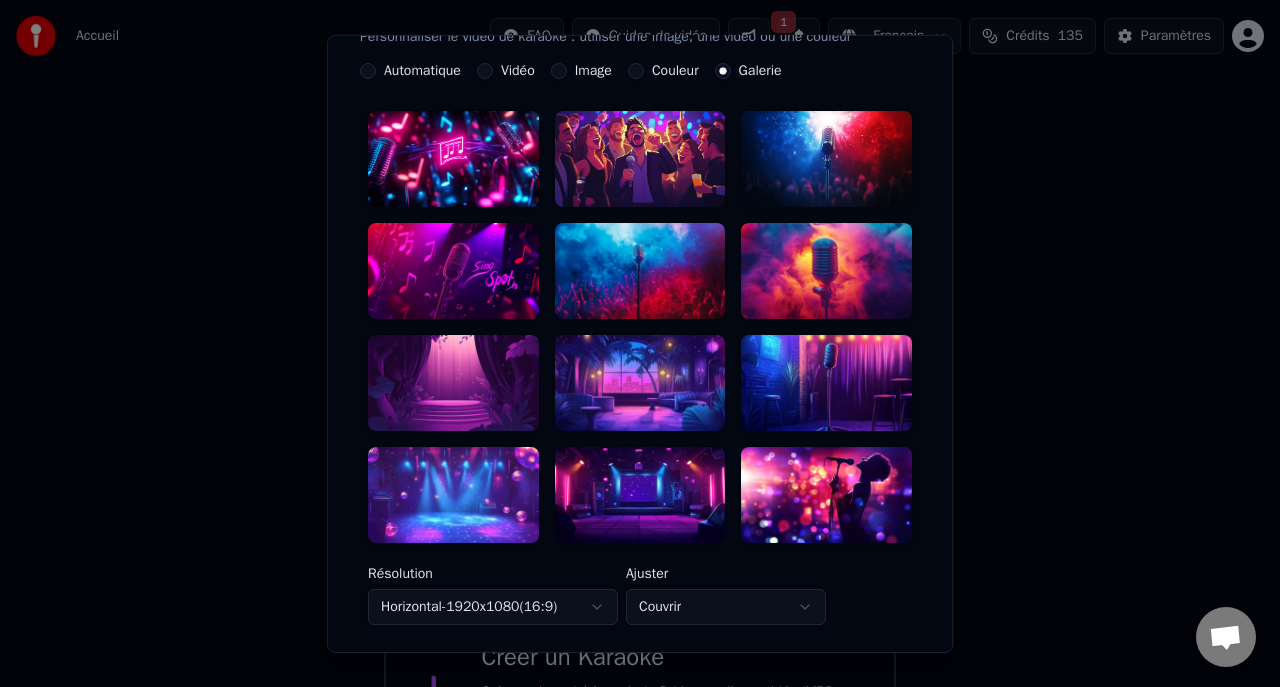 click at bounding box center (453, 271) 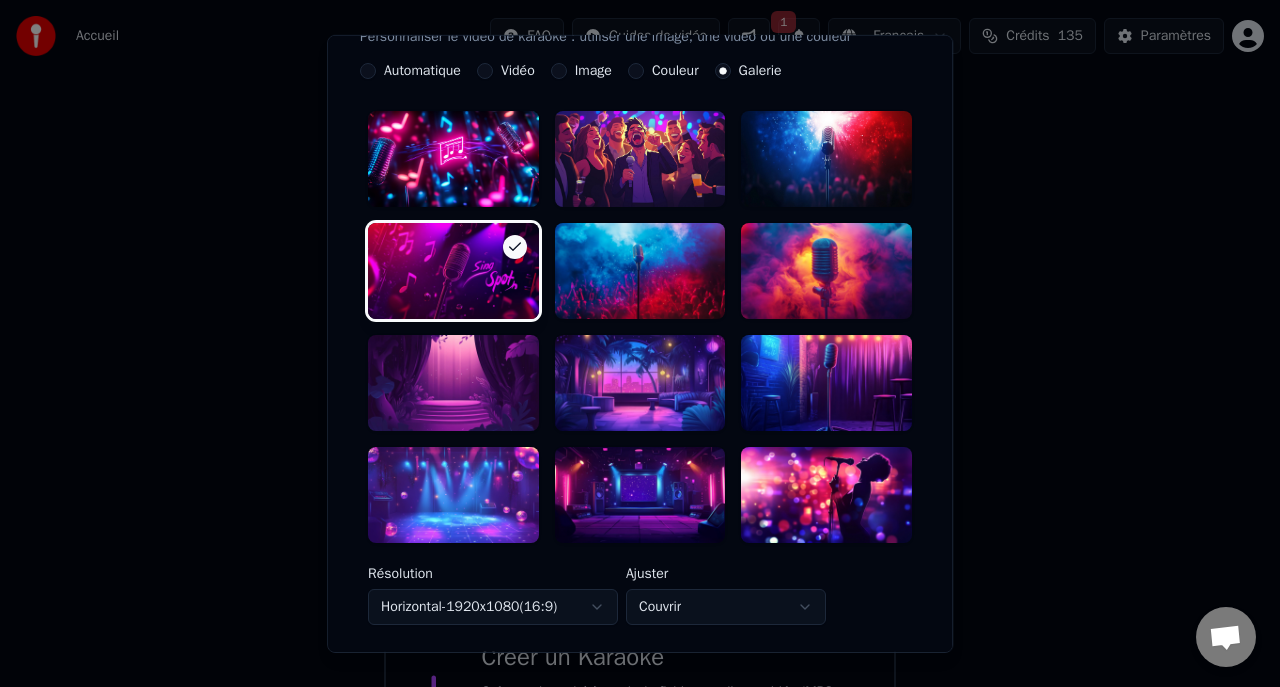 type 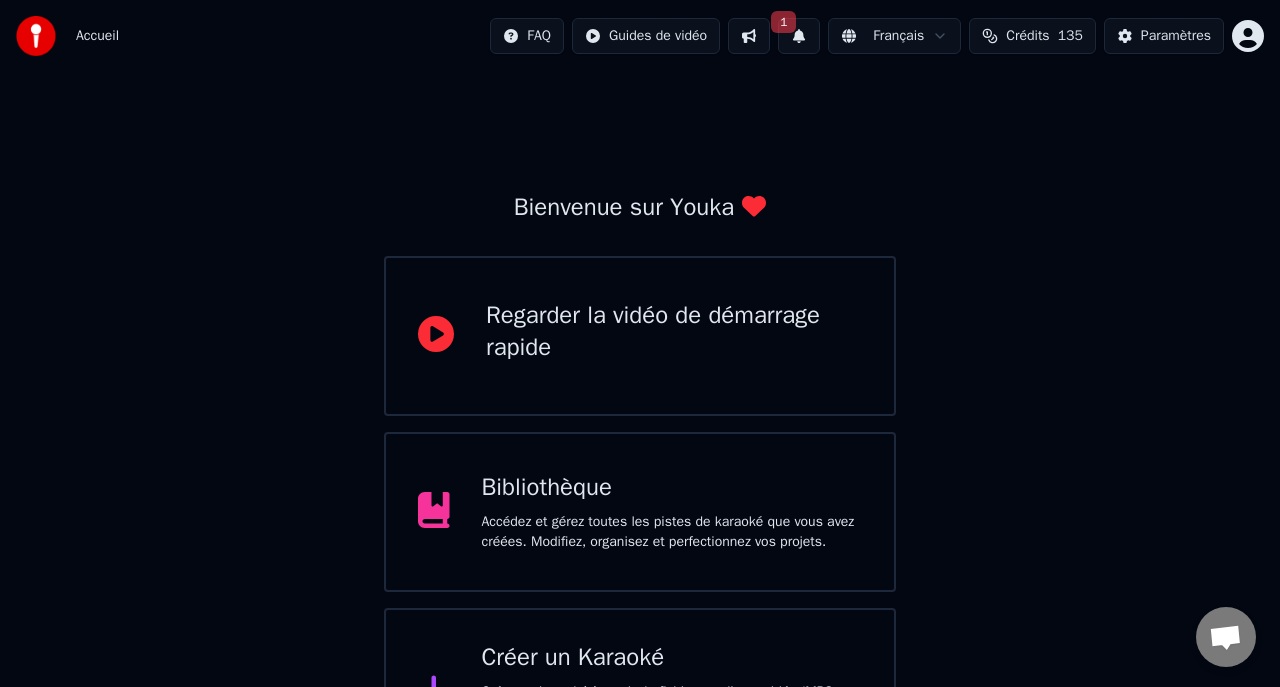 click on "Créer un Karaoké Créez un karaoké à partir de fichiers audio ou vidéo (MP3, MP4 et plus), ou collez une URL pour générer instantanément une vidéo de karaoké avec des paroles synchronisées." at bounding box center [640, 692] 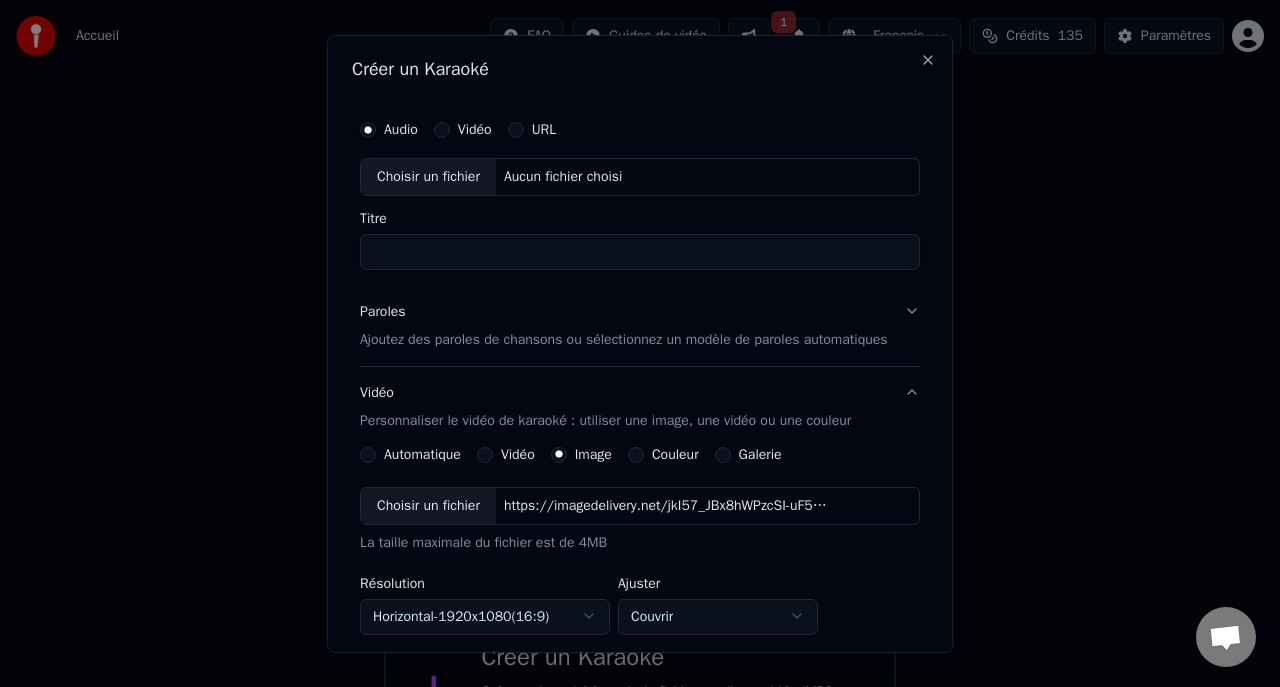 click on "Choisir un fichier" at bounding box center (428, 176) 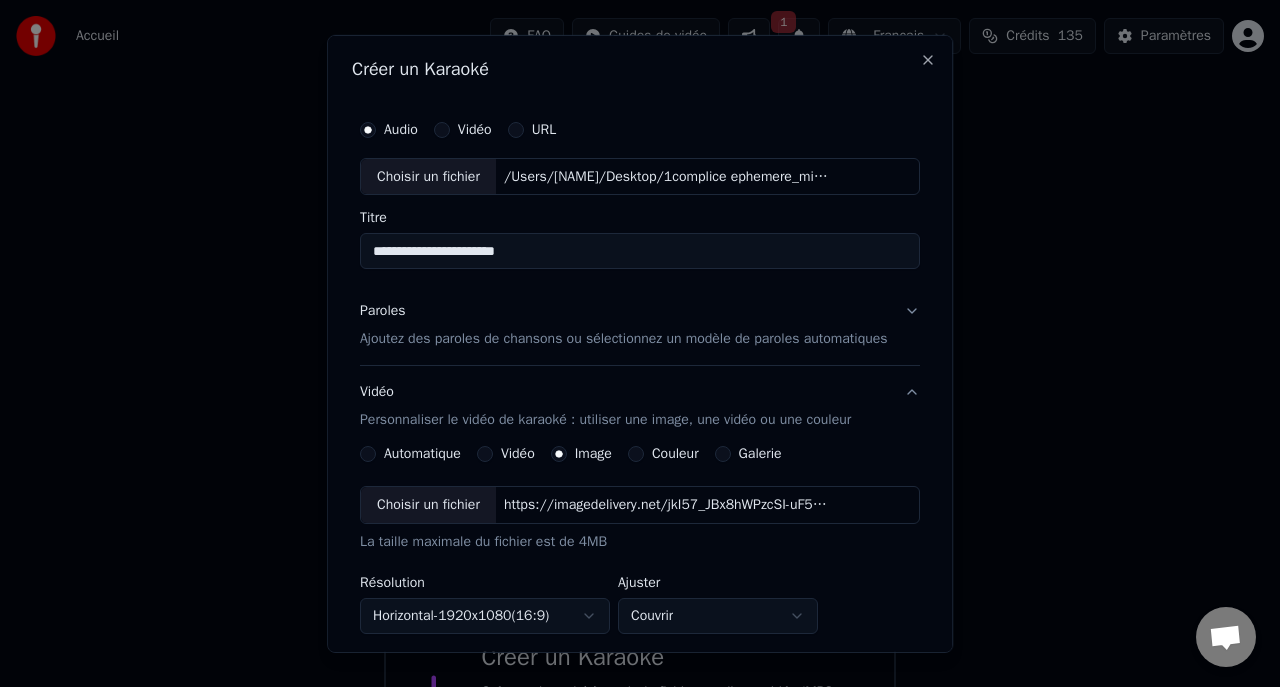 click on "**********" at bounding box center [640, 251] 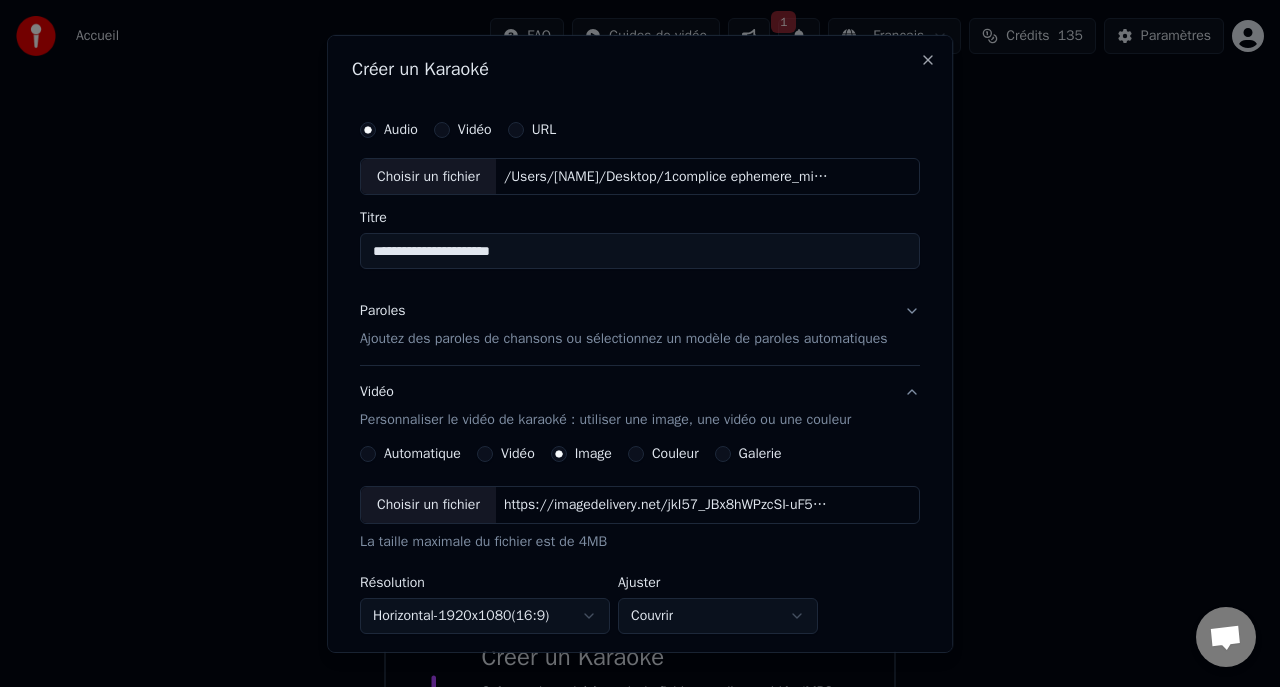type on "**********" 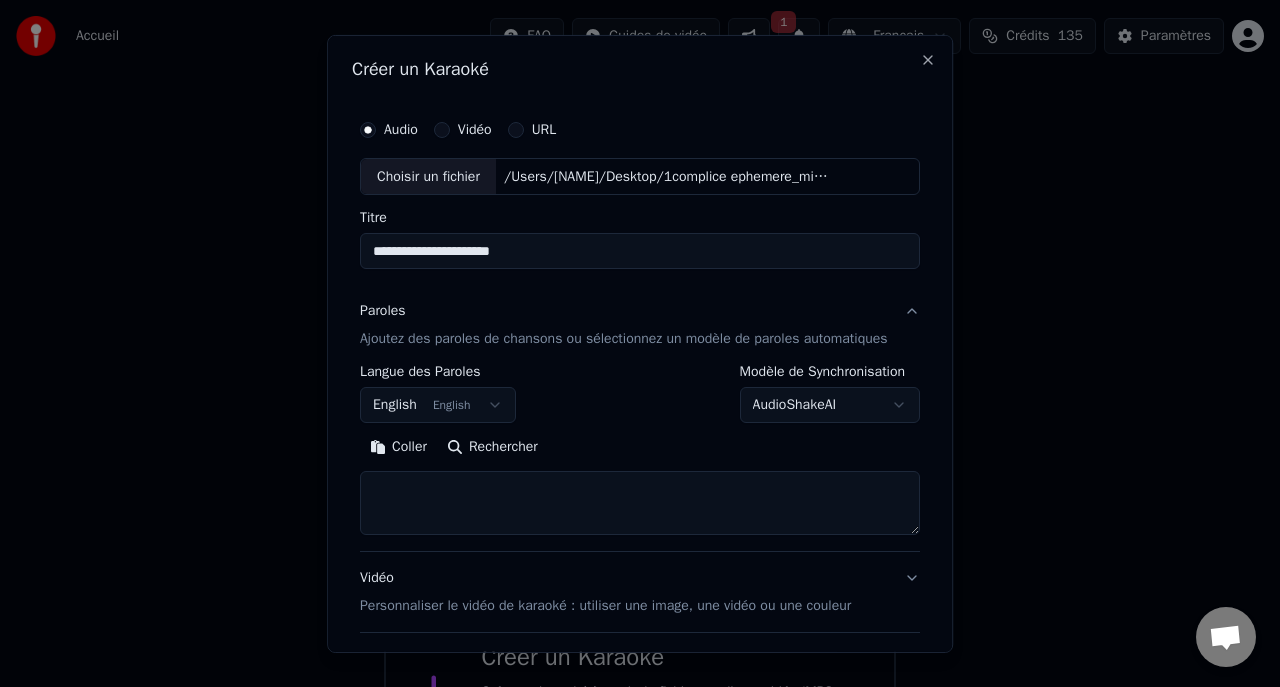 click on "Accueil FAQ Guides de vidéo 1 Français Crédits 135 Paramètres Bienvenue sur Youka Regarder la vidéo de démarrage rapide Bibliothèque Accédez et gérez toutes les pistes de karaoké que vous avez créées. Modifiez, organisez et perfectionnez vos projets. Créer un Karaoké Créez un karaoké à partir de fichiers audio ou vidéo (MP3, MP4 et plus), ou collez une URL pour générer instantanément une vidéo de karaoké avec des paroles synchronisées. Messages Adam de Youka Desktop Autres canaux Continuer par Email Réseau hors-ligne. Reconnexion... Aucun message ne peut être échangé pour le moment. Youka Desktop Bonjour ! Comment puis-je vous aider ? Lundi, 4 Août cree un duo 04/08/2025 Mardi, 5 Août Adam Vous pouvez utiliser l'éditeur de duo sous le menu d'édition, Il y a 59 minutes Envoyer un fichier Insérer un emoji Envoyer un fichier Message audio We run on Crisp Créer un Karaoké Audio Vidéo URL Choisir un fichier /Users/[USERNAME]/Desktop/1complice ephemere_mixed.mp3 Titre Paroles English" at bounding box center (640, 388) 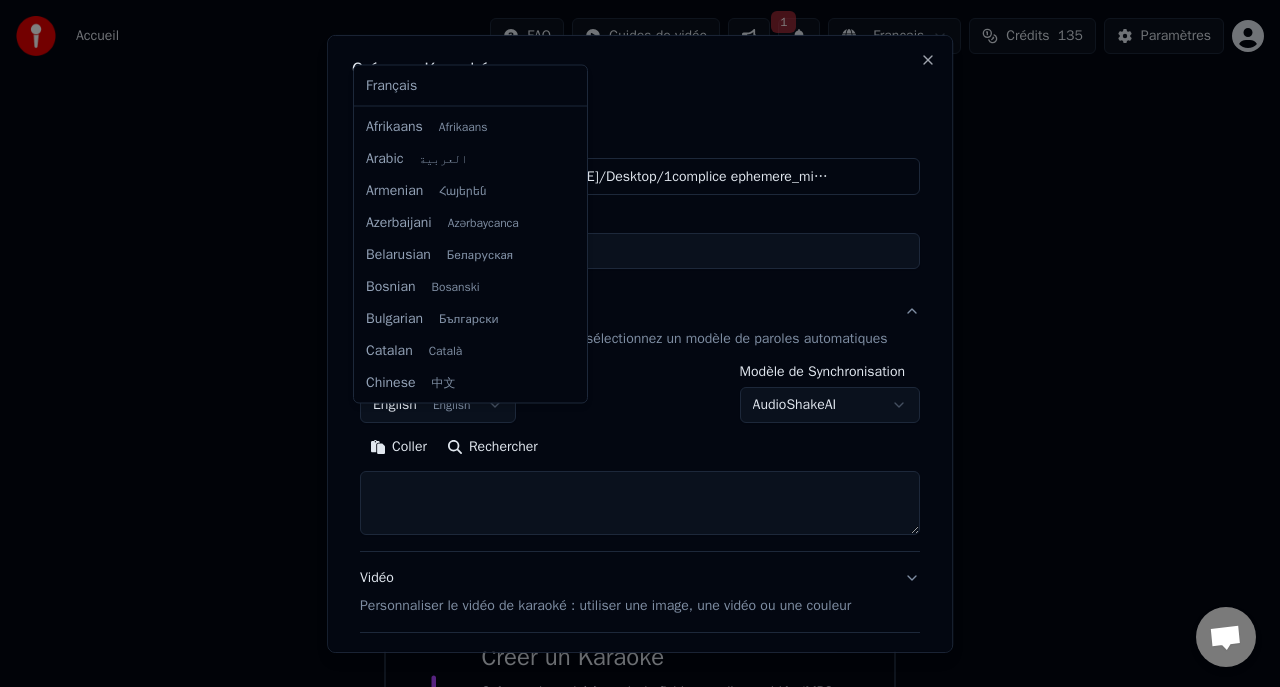 scroll, scrollTop: 160, scrollLeft: 0, axis: vertical 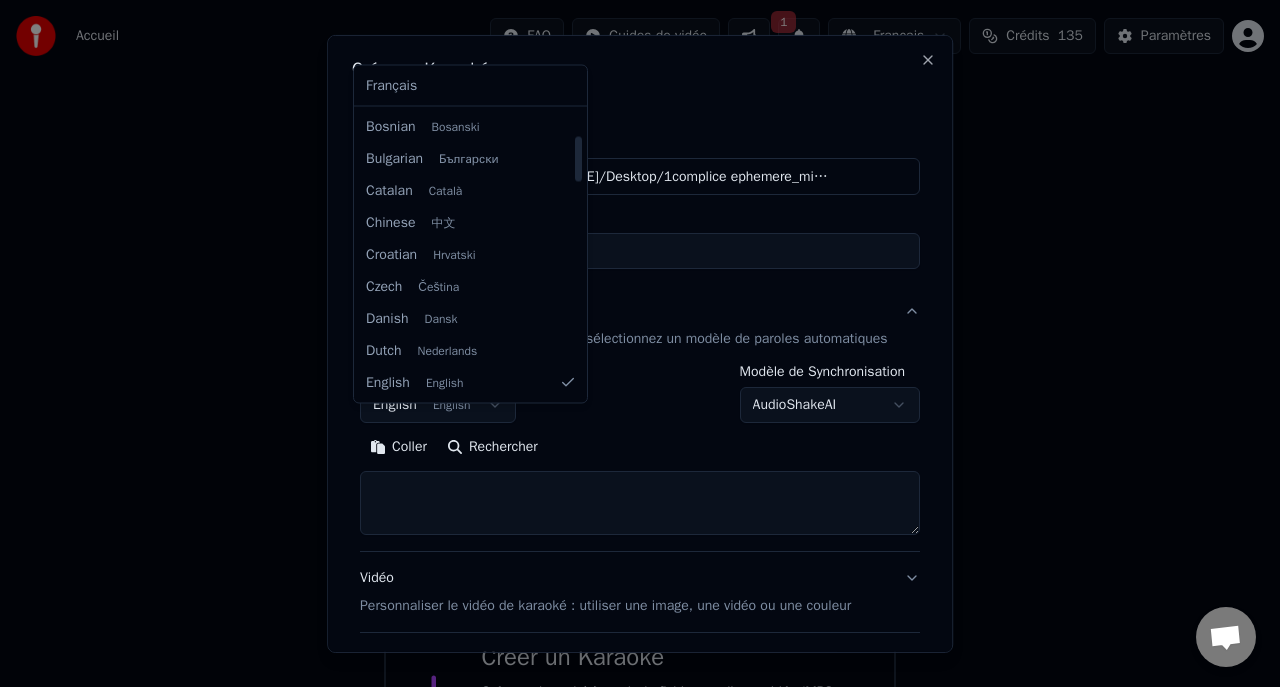 select on "**" 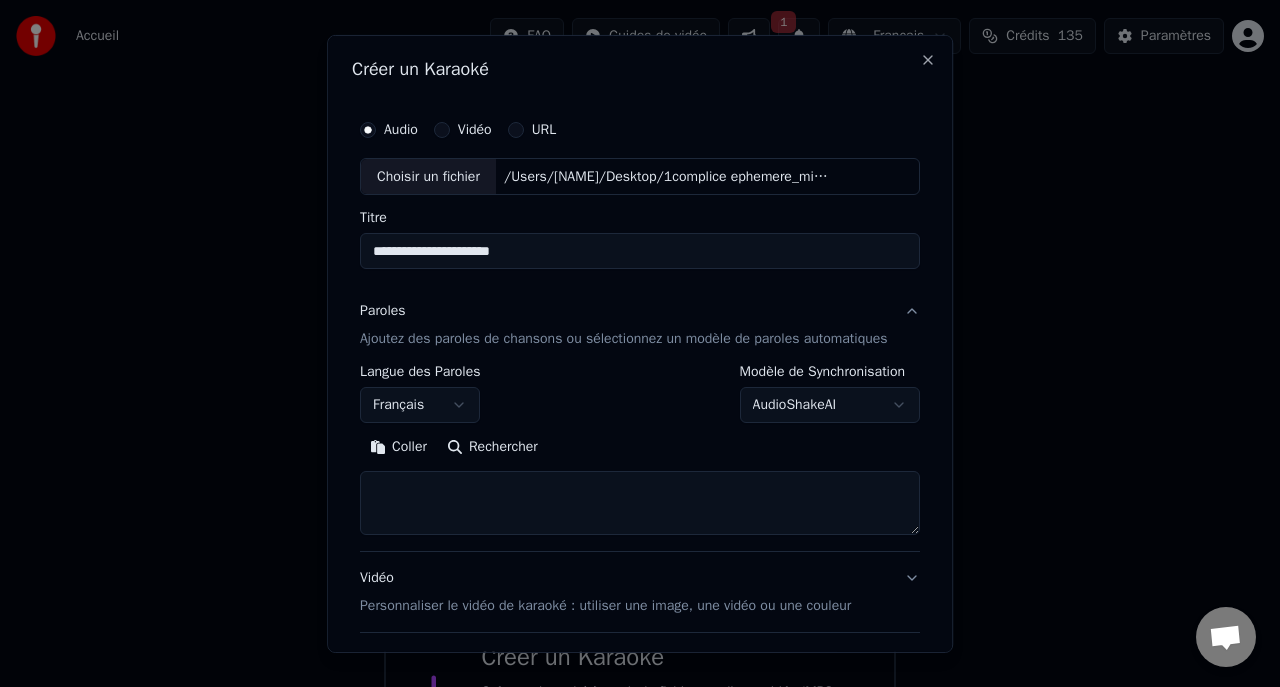 click on "Accueil FAQ Guides de vidéo 1 Français Crédits 135 Paramètres Bienvenue sur Youka Regarder la vidéo de démarrage rapide Bibliothèque Accédez et gérez toutes les pistes de karaoké que vous avez créées. Modifiez, organisez et perfectionnez vos projets. Créer un Karaoké Créez un karaoké à partir de fichiers audio ou vidéo (MP3, MP4 et plus), ou collez une URL pour générer instantanément une vidéo de karaoké avec des paroles synchronisées. Messages [NAME] de Youka Desktop Autres canaux Continuer par Email Réseau hors-ligne. Reconnexion... Aucun message ne peut être échangé pour le moment. Youka Desktop Bonjour ! Comment puis-je vous aider ? Lundi, 4 Août cree un duo 04/08/2025 Mardi, 5 Août [NAME] Vous pouvez utiliser l'éditeur de duo sous le menu d'édition, Il y a 59 minutes Envoyer un fichier Insérer un emoji Envoyer un fichier Message audio We run on Crisp Créer un Karaoké Audio Vidéo URL Choisir un fichier /Users/[NAME]/Desktop/1complice ephemere_mixed.mp3 Titre Paroles *******" at bounding box center [640, 388] 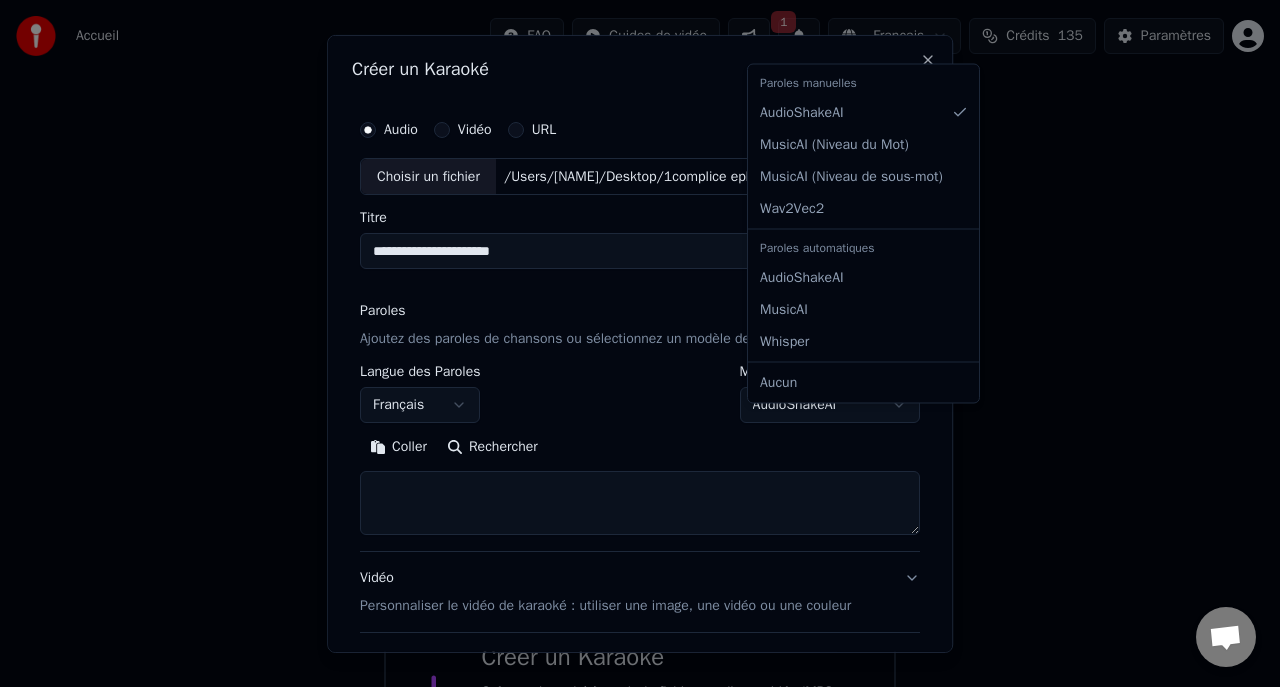 select on "**********" 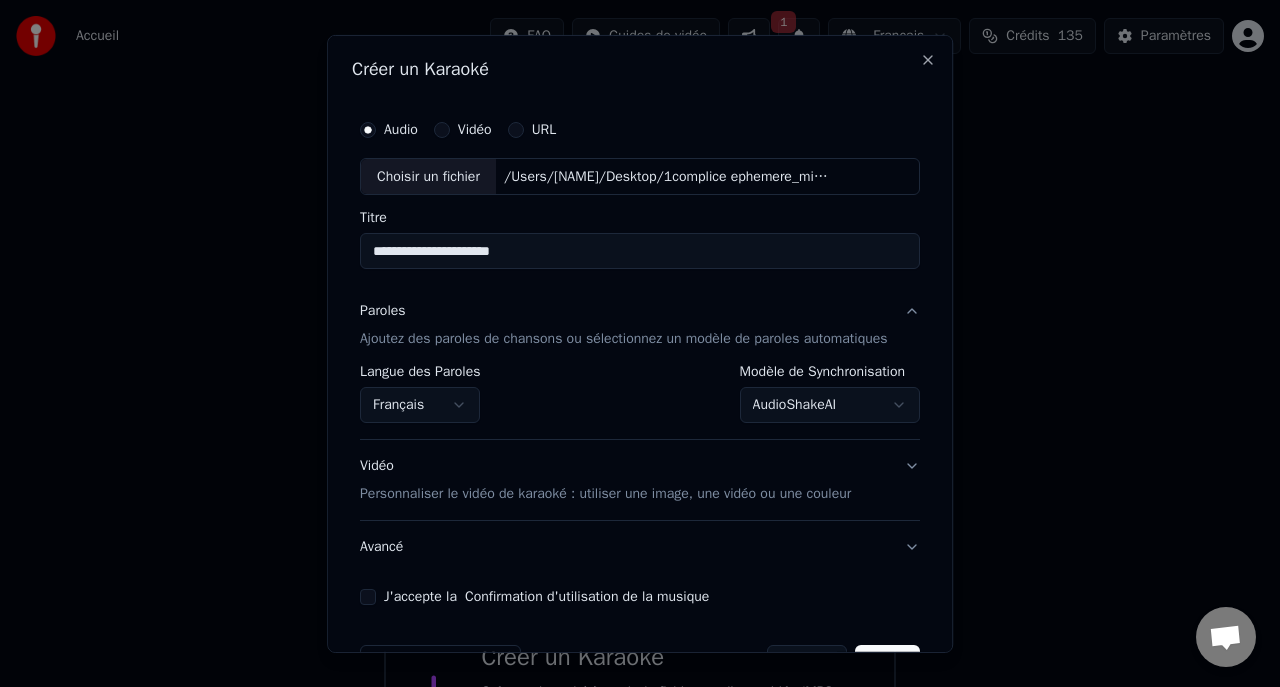 click on "Vidéo Personnaliser le vidéo de karaoké : utiliser une image, une vidéo ou une couleur" at bounding box center [605, 480] 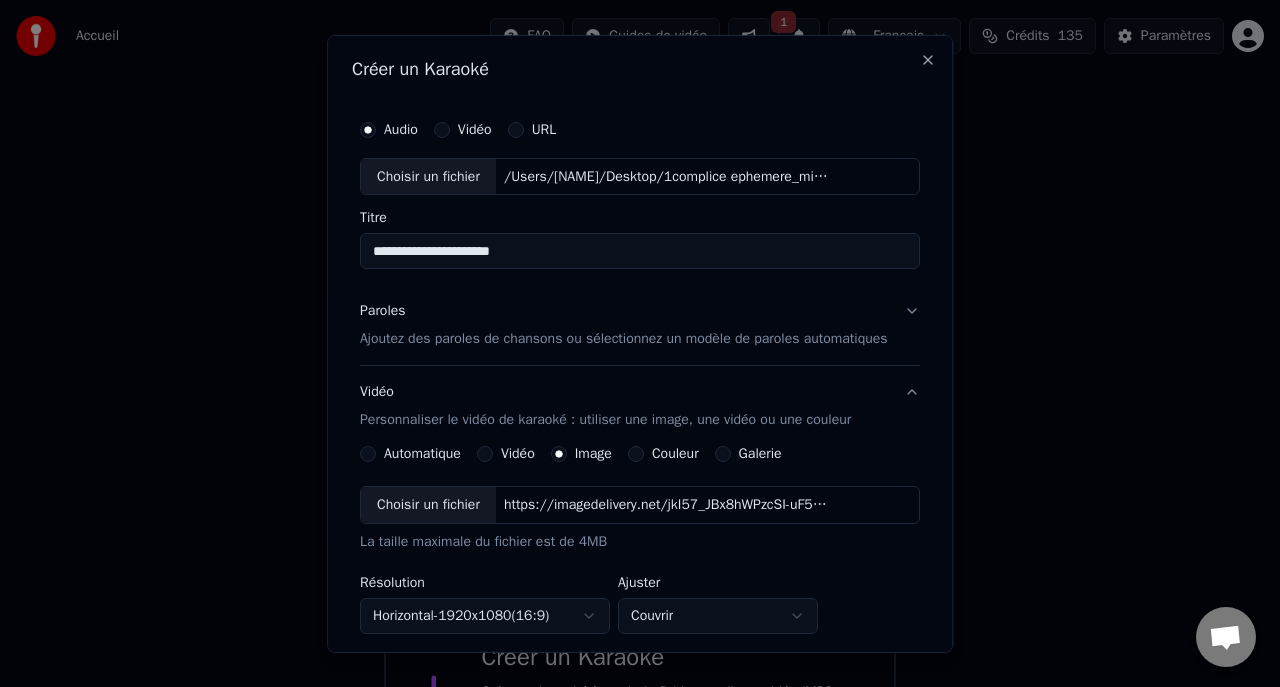 click on "Galerie" at bounding box center (760, 454) 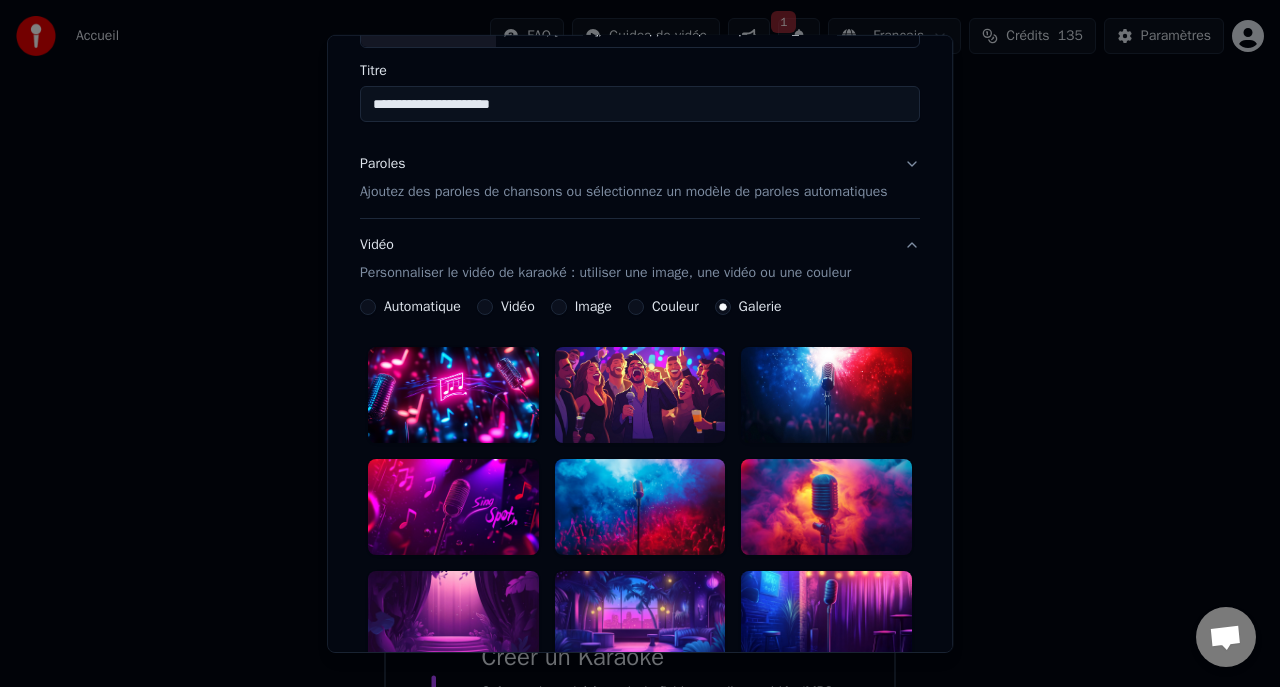 scroll, scrollTop: 152, scrollLeft: 0, axis: vertical 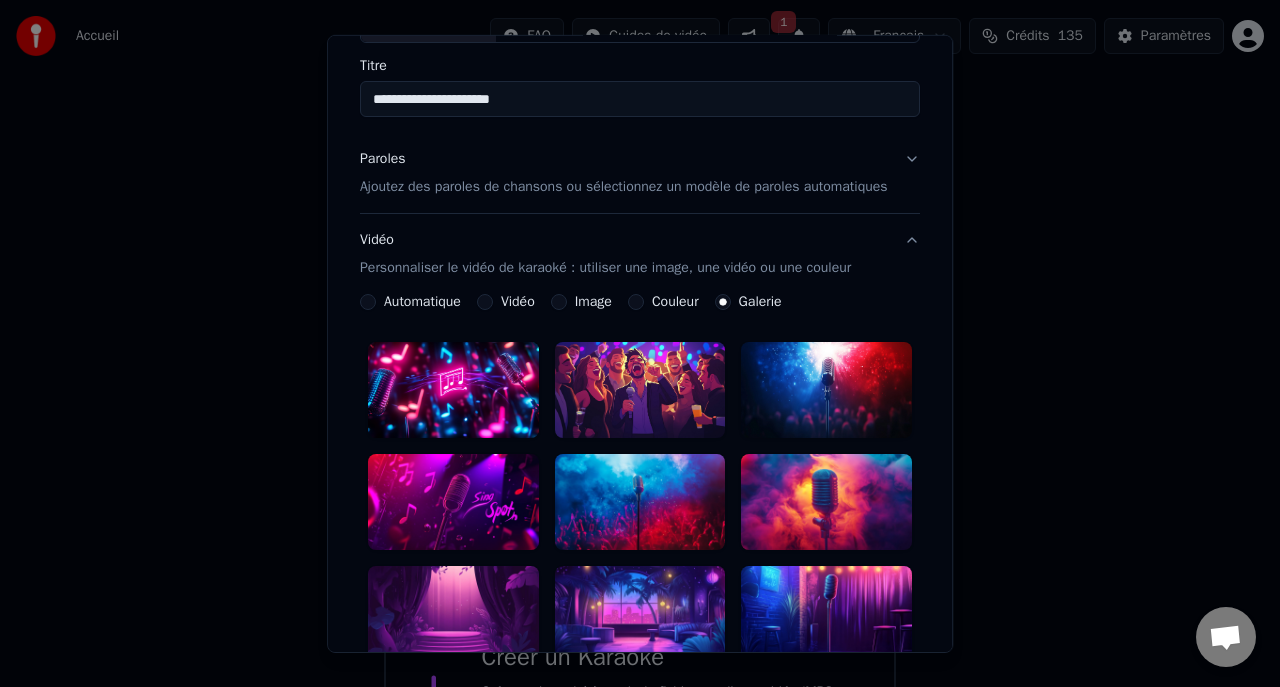 click at bounding box center (453, 502) 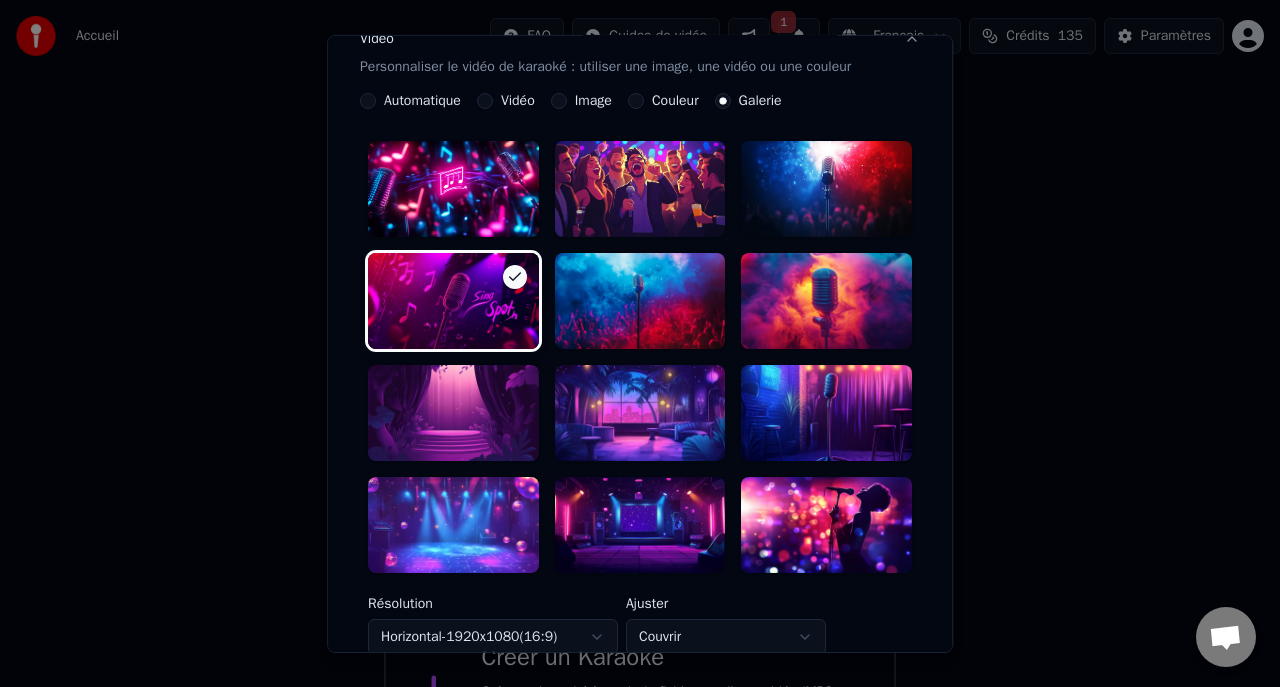 scroll, scrollTop: 680, scrollLeft: 0, axis: vertical 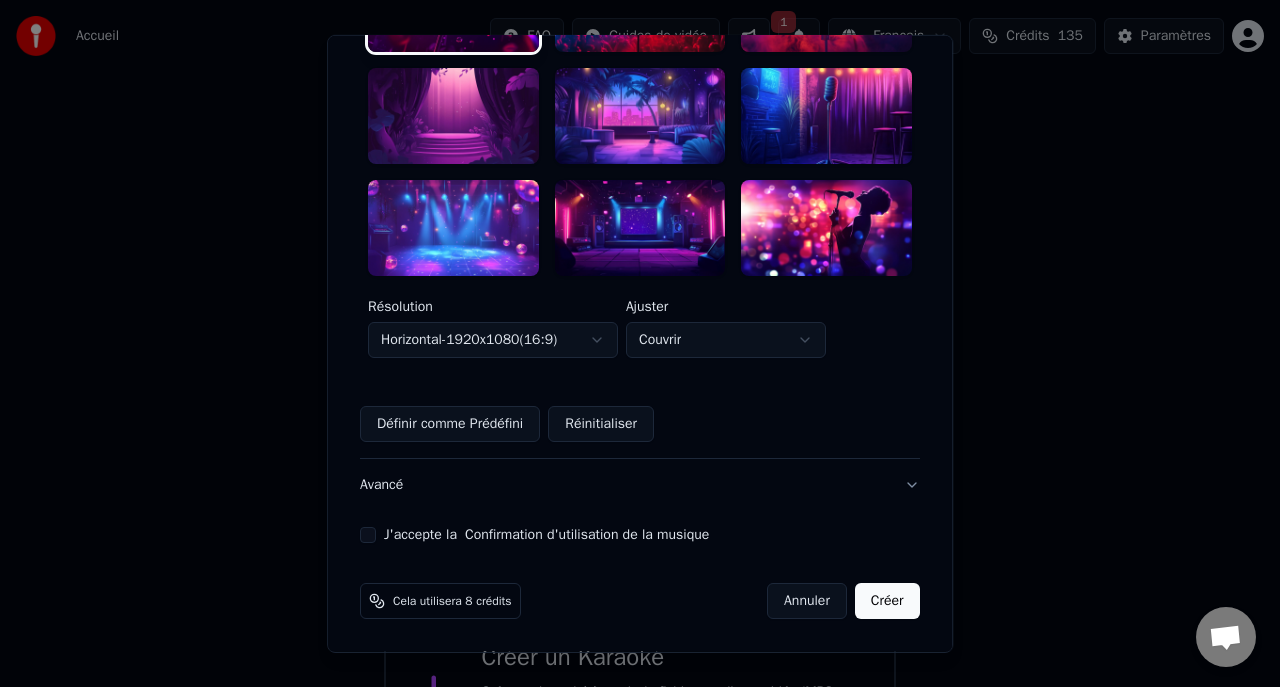 click on "Avancé" at bounding box center [640, 485] 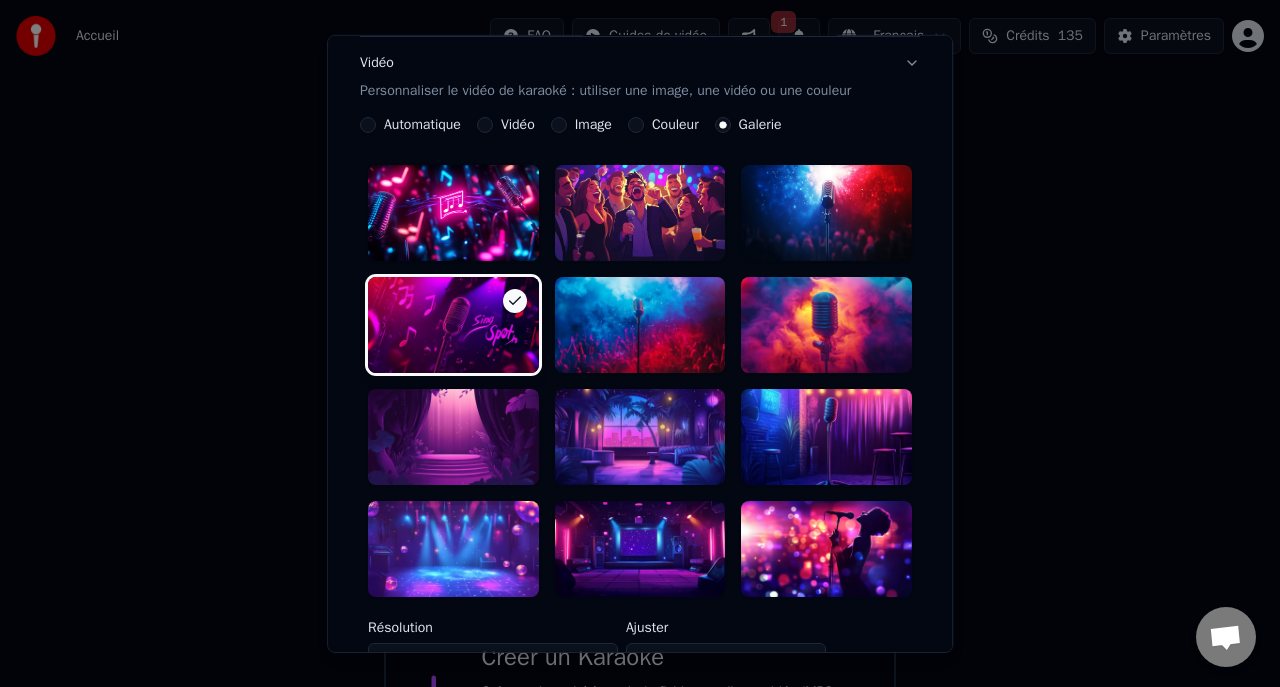 scroll, scrollTop: 81, scrollLeft: 0, axis: vertical 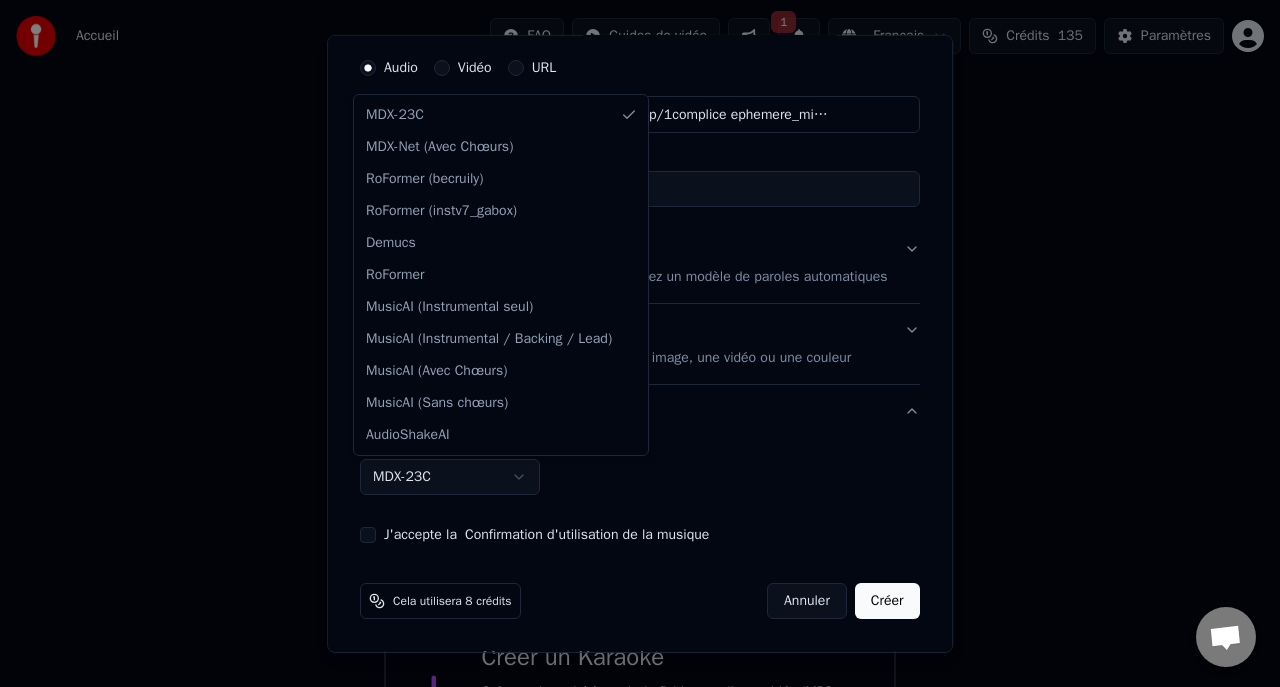 click on "Accueil FAQ Guides de vidéo 1 Français Crédits 135 Paramètres Bienvenue sur Youka Regarder la vidéo de démarrage rapide Bibliothèque Accédez et gérez toutes les pistes de karaoké que vous avez créées. Modifiez, organisez et perfectionnez vos projets. Créer un Karaoké Créez un karaoké à partir de fichiers audio ou vidéo (MP3, MP4 et plus), ou collez une URL pour générer instantanément une vidéo de karaoké avec des paroles synchronisées. Messages Adam de Youka Desktop Autres canaux Continuer par Email Réseau hors-ligne. Reconnexion... Aucun message ne peut être échangé pour le moment. Youka Desktop Bonjour ! Comment puis-je vous aider ? Lundi, 4 Août cree un duo 04/08/2025 Mardi, 5 Août Adam Vous pouvez utiliser l'éditeur de duo sous le menu d'édition, Il y a 1 heure Envoyer un fichier Insérer un emoji Envoyer un fichier Message audio We run on Crisp Créer un Karaoké Audio Vidéo URL Choisir un fichier /Users/[USERNAME]/Desktop/1complice ephemere_mixed.mp3 Titre Paroles Vidéo" at bounding box center [640, 388] 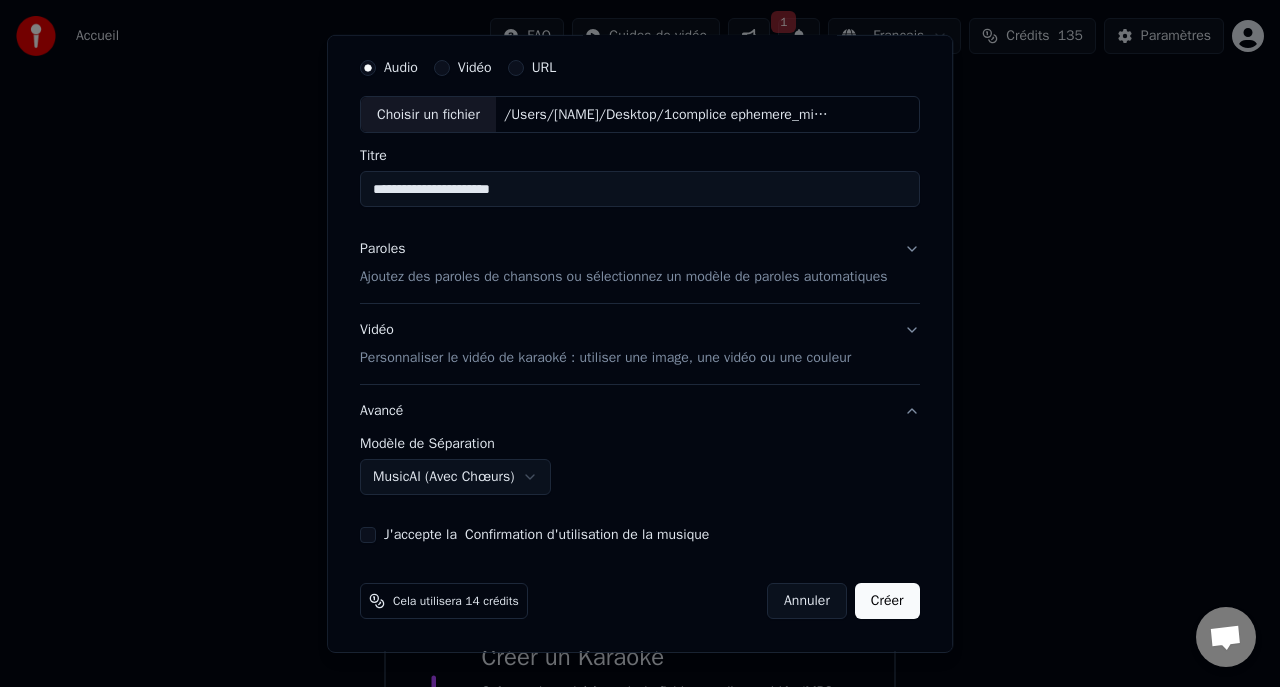 click on "J'accepte la   Confirmation d'utilisation de la musique" at bounding box center (368, 535) 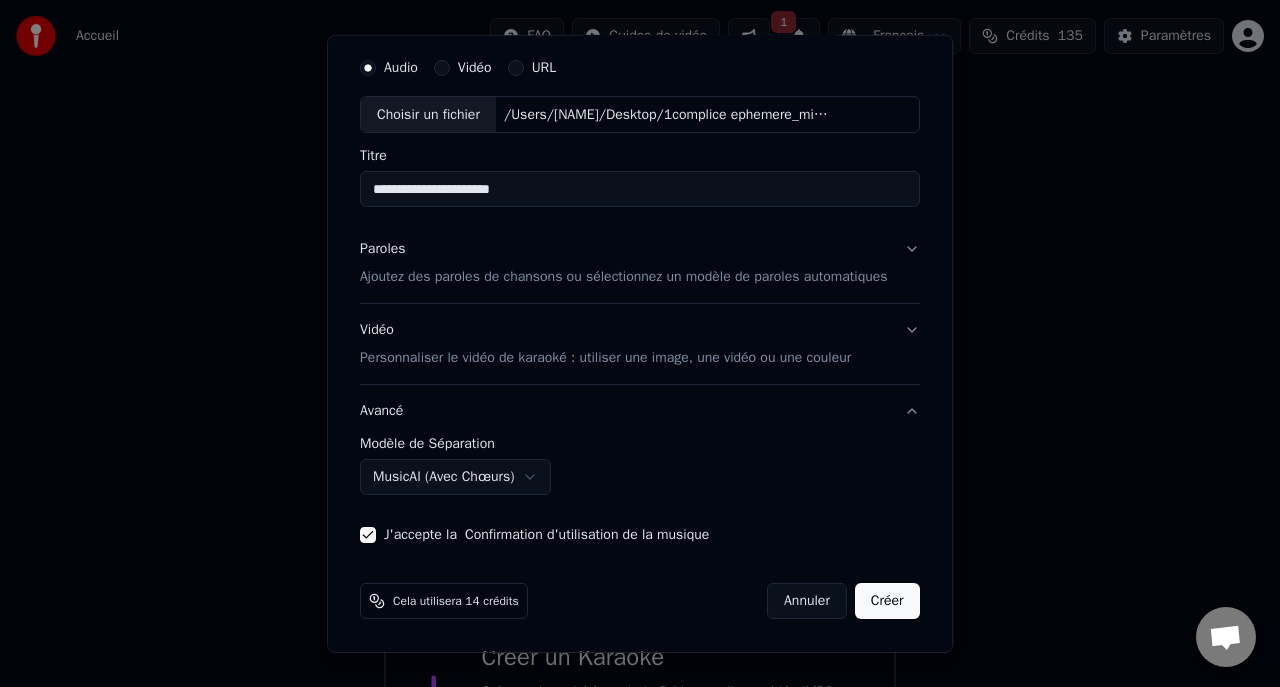 click on "Créer" at bounding box center [887, 601] 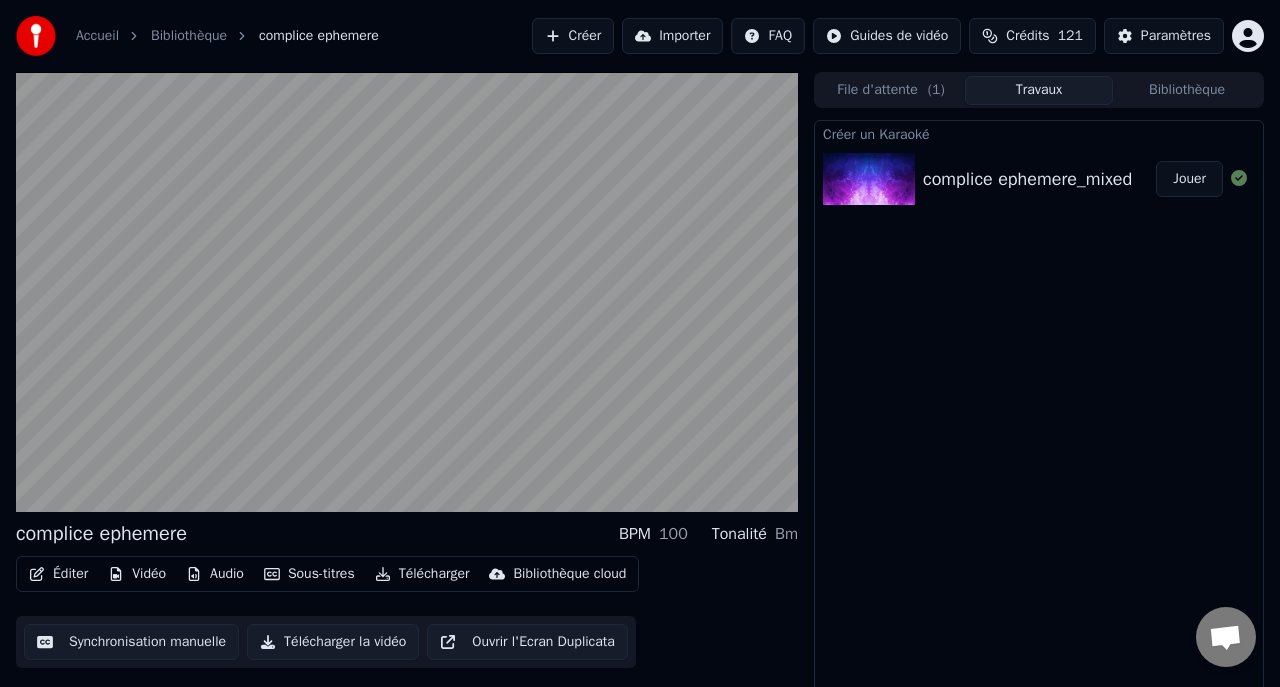 click on "Audio" at bounding box center (215, 574) 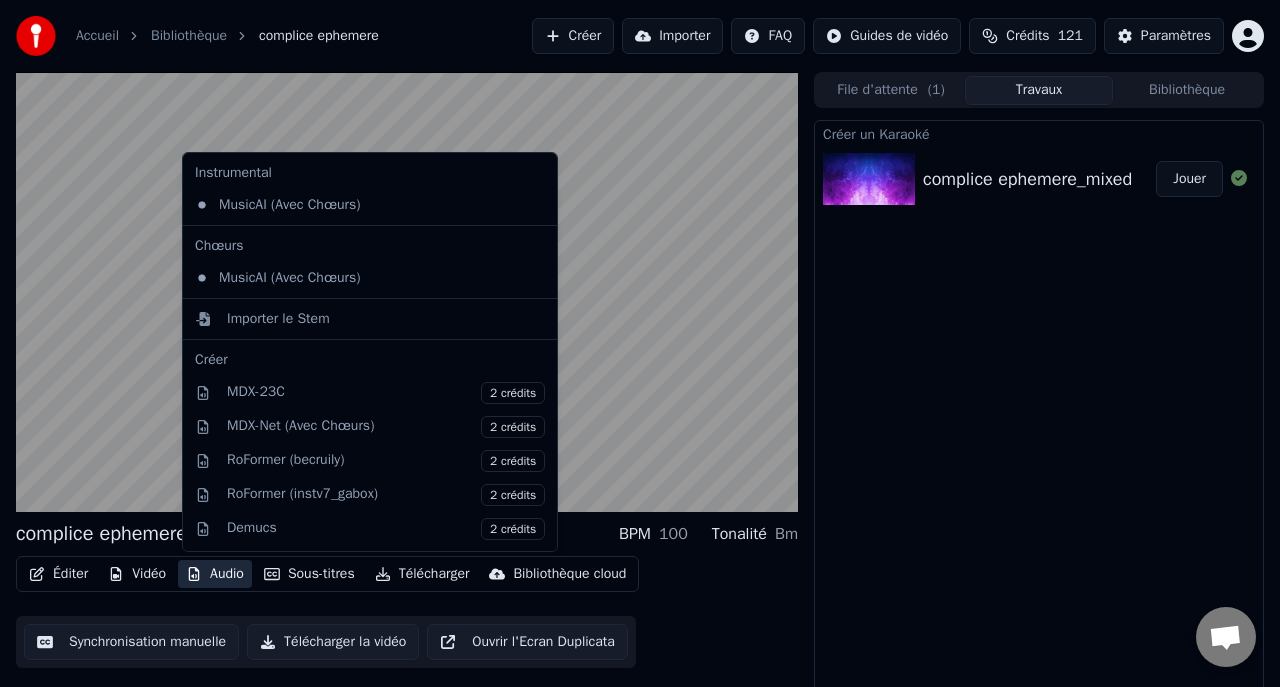 click on "Audio" at bounding box center [215, 574] 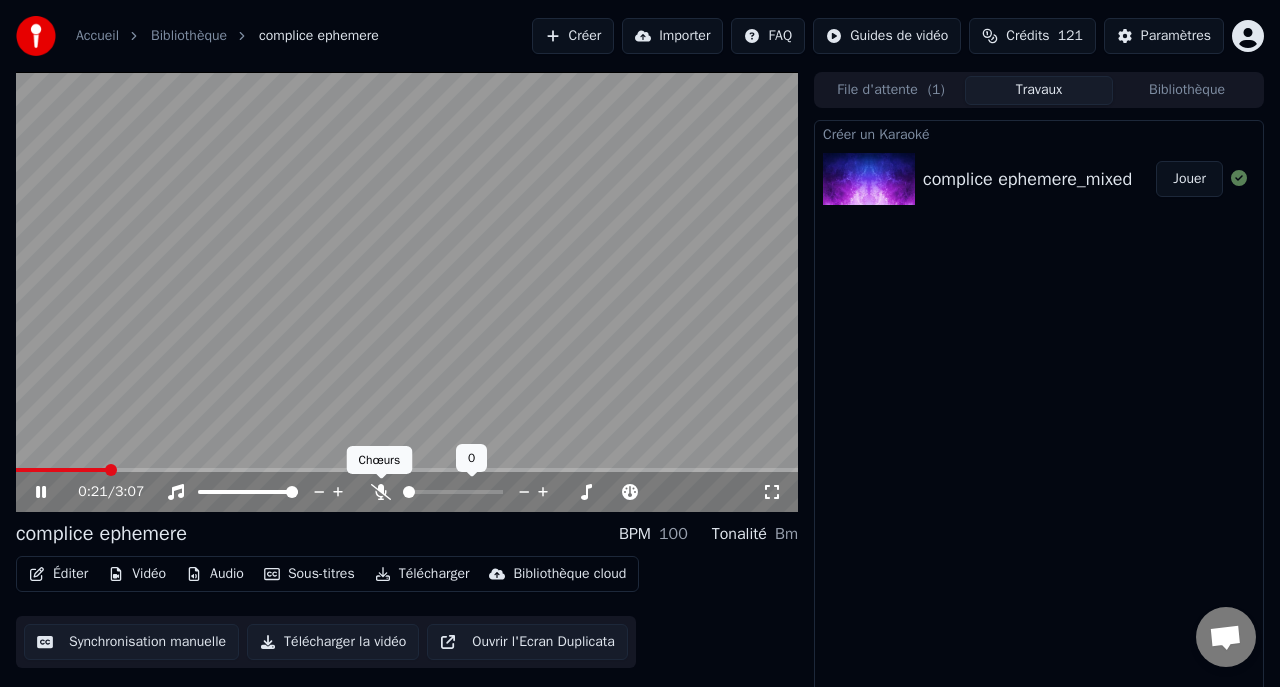 click 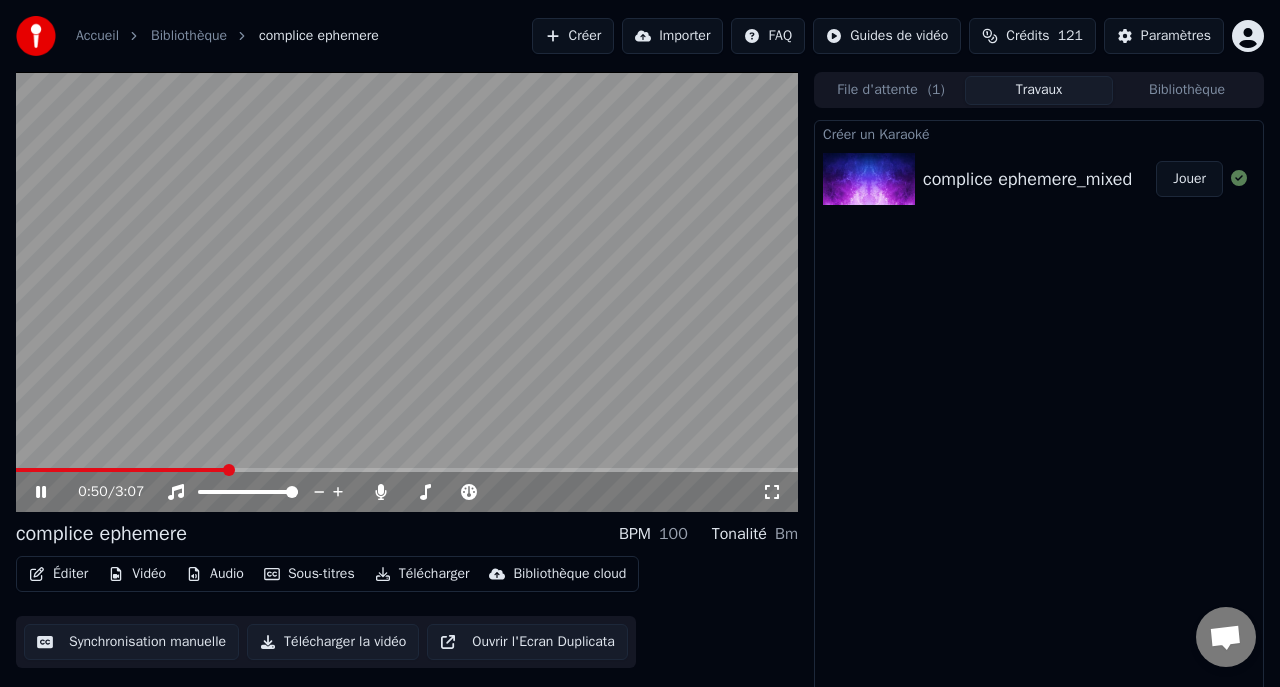 click 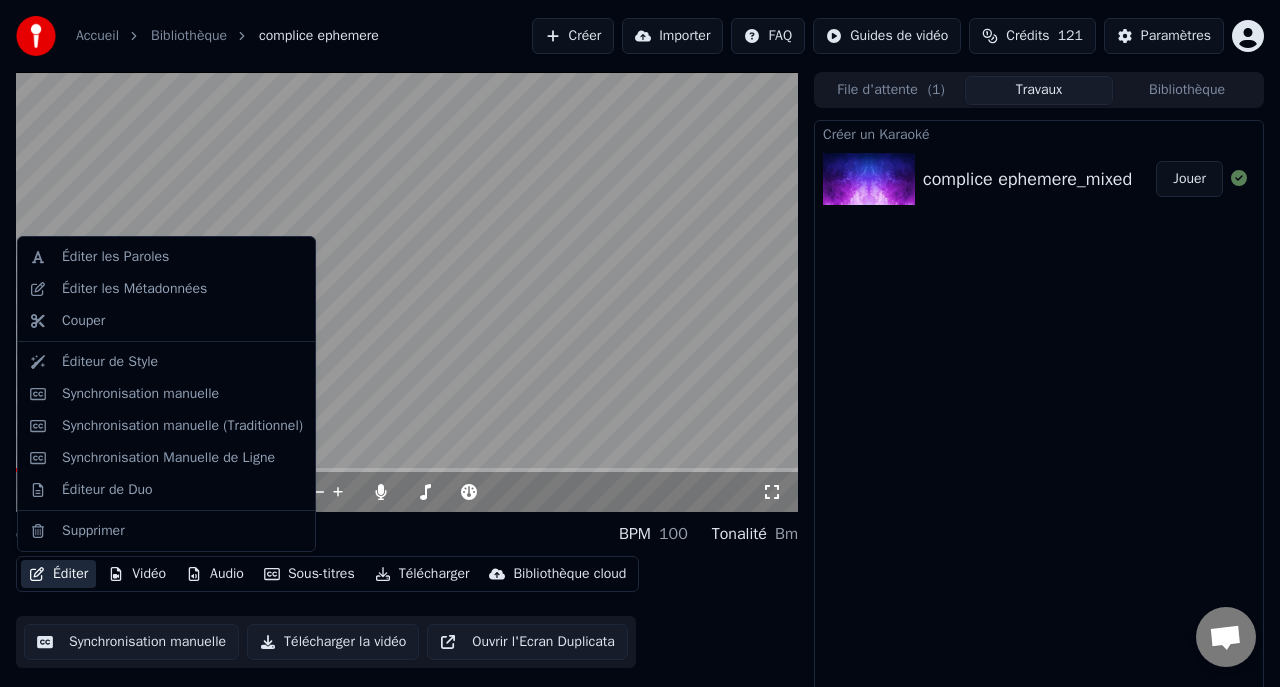 click on "Éditer" at bounding box center (58, 574) 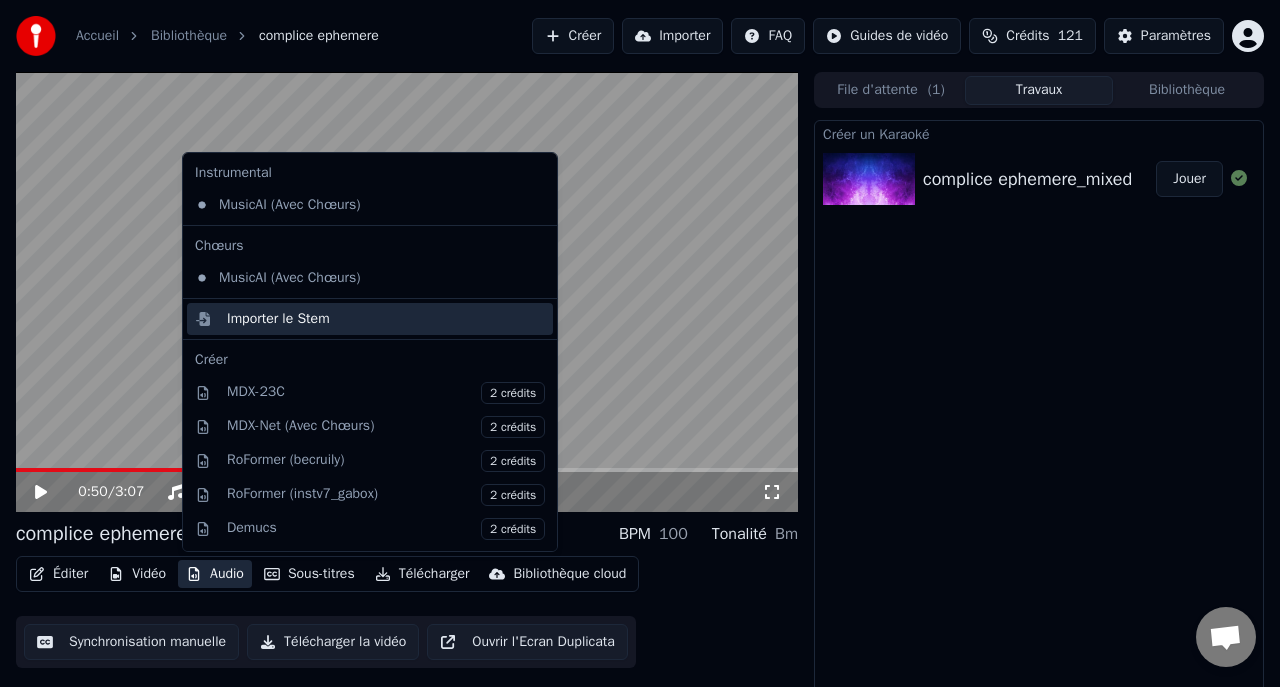 click on "Importer le Stem" at bounding box center [278, 319] 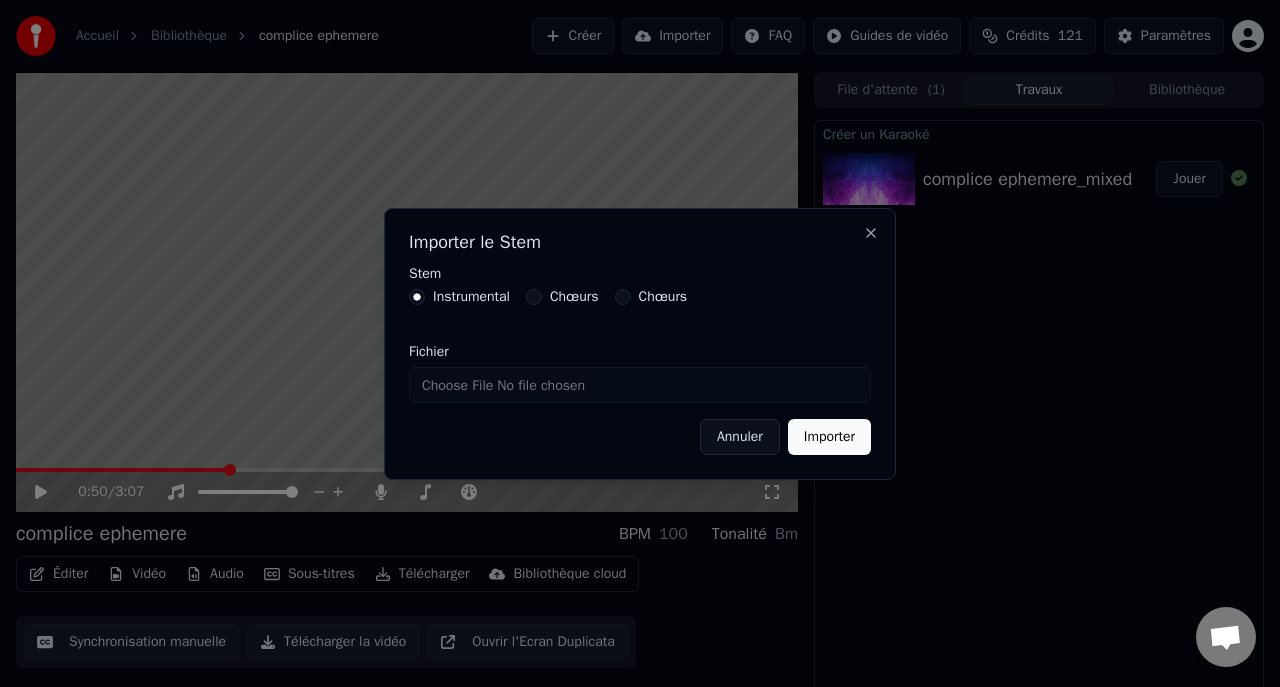 click on "Importer" at bounding box center [829, 437] 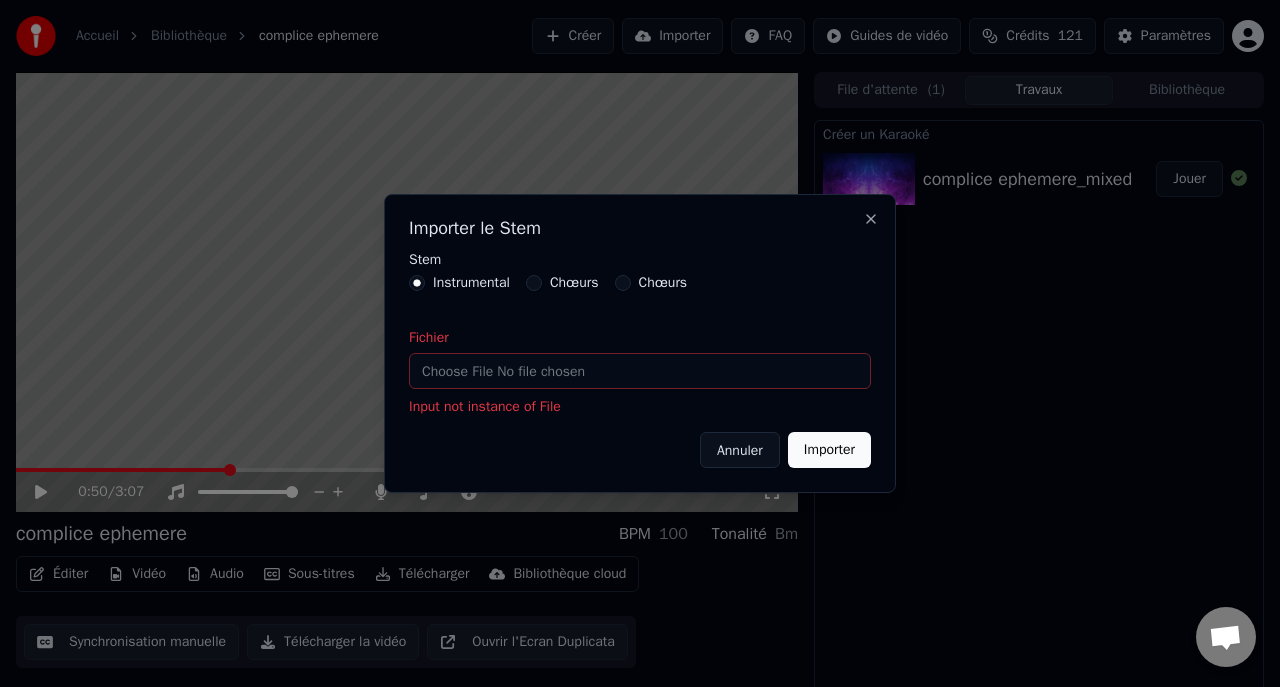 click on "Fichier" at bounding box center [640, 371] 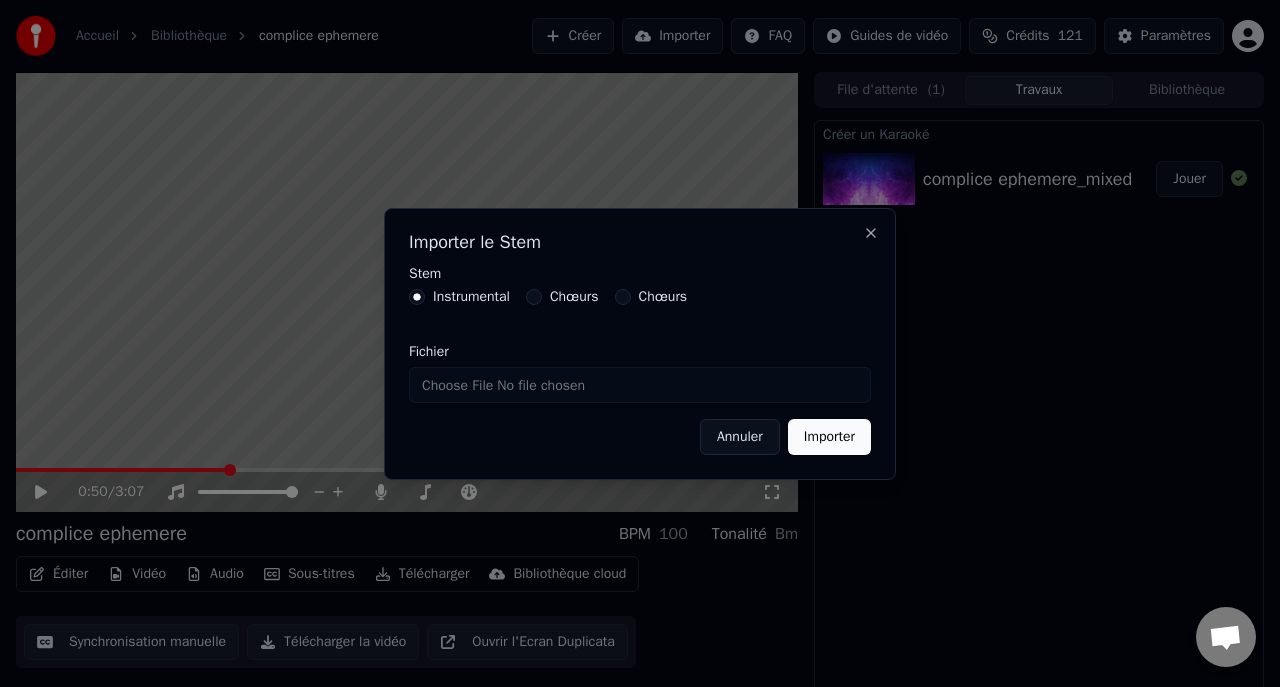 click on "Importer" at bounding box center (829, 437) 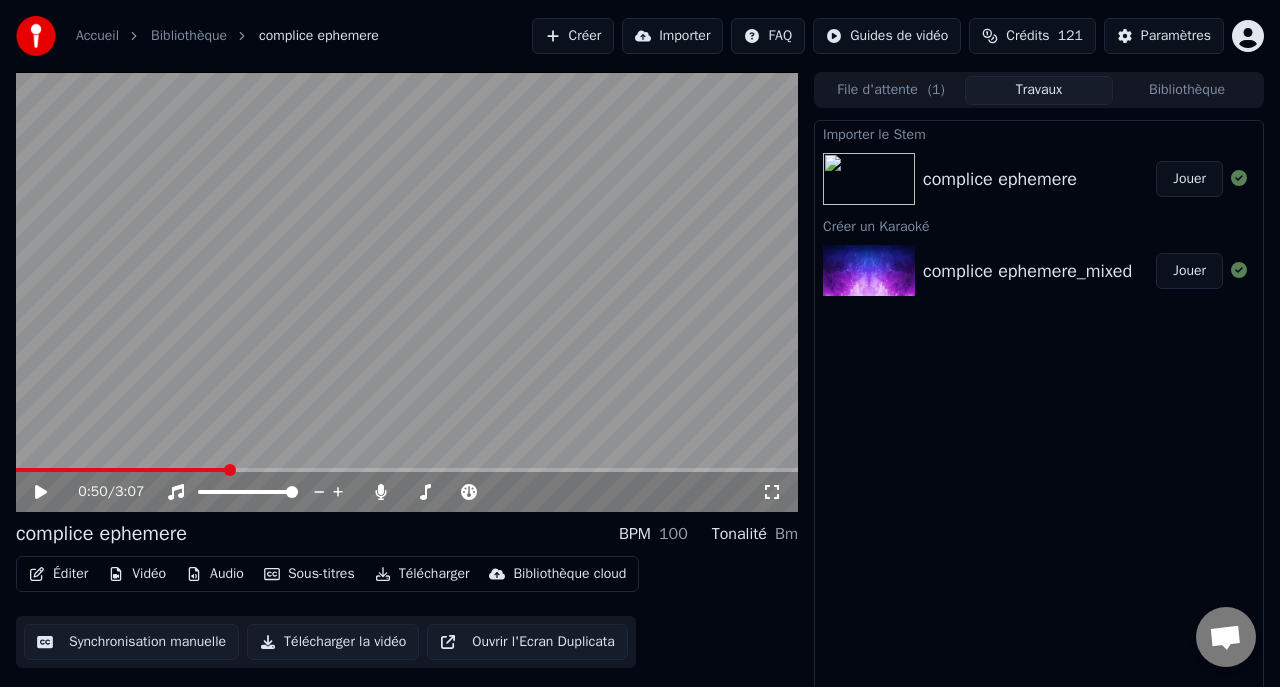 click on "Jouer" at bounding box center [1189, 179] 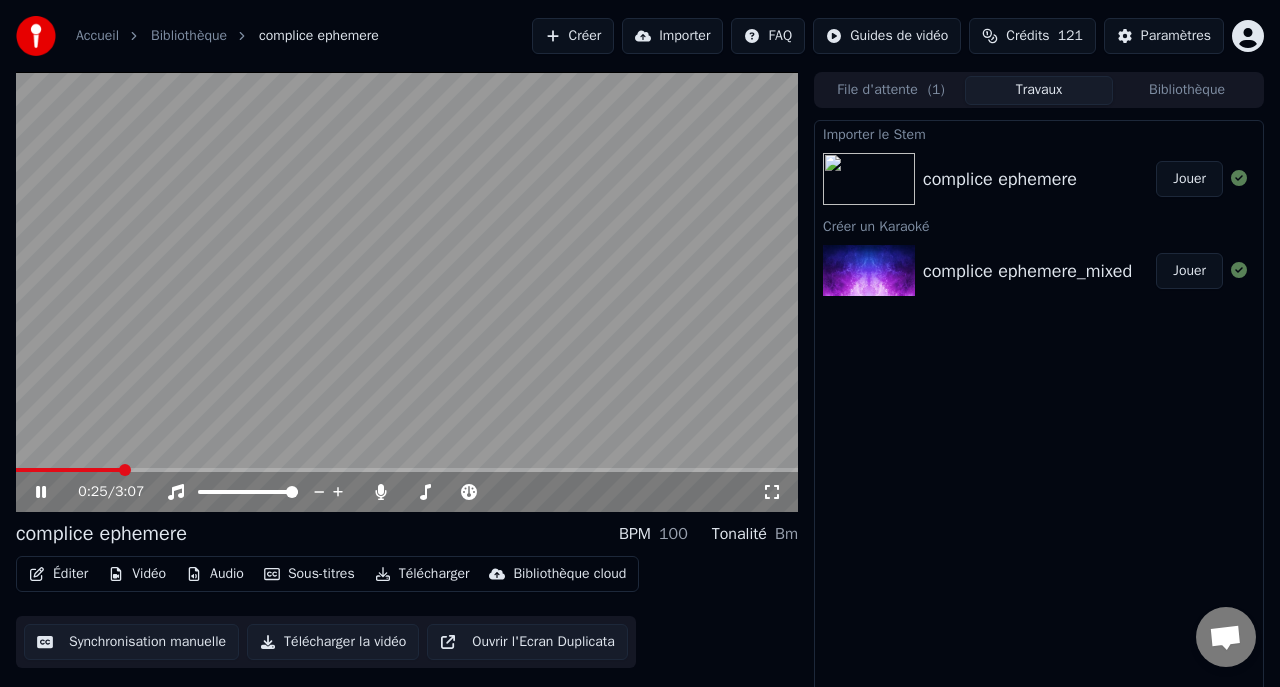 click on "Sous-titres" at bounding box center [309, 574] 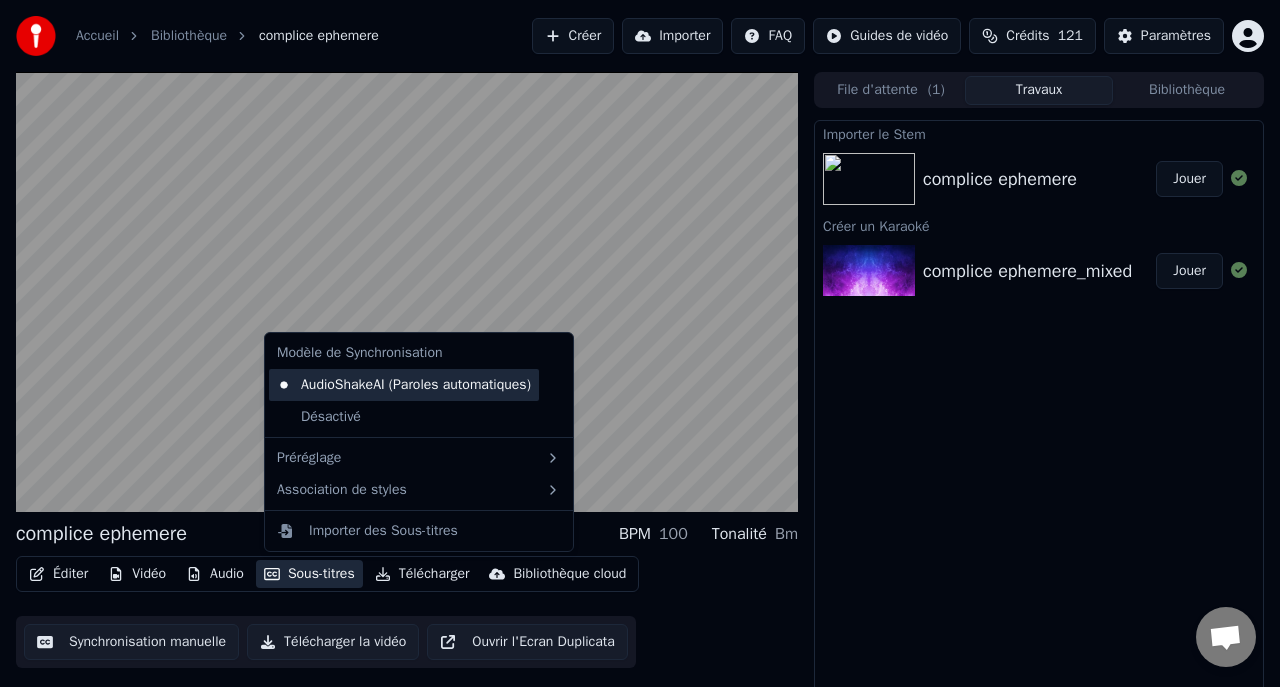 click on "AudioShakeAI (Paroles automatiques)" at bounding box center [404, 385] 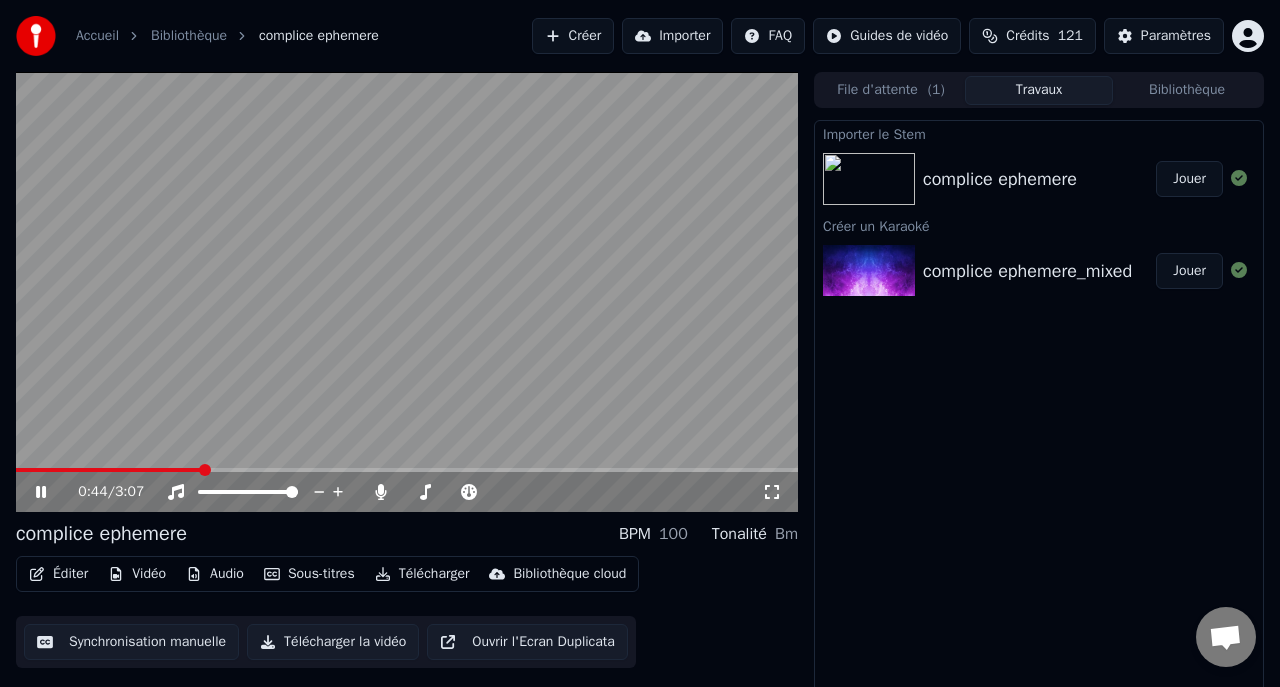 click on "Sous-titres" at bounding box center [309, 574] 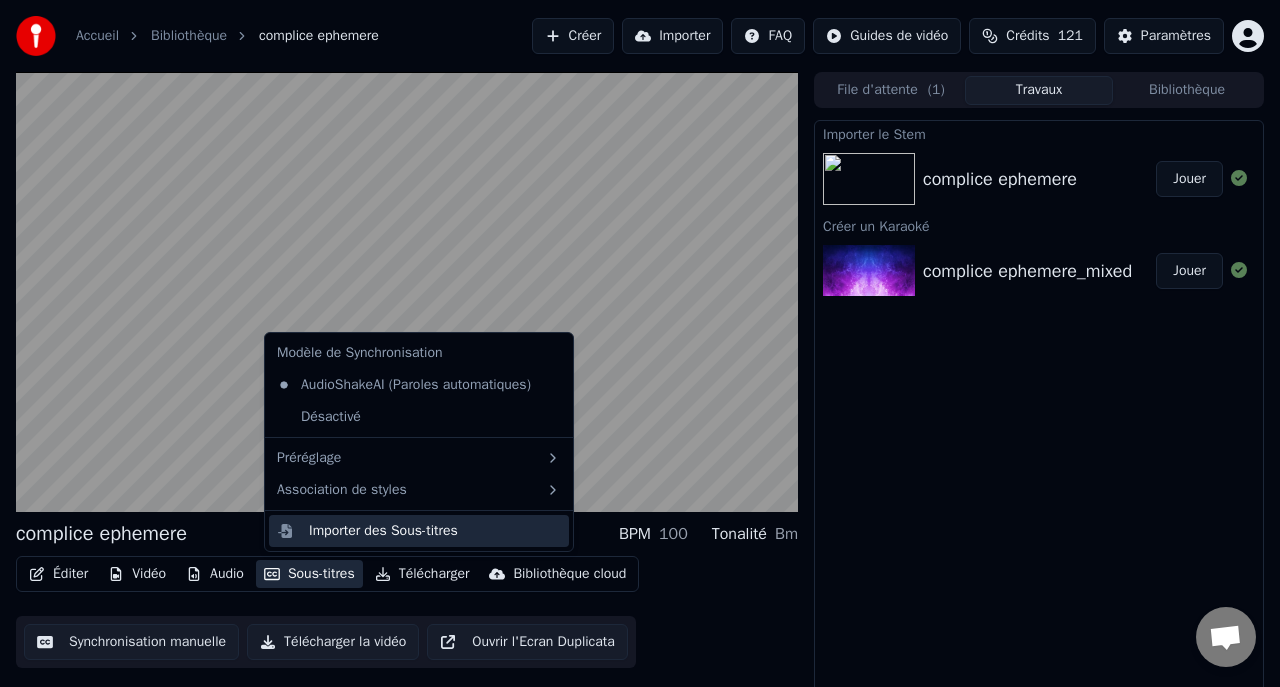 click on "Importer des Sous-titres" at bounding box center [383, 531] 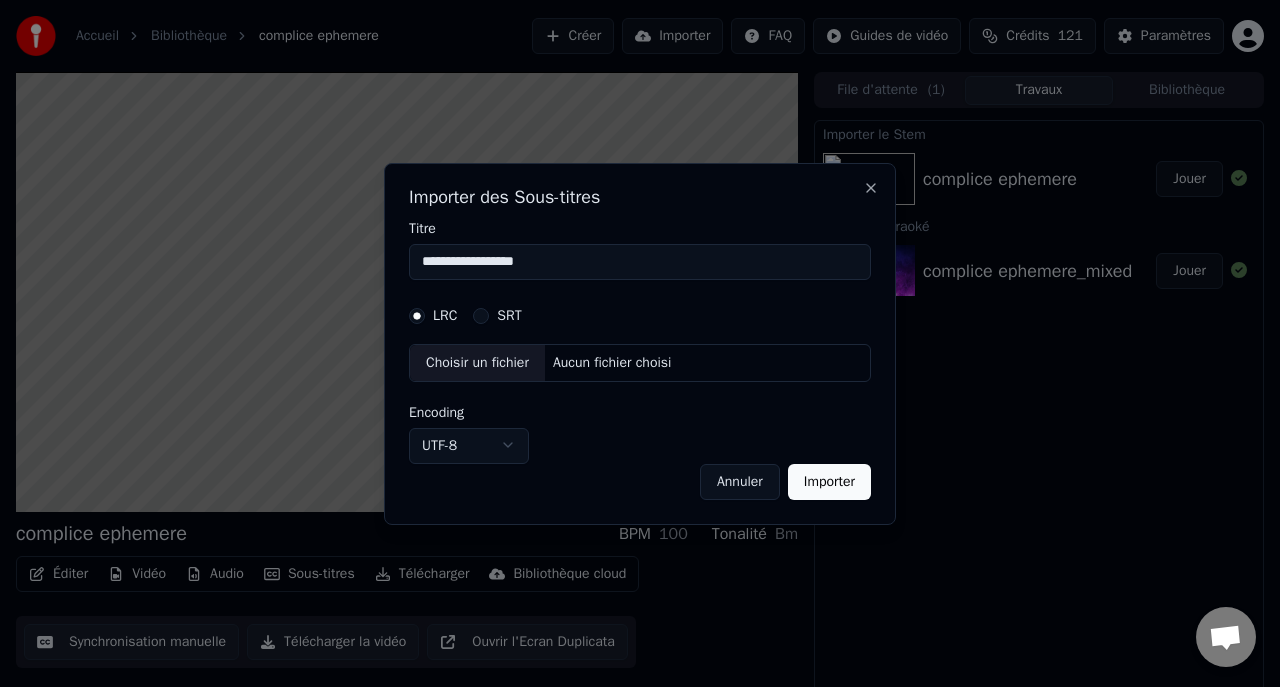 click on "**********" at bounding box center (640, 343) 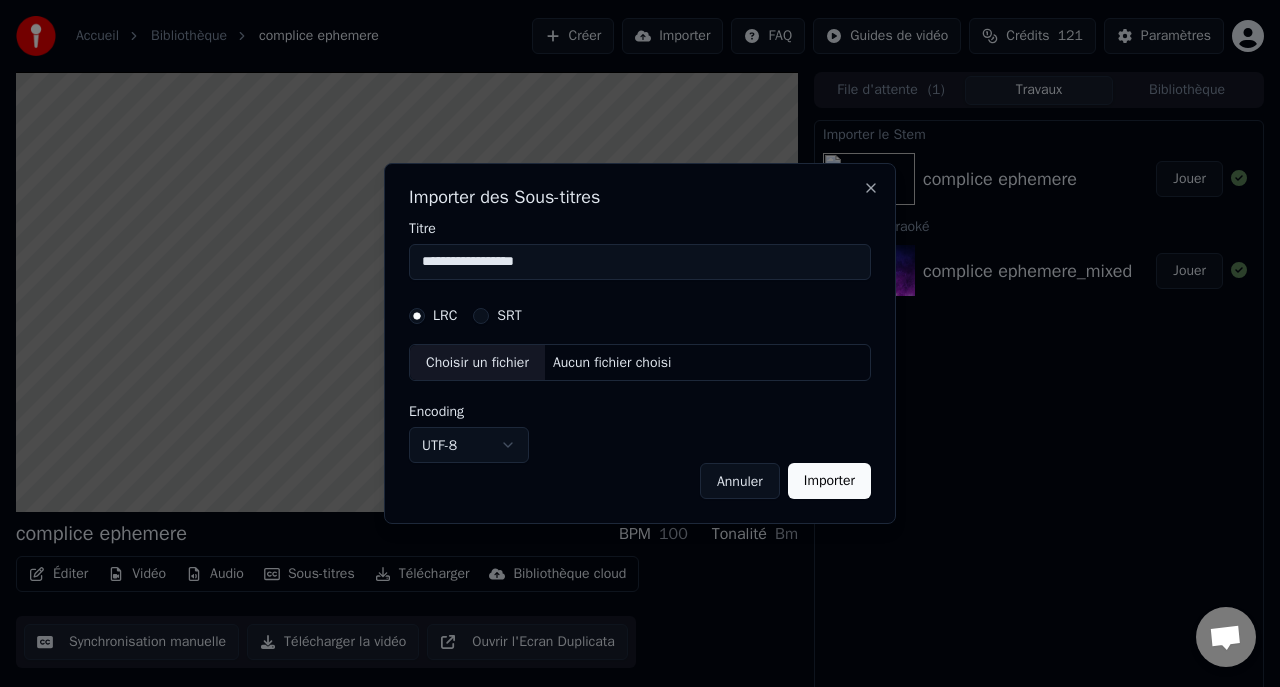 click on "**********" at bounding box center [640, 343] 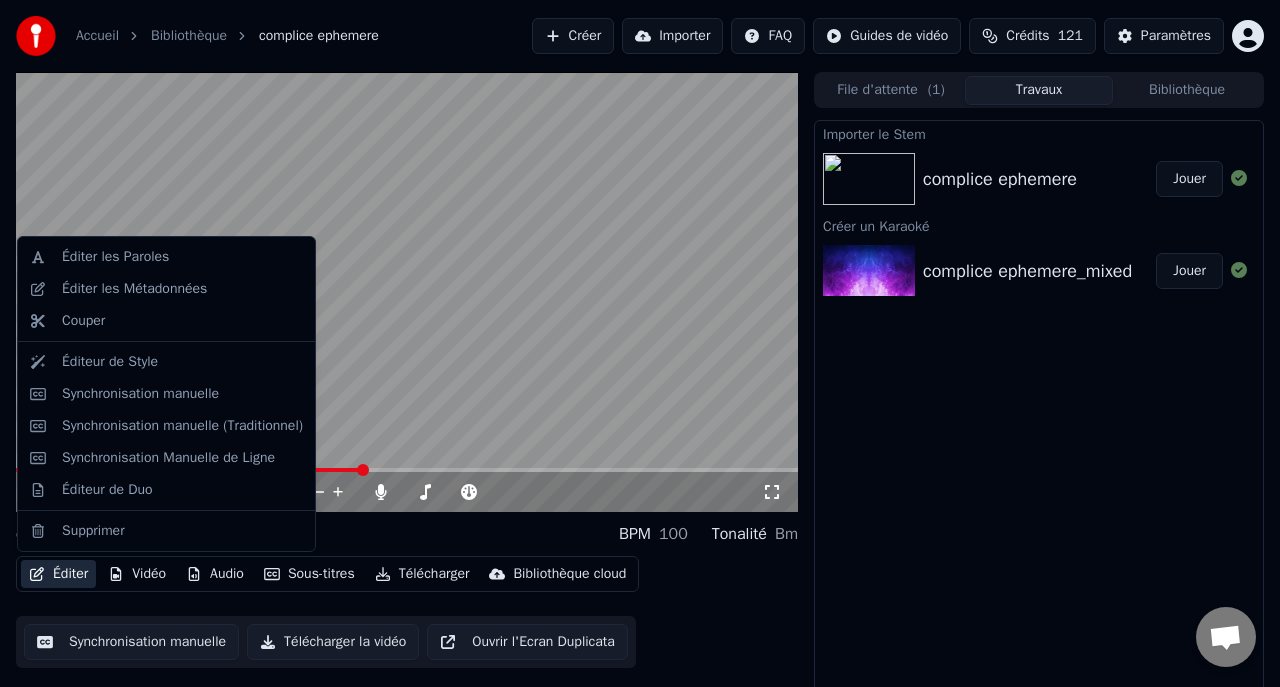 click on "Éditer" at bounding box center [58, 574] 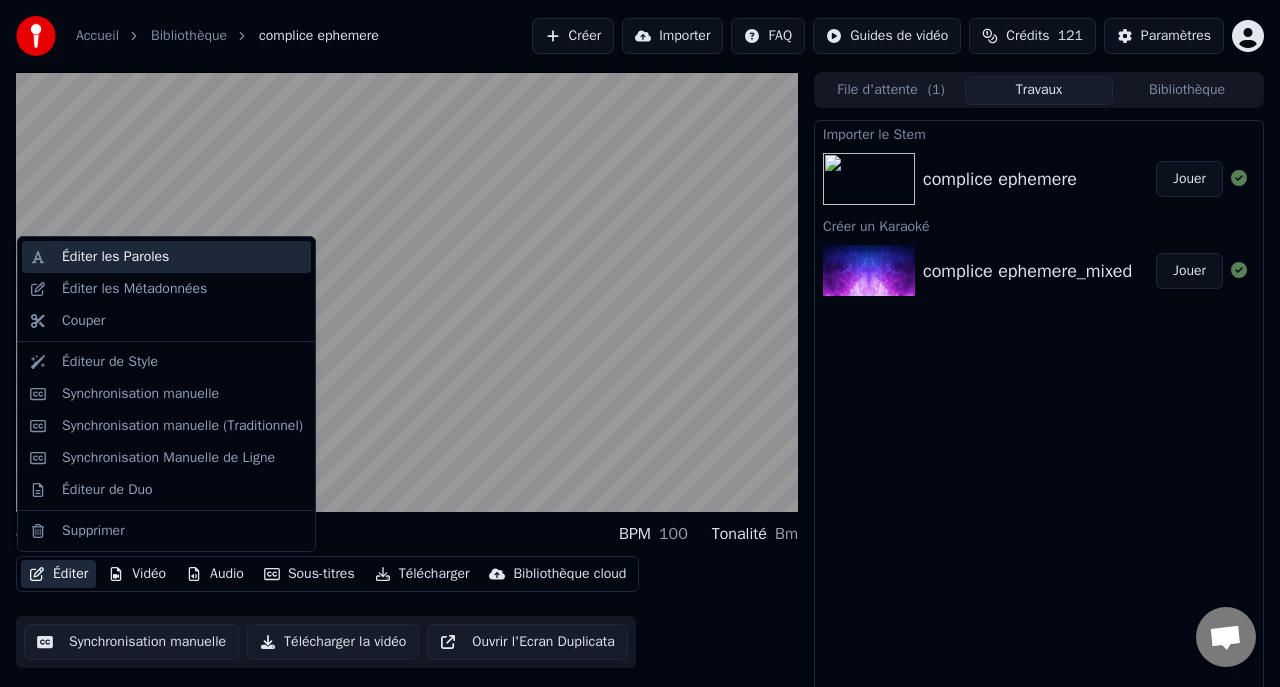 click on "Éditer les Paroles" at bounding box center [115, 257] 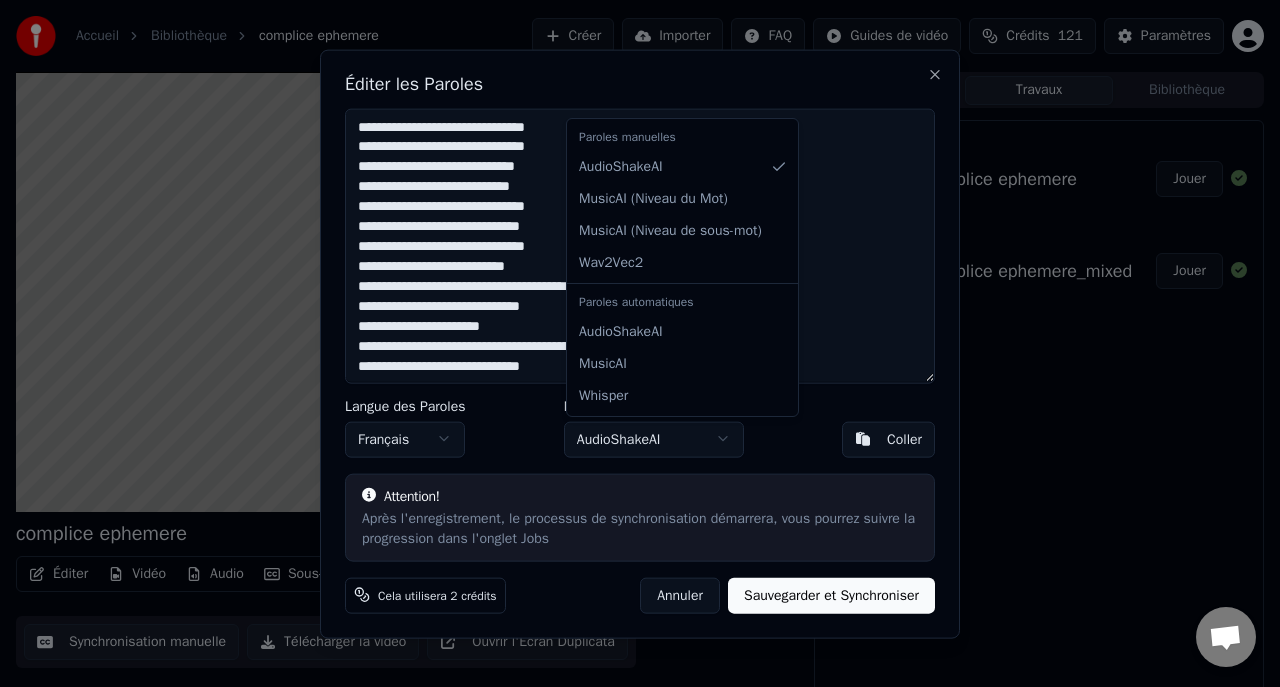 click on "Accueil Bibliothèque complice ephemere Créer Importer FAQ Guides de vidéo Crédits 121 Paramètres complice ephemere BPM 100 Tonalité Bm Éditer Vidéo Audio Sous-titres Télécharger Bibliothèque cloud Synchronisation manuelle Télécharger la vidéo Ouvrir l'Ecran Duplicata File d'attente ( 1 ) Travaux Bibliothèque Importer le Stem complice ephemere Jouer Créer un Karaoké complice ephemere_mixed Jouer Messages Adam de Youka Desktop Autres canaux Continuer par Email Réseau hors-ligne. Reconnexion... Aucun message ne peut être échangé pour le moment. Youka Desktop Bonjour ! Comment puis-je vous aider ? Lundi, 4 Août cree un duo 04/08/2025 Mardi, 5 Août Adam Vous pouvez utiliser l'éditeur de duo sous le menu d'édition, Il y a 1 heure Envoyer un fichier Insérer un emoji Envoyer un fichier Message audio We run on Crisp Éditer les Paroles Langue des Paroles Français Modèle de Synchronisation AudioShakeAI Coller Attention! Cela utilisera 2 crédits Annuler Sauvegarder et Synchroniser Close ) )" at bounding box center (640, 343) 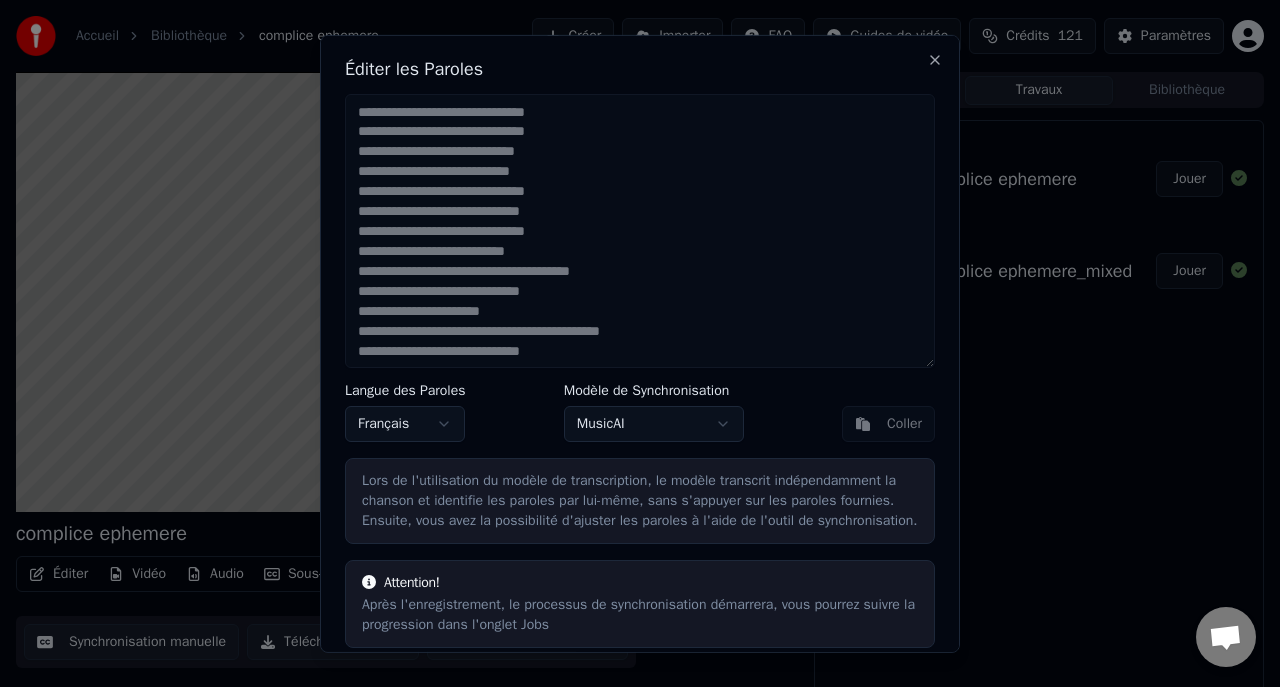 scroll, scrollTop: 92, scrollLeft: 0, axis: vertical 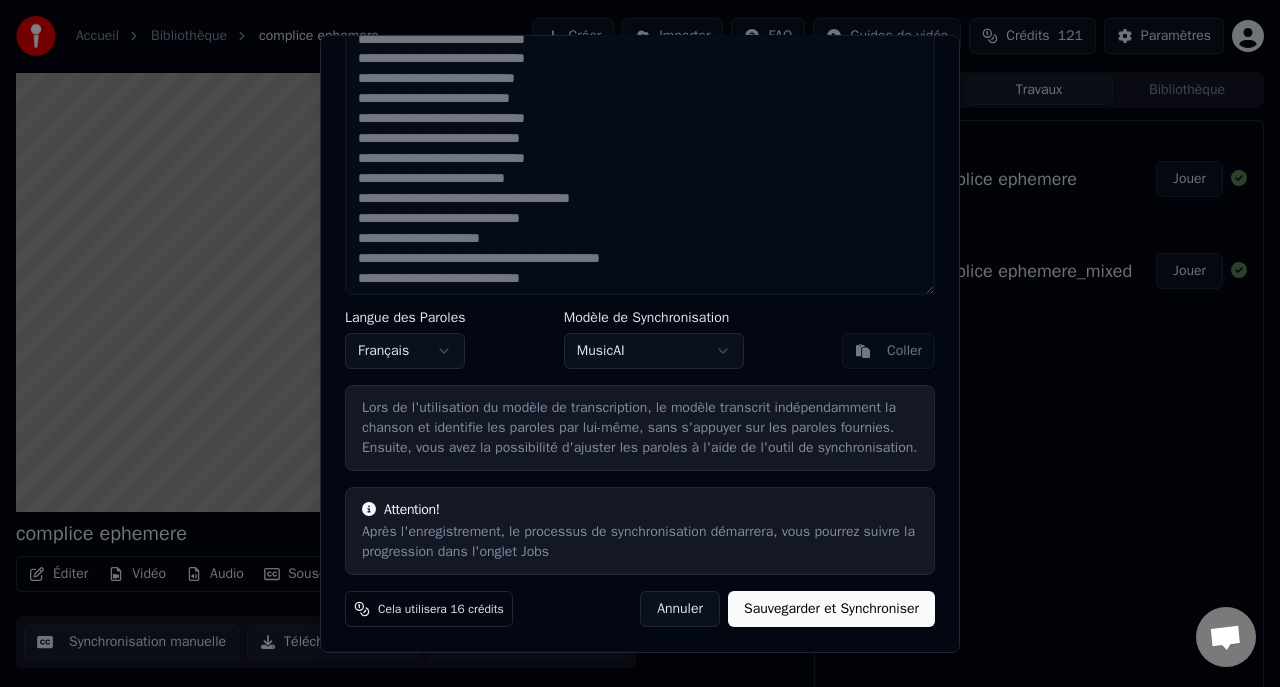 click on "Sauvegarder et Synchroniser" at bounding box center [831, 609] 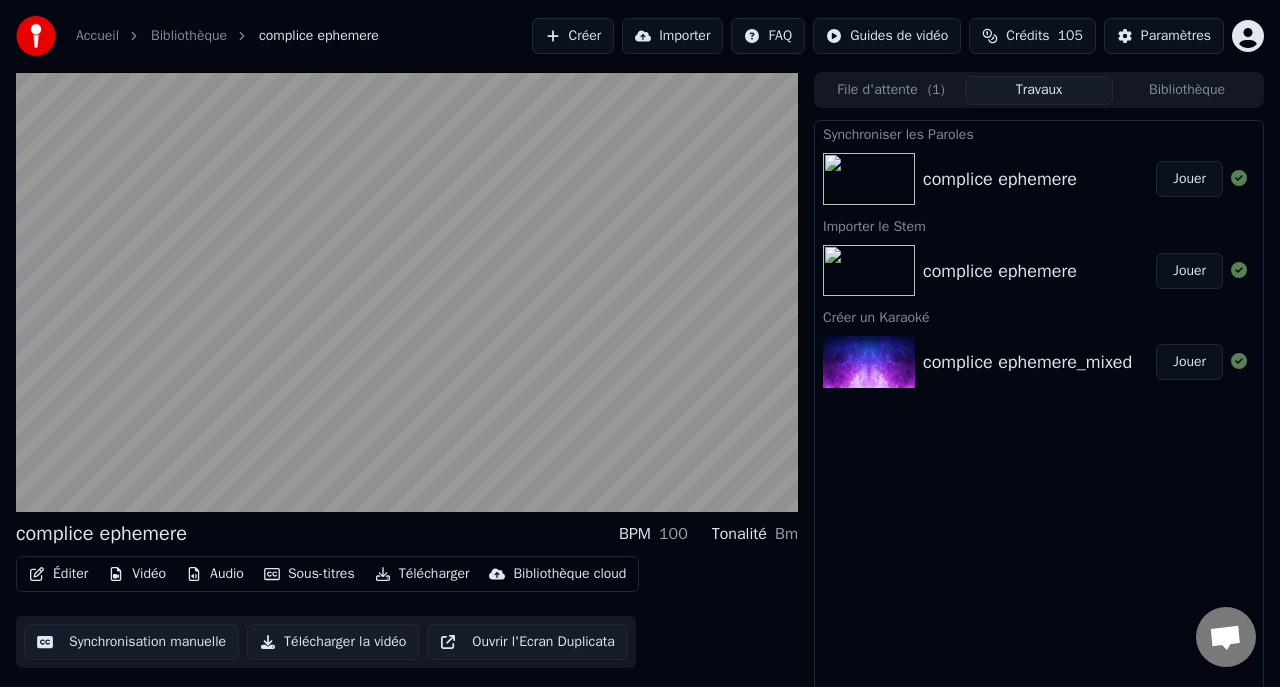 click on "Jouer" at bounding box center (1189, 179) 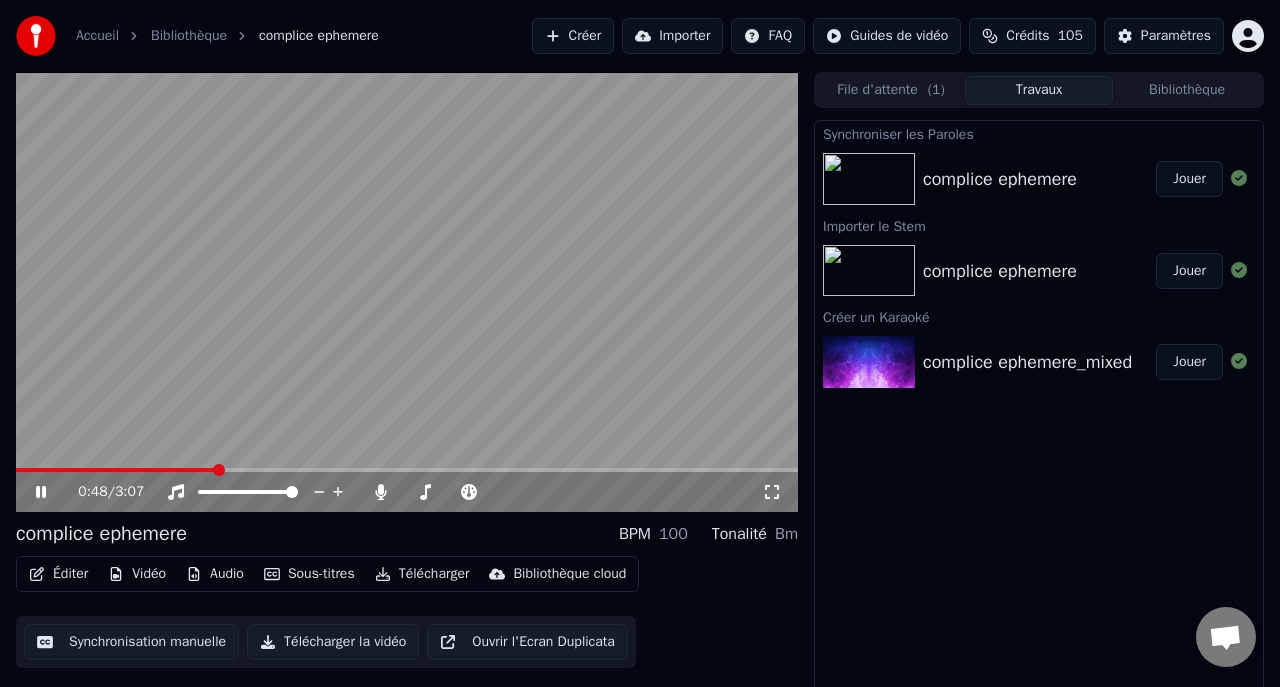 click on "Sous-titres" at bounding box center (309, 574) 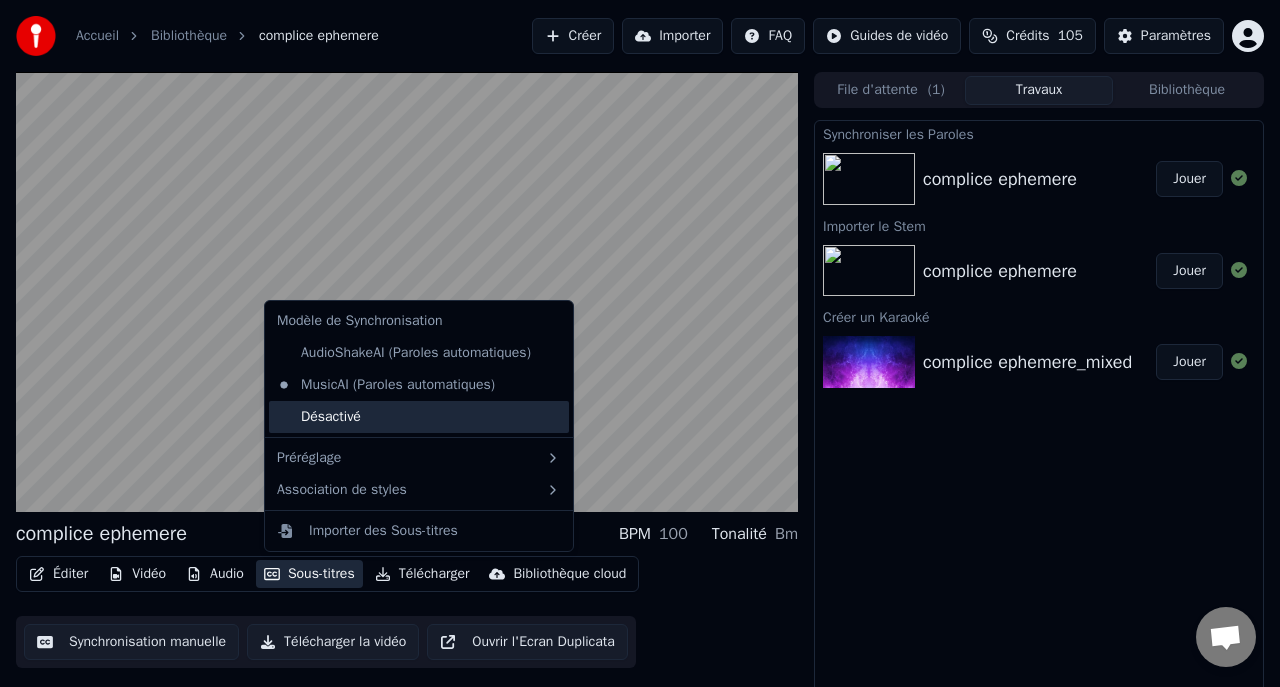 click on "Désactivé" at bounding box center [419, 417] 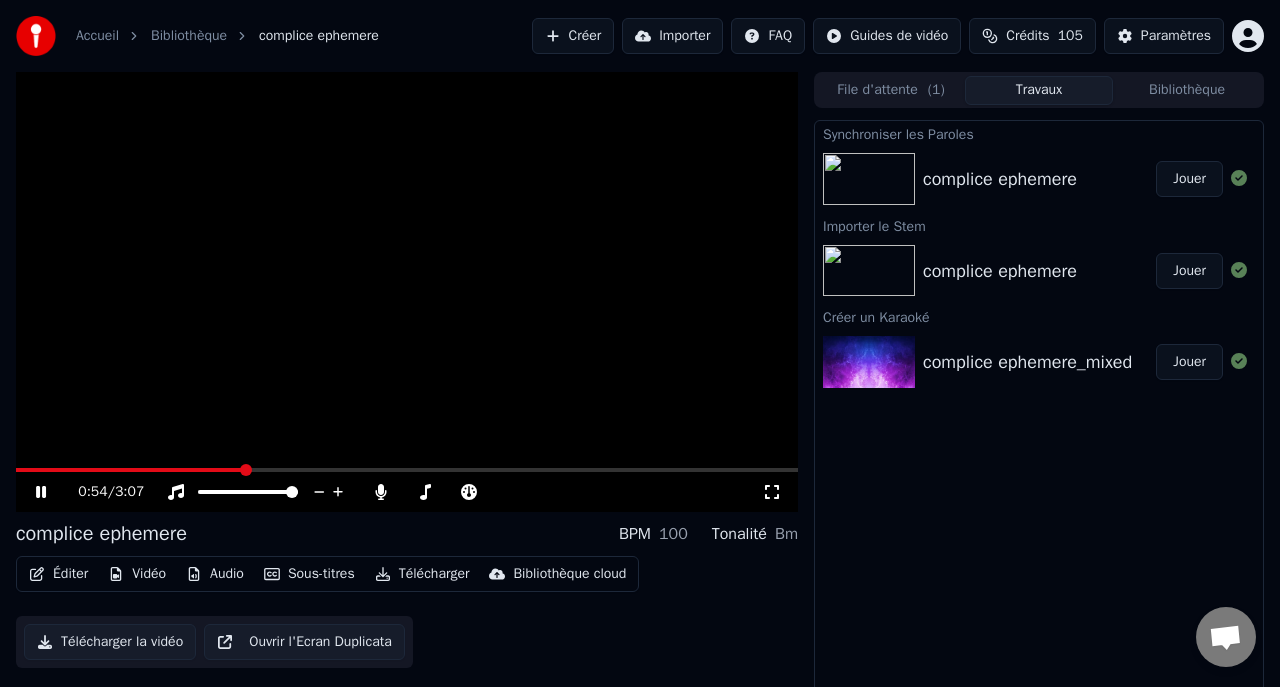click on "Sous-titres" at bounding box center [309, 574] 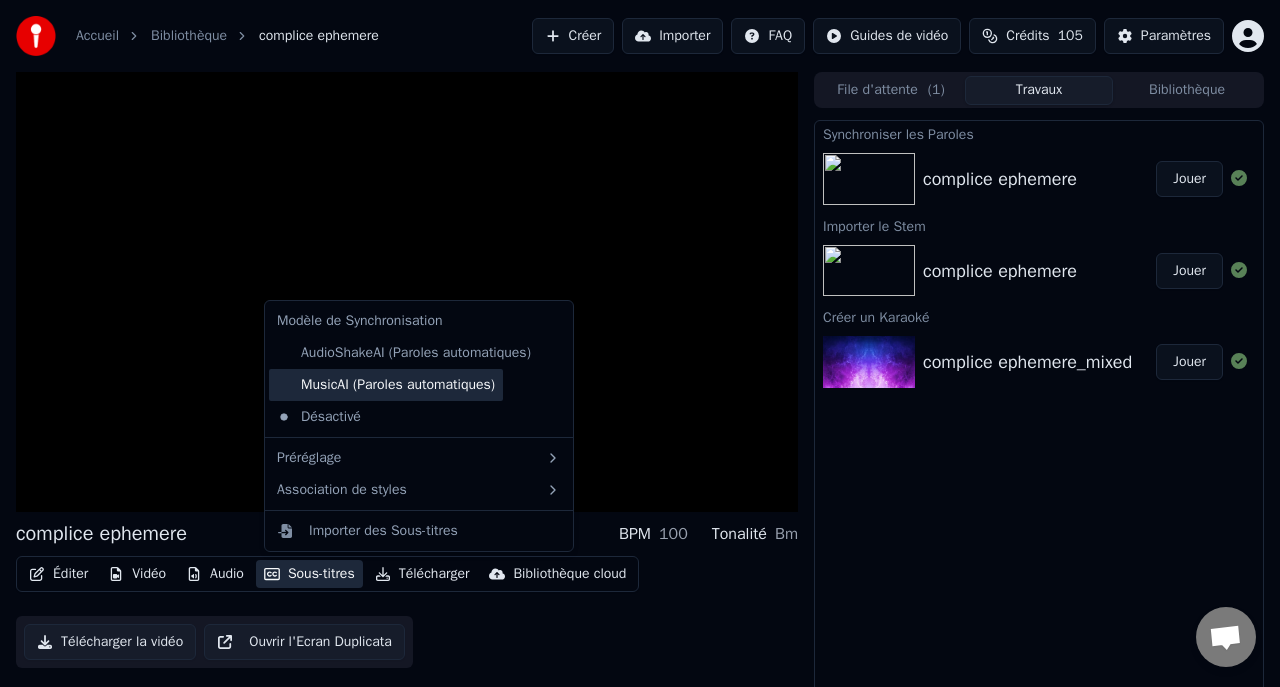 click on "MusicAI (Paroles automatiques)" at bounding box center [386, 385] 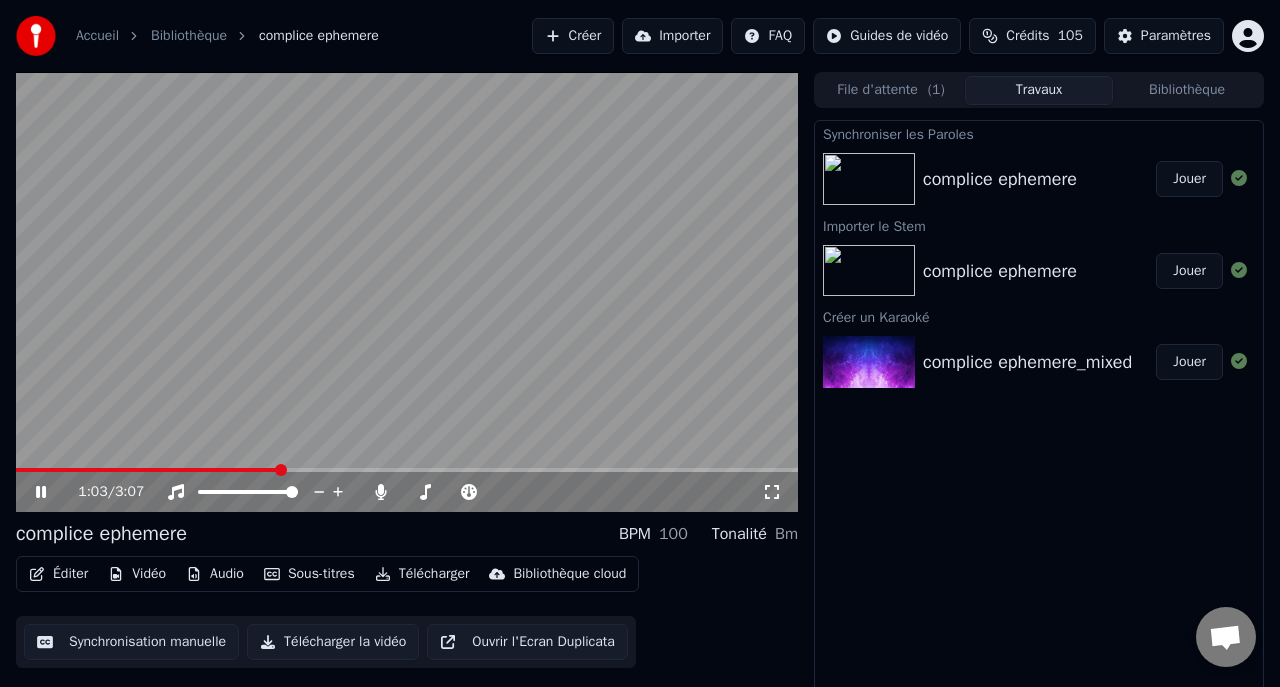 click on "Vidéo" at bounding box center [137, 574] 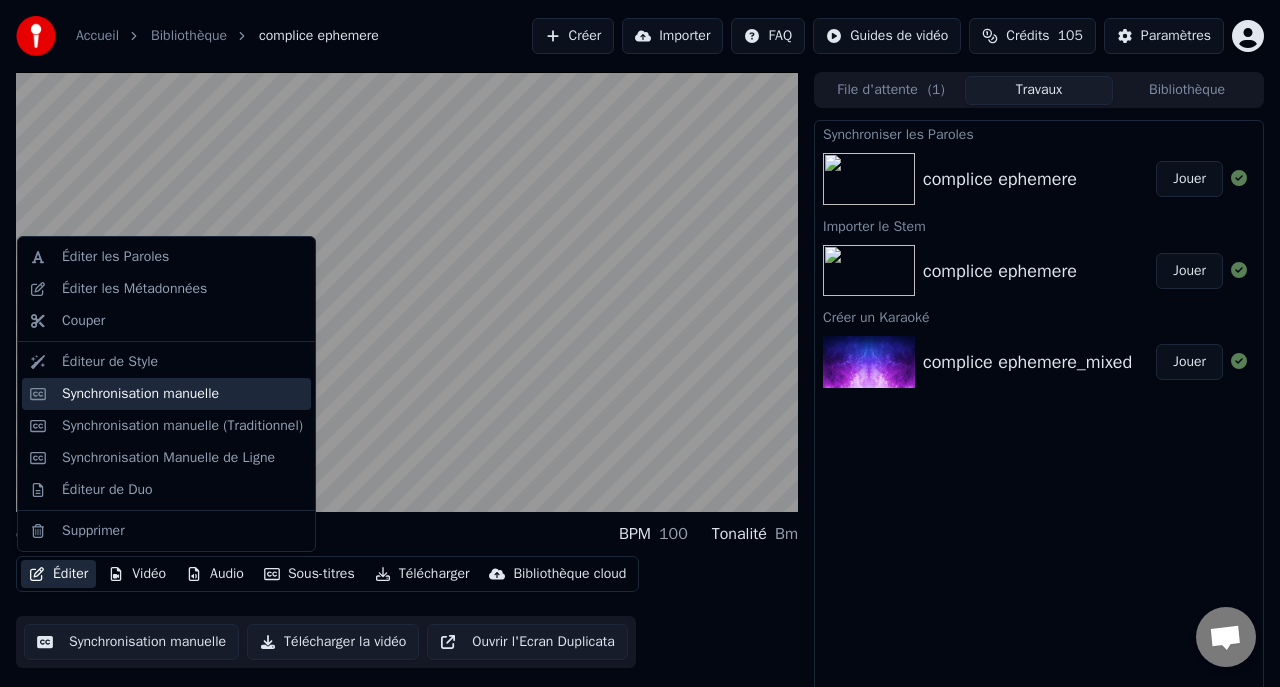 click on "Synchronisation manuelle" at bounding box center (140, 394) 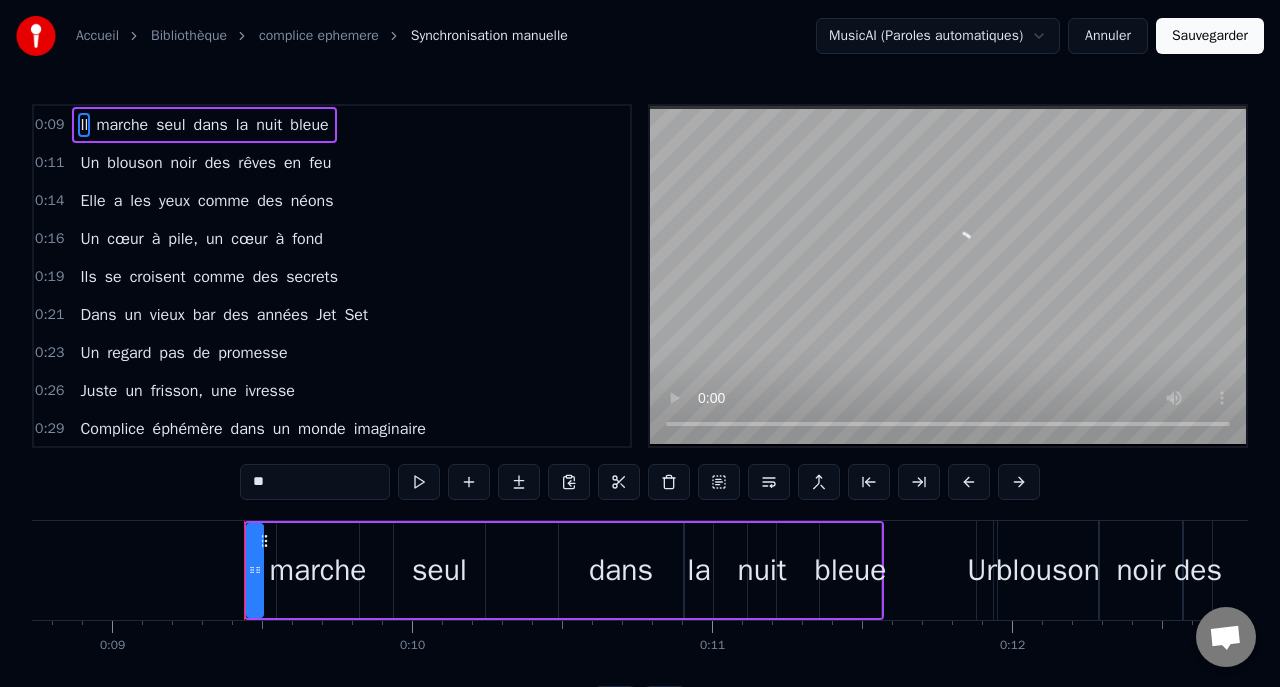 scroll, scrollTop: 0, scrollLeft: 2732, axis: horizontal 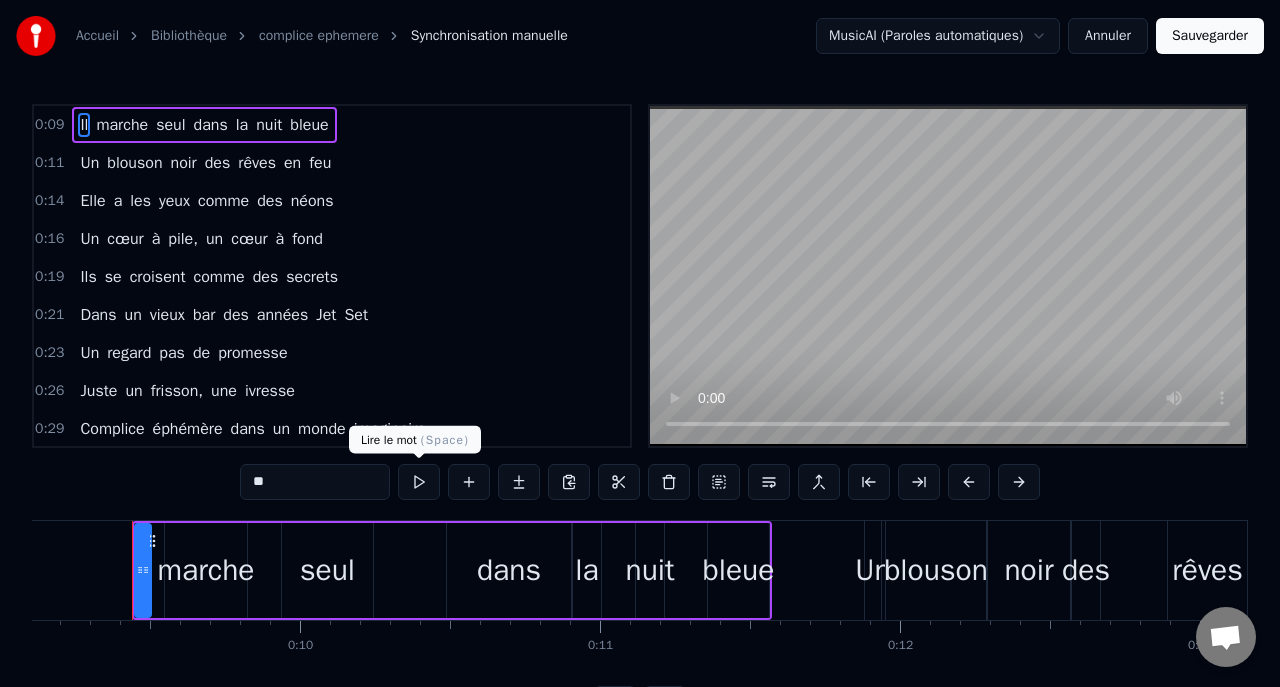 click at bounding box center [419, 482] 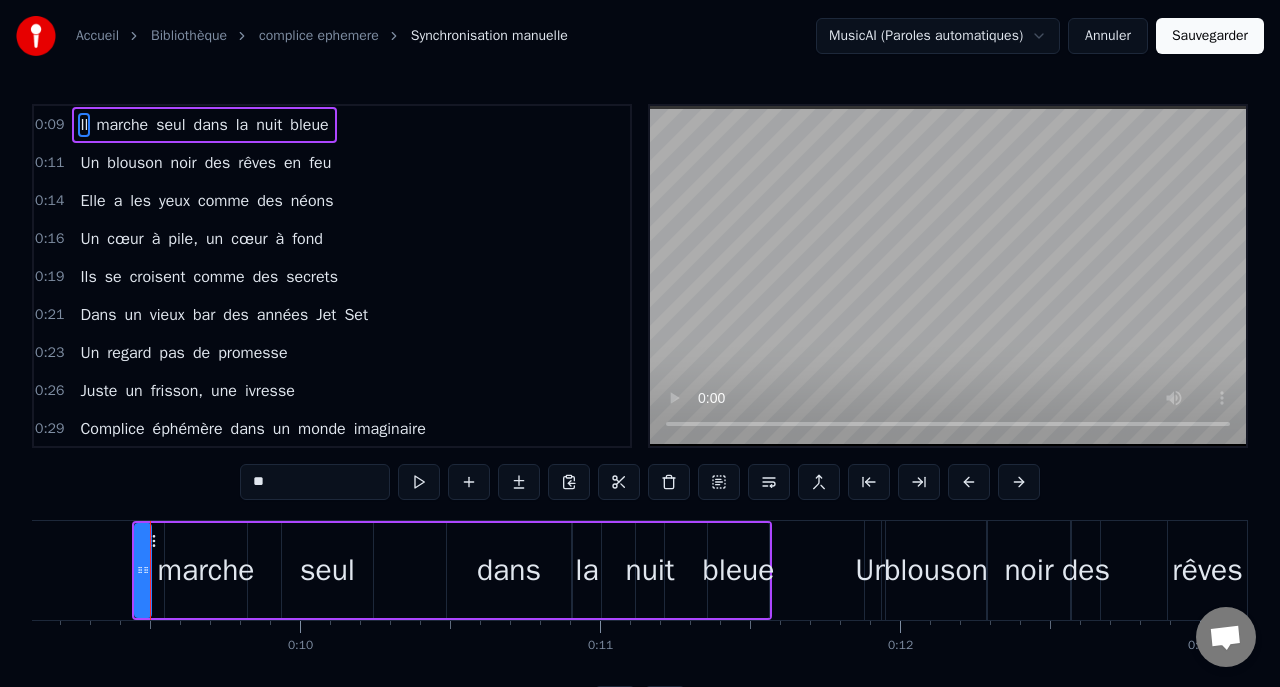 click at bounding box center (419, 482) 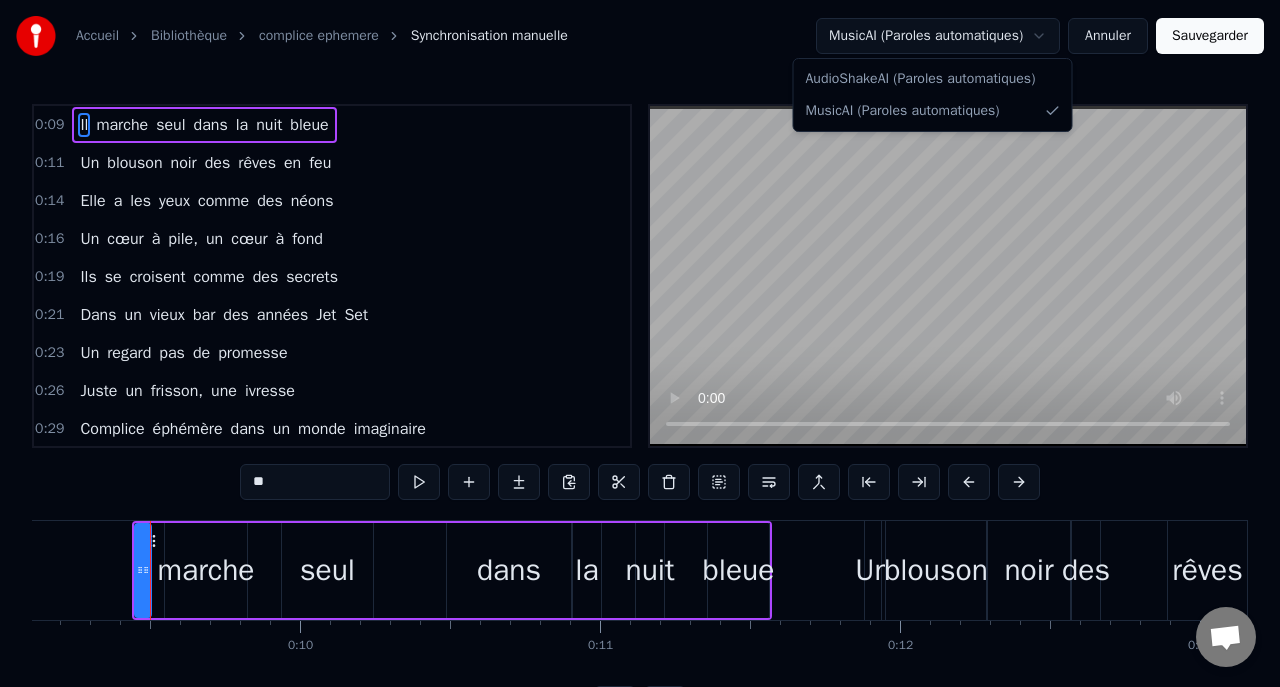 click on "Accueil Bibliothèque complice ephemere Synchronisation manuelle MusicAI (Paroles automatiques) Annuler Sauvegarder 0:09 Il marche seul dans la nuit bleue 0:11 Un blouson noir des rêves en feu 0:14 Elle a les yeux comme des néons 0:16 Un cœur à pile, un cœur à fond 0:19 Ils se croisent comme des secrets 0:21 Dans un vieux bar des années Jet Set 0:23 Un regard pas de promesse 0:26 Juste un frisson, une ivresse 0:29 Complice éphémère dans un monde imaginaire 0:33 Ils se cherchent sans se trouver 0:35 Mais ne cessent de jouer 0:38 Complice éphémère comme une lumière dans l'hiver 0:42 Il s'effleure sans s'attacher et disparaissent à jamais 0:48 Il lui murmure des mots clichés 0:51 Elle répond par des silences maudits 0:55 Ouh, ouh, ouh, ouh, deux inconnus, deux satanites 0:59 Sous les stroboscopes de la nuit 1:02 Leurs pas se fondent dans la musique 1:04 Un saut électrique presque magique 1:07 Mais dès qu'elle rit, il disparaît 1:09 Un jeu d'amour à pile ou fait 1:12 Complice éphémère dans" at bounding box center [640, 377] 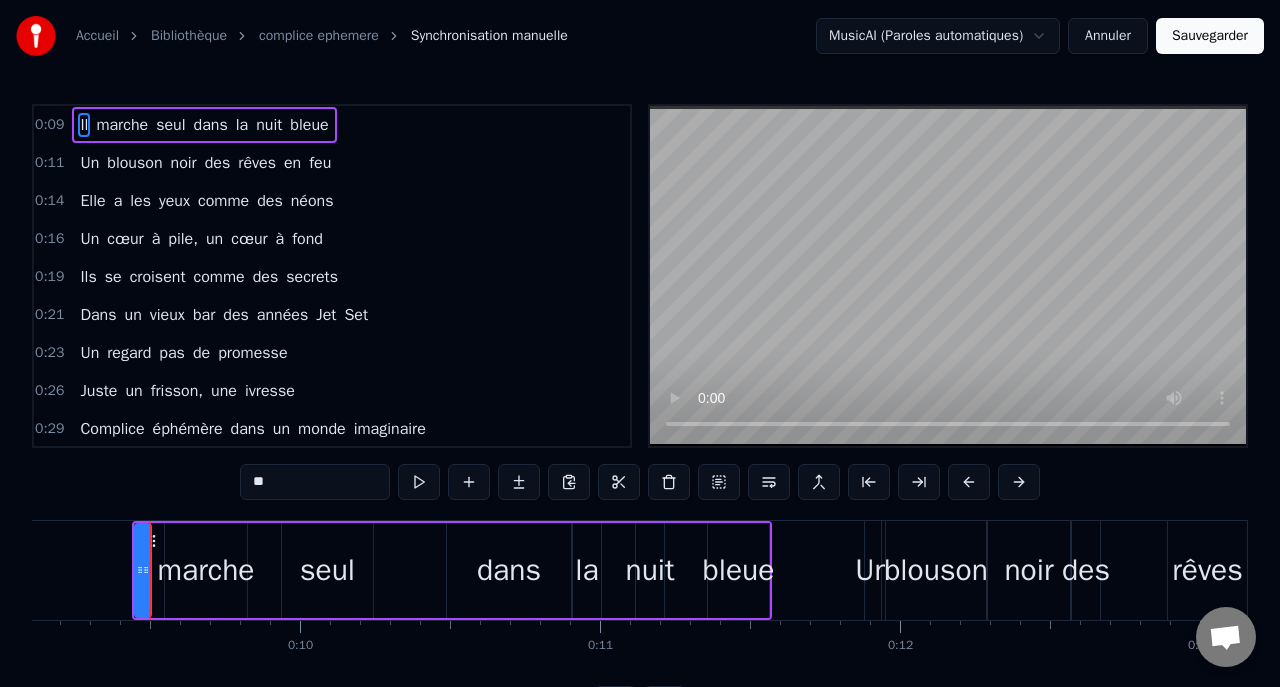 click on "Annuler" at bounding box center (1108, 36) 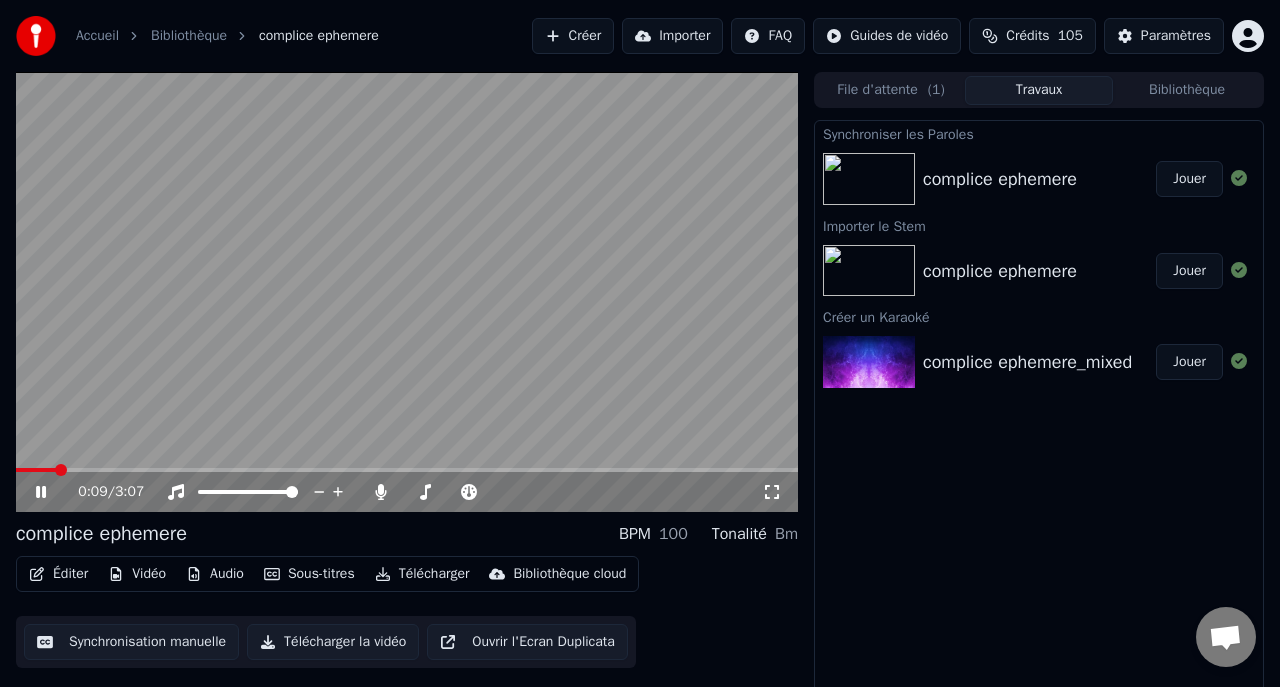 click 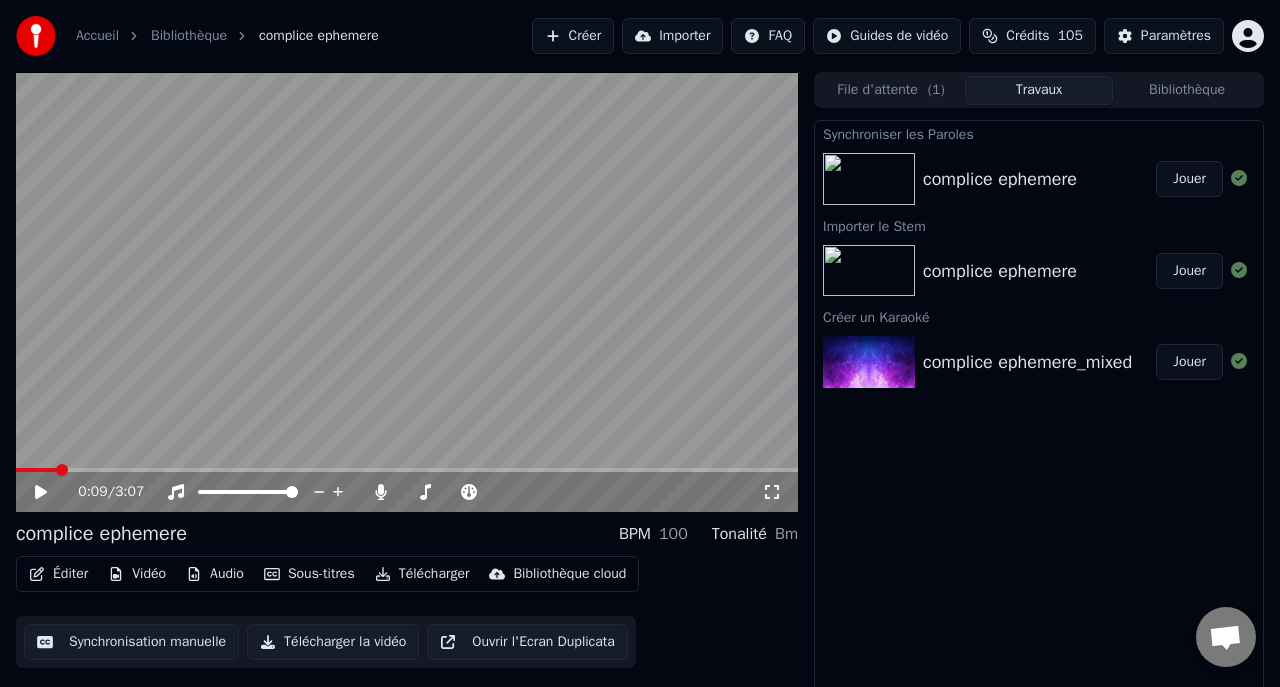 click on "Éditer" at bounding box center [58, 574] 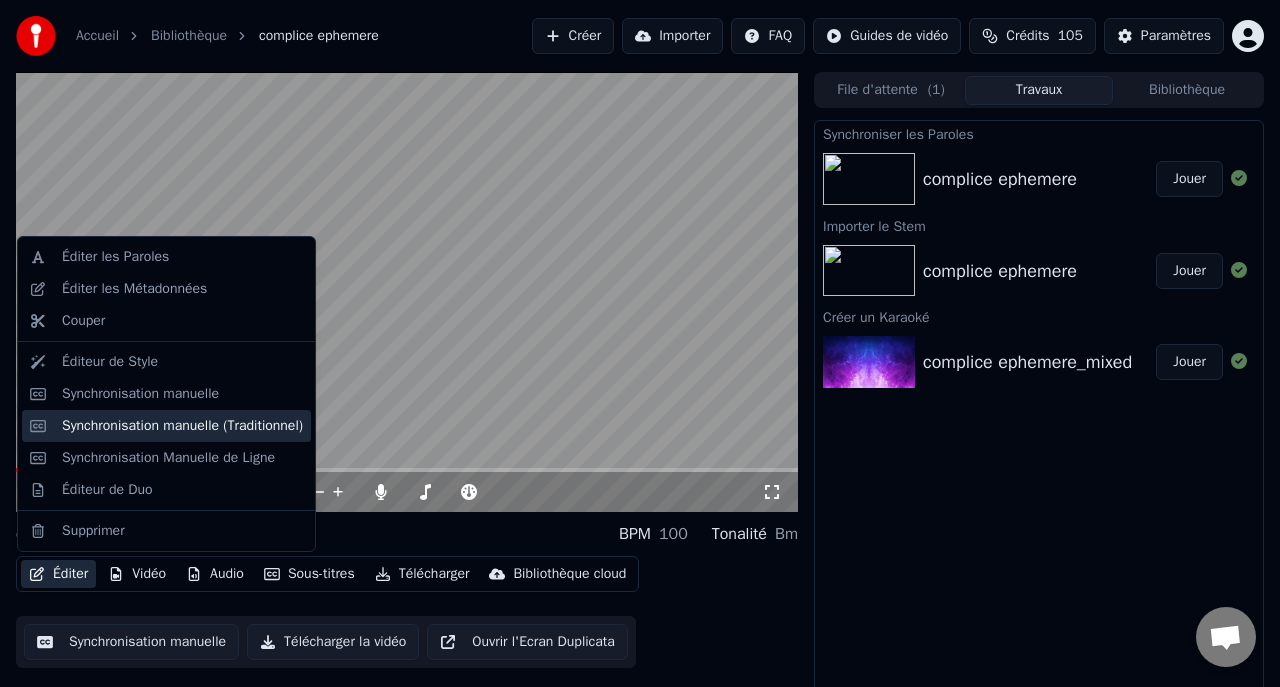 click on "Synchronisation manuelle (Traditionnel)" at bounding box center [182, 426] 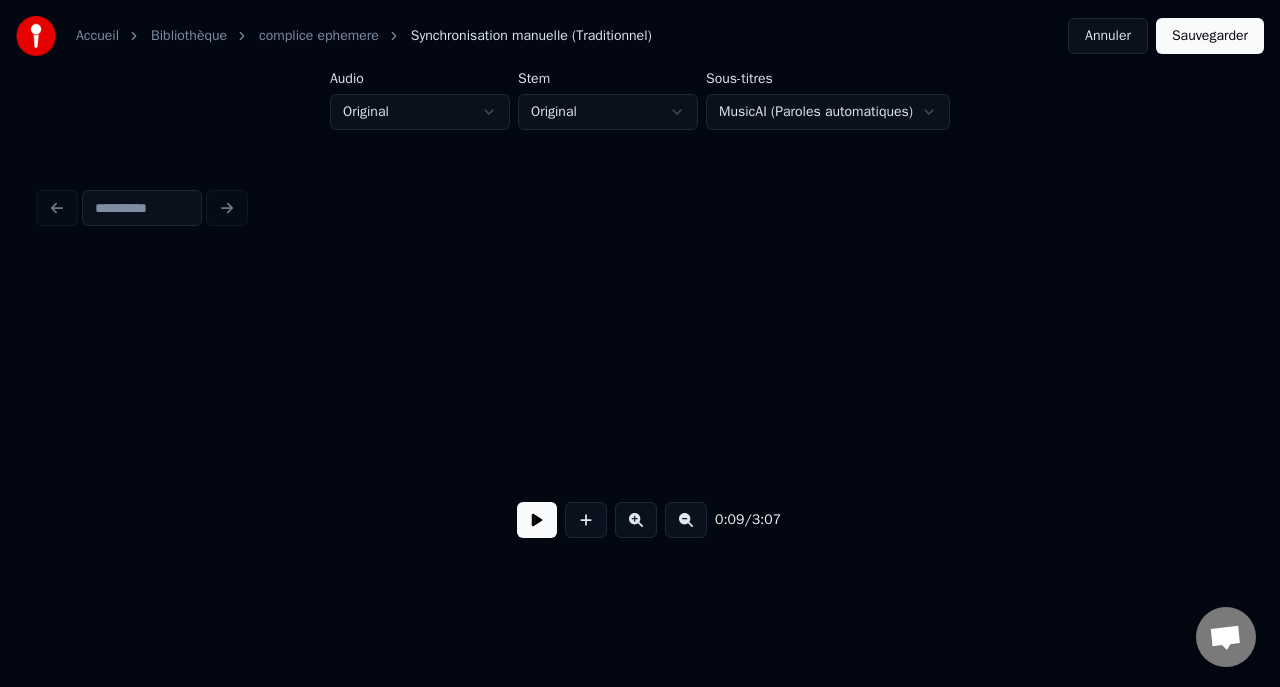 scroll, scrollTop: 0, scrollLeft: 3776, axis: horizontal 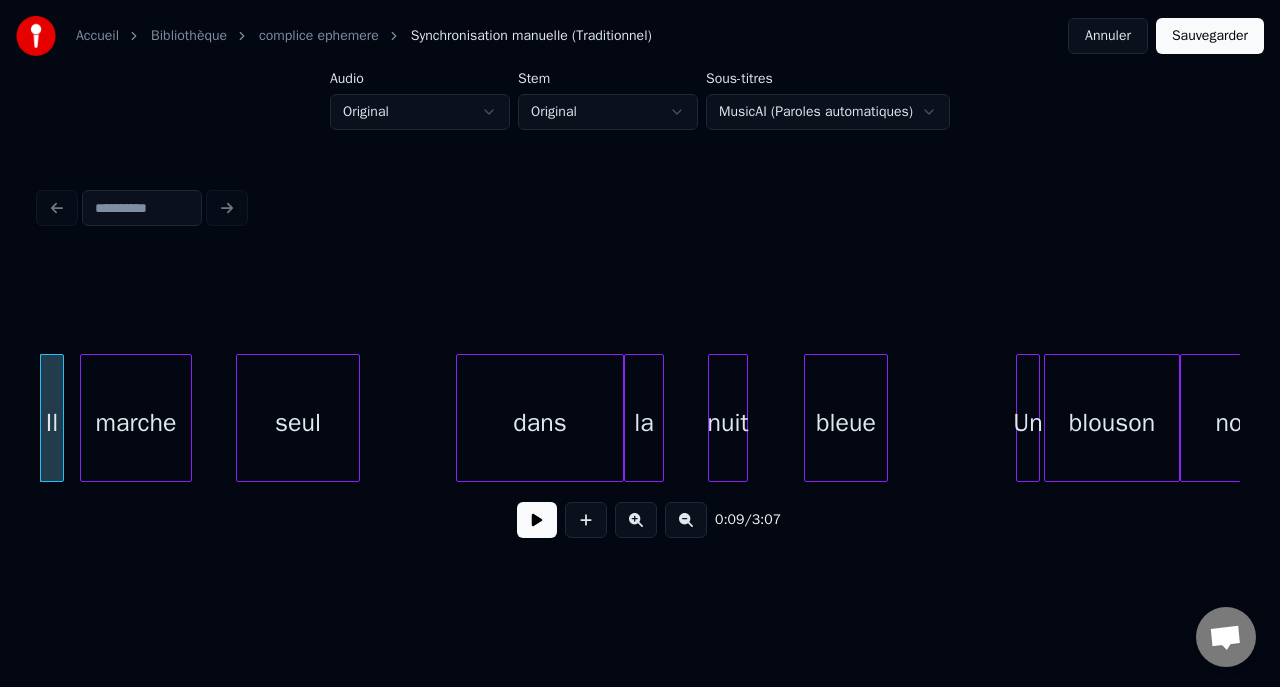 click on "Annuler" at bounding box center (1108, 36) 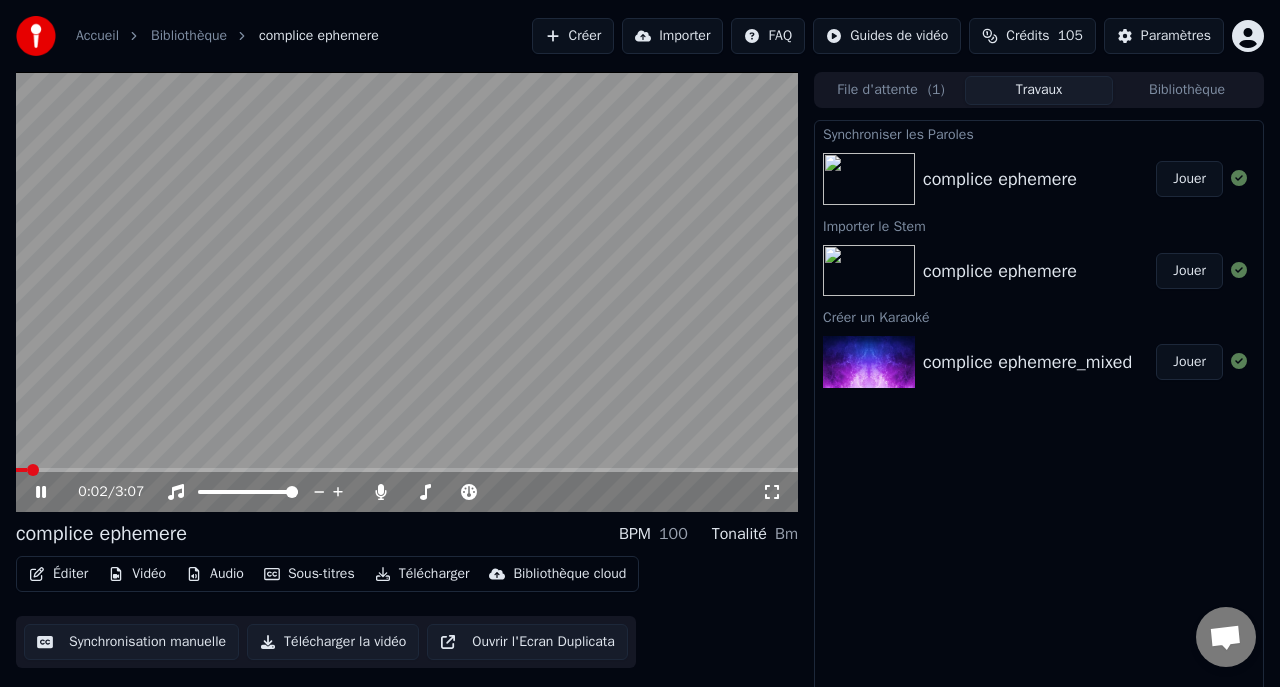 click 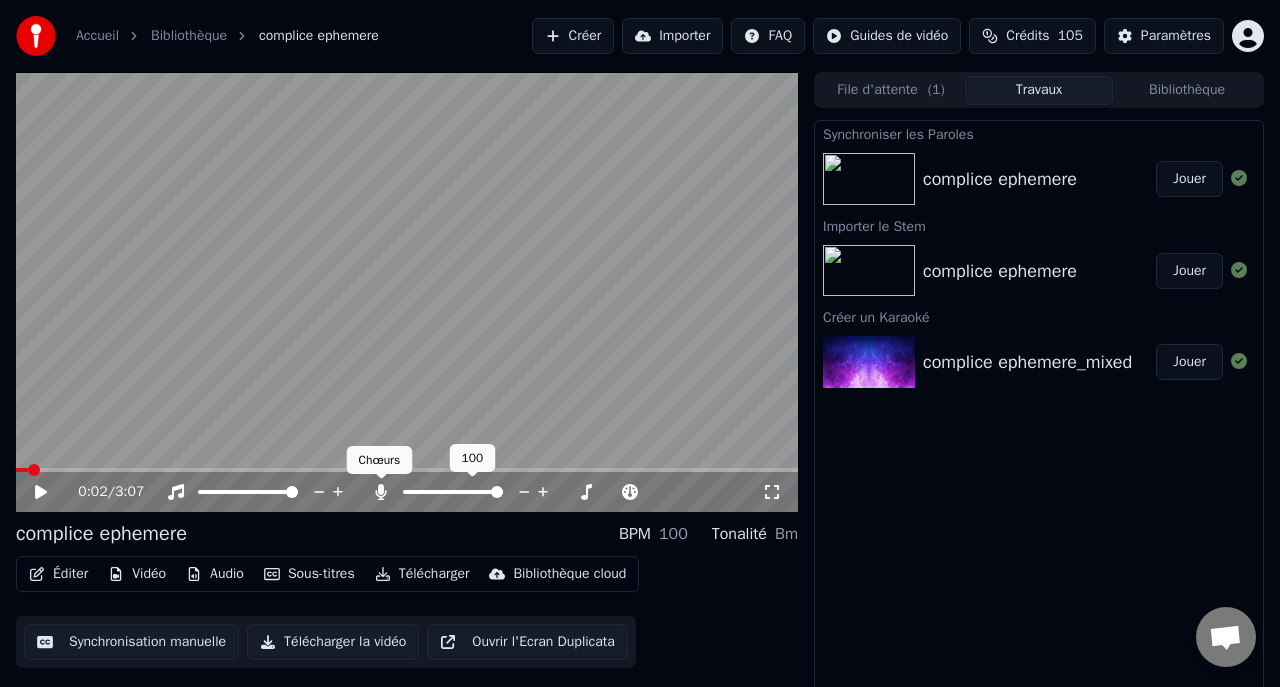 click 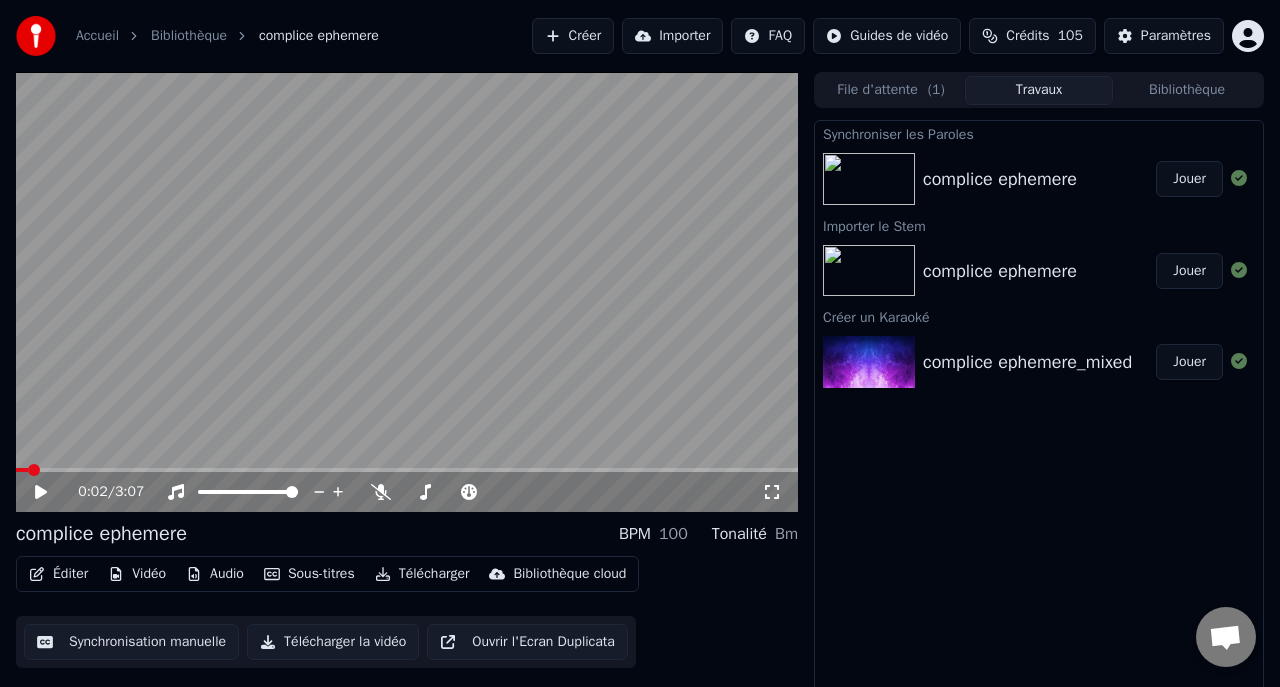 click 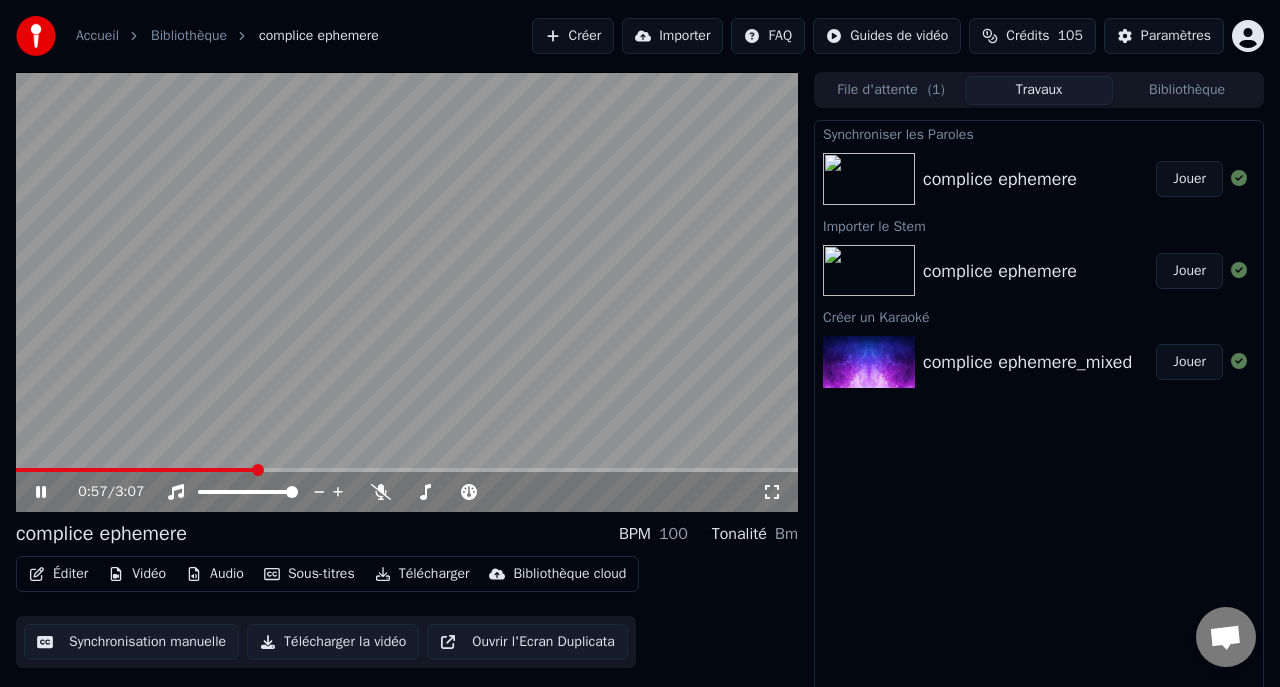 click 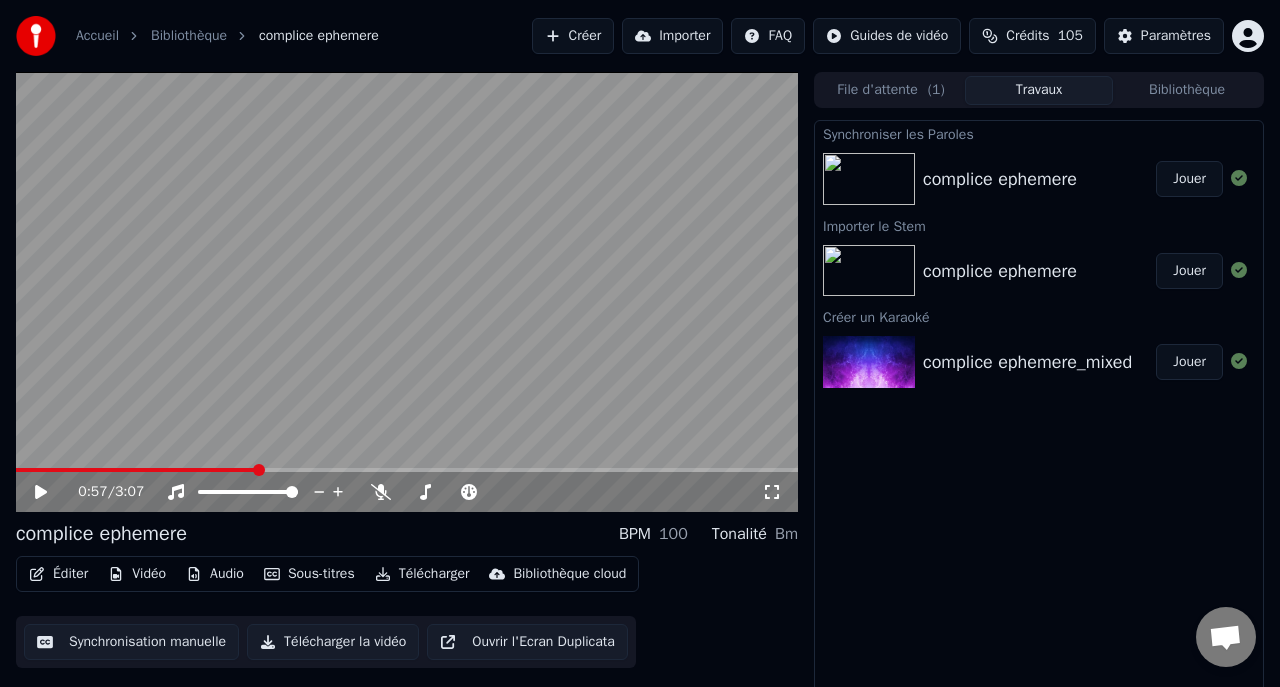 click on "Éditer" at bounding box center [58, 574] 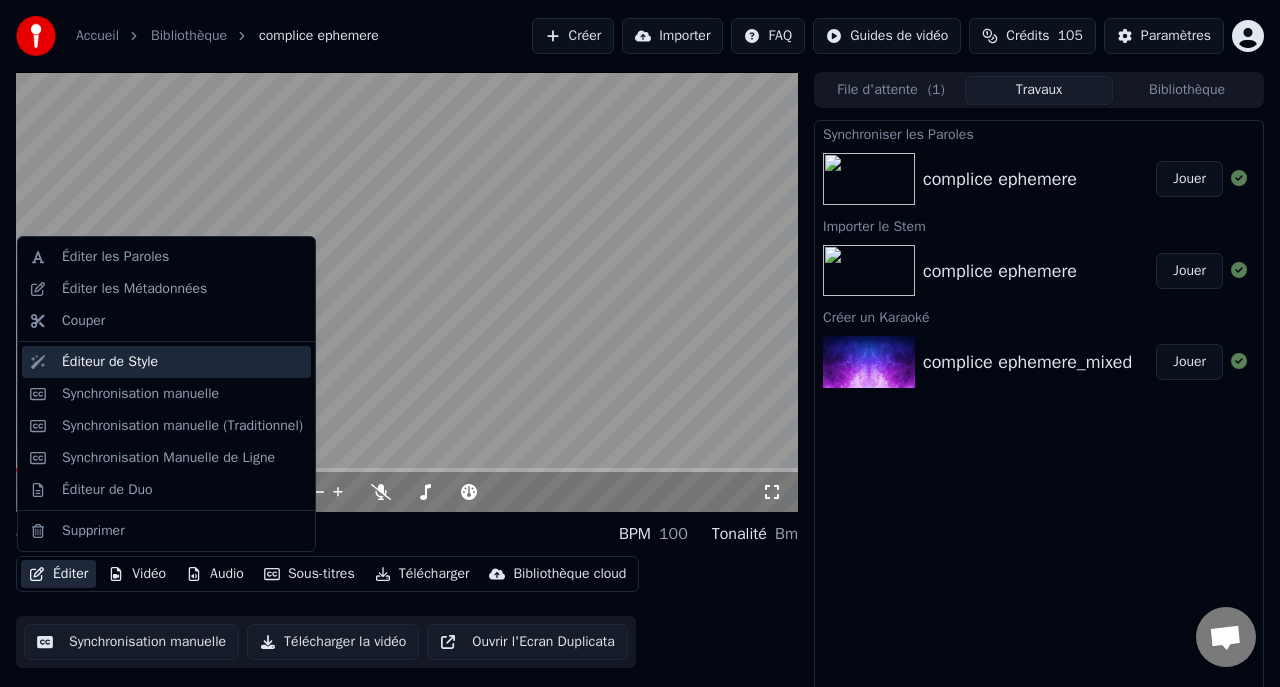 click on "Éditeur de Style" at bounding box center [110, 362] 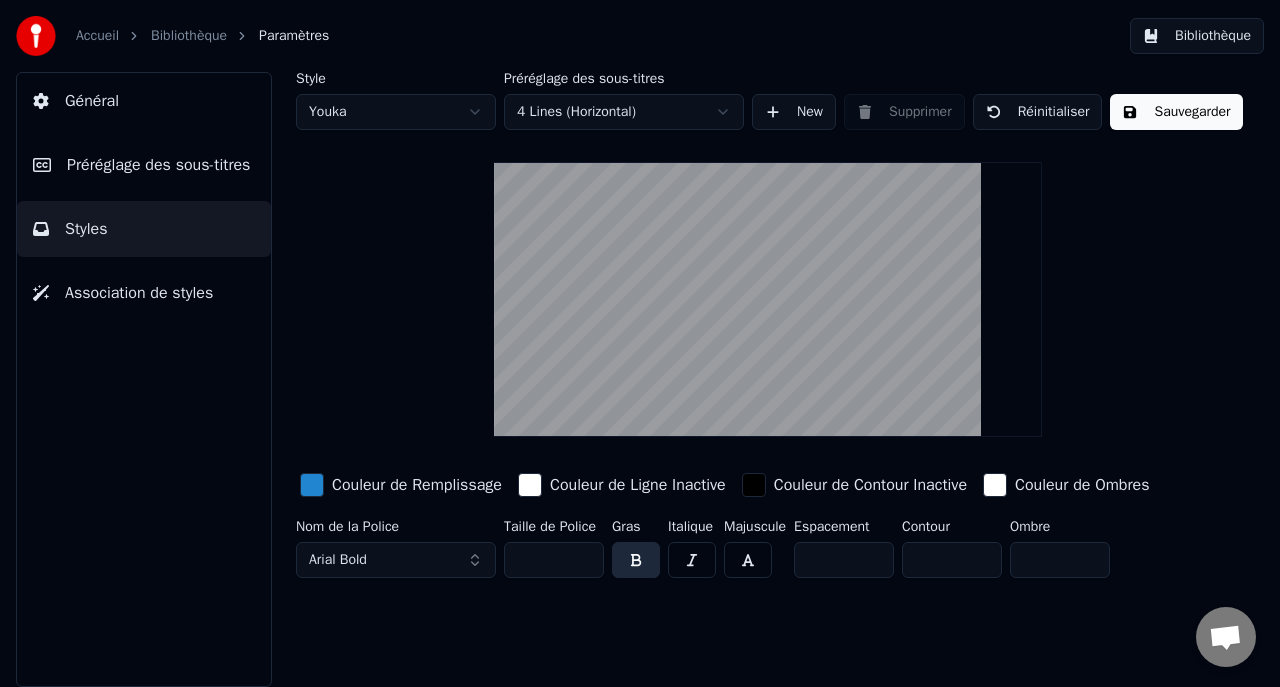 click at bounding box center (530, 485) 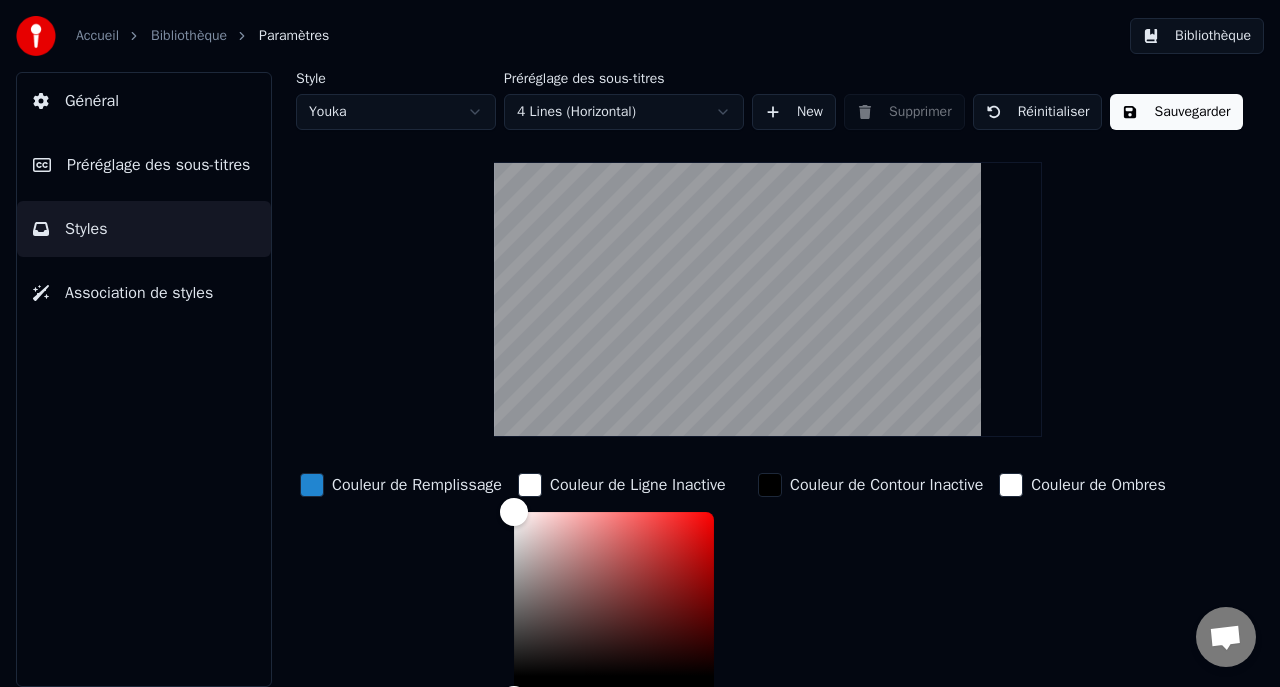 click at bounding box center (312, 485) 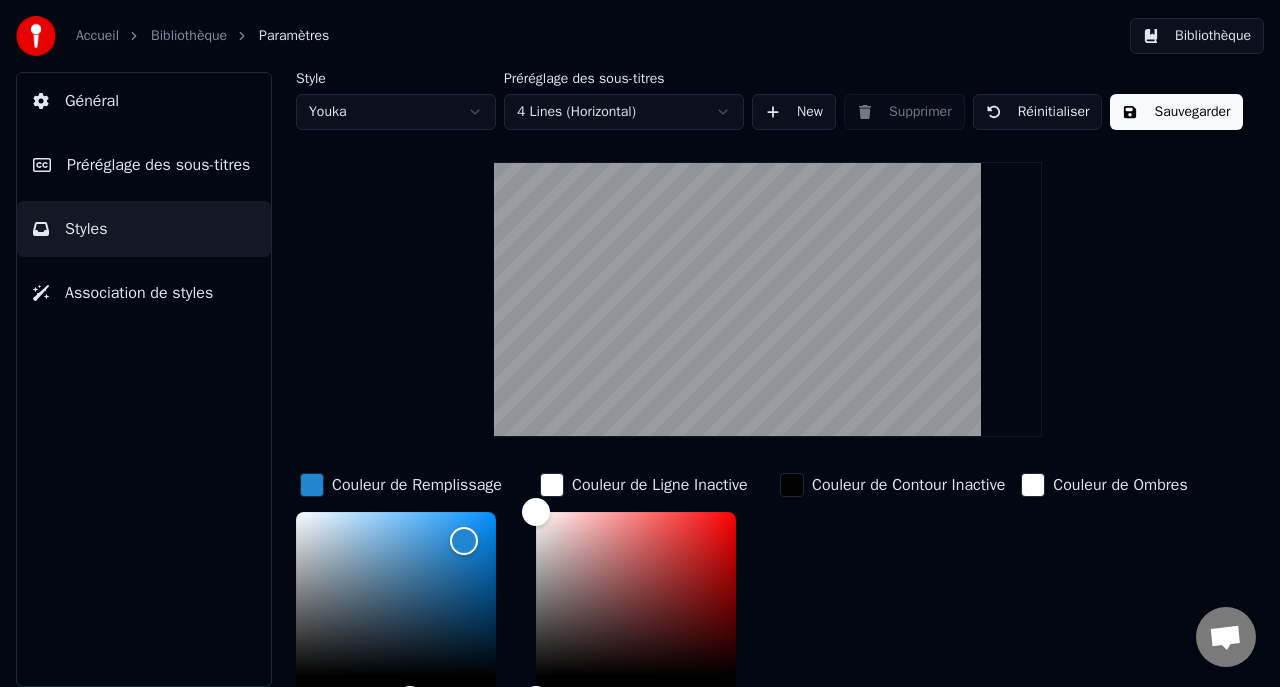 click on "Style Youka Préréglage des sous-titres 4 Lines (Horizontal) New Supprimer Réinitialiser Sauvegarder Couleur de Remplissage ******* Couleur de Ligne Inactive ******* Couleur de Contour Inactive Couleur de Ombres Nom de la Police Arial Bold Taille de Police ** Gras Italique Majuscule Espacement * Contour * Ombre *" at bounding box center (768, 463) 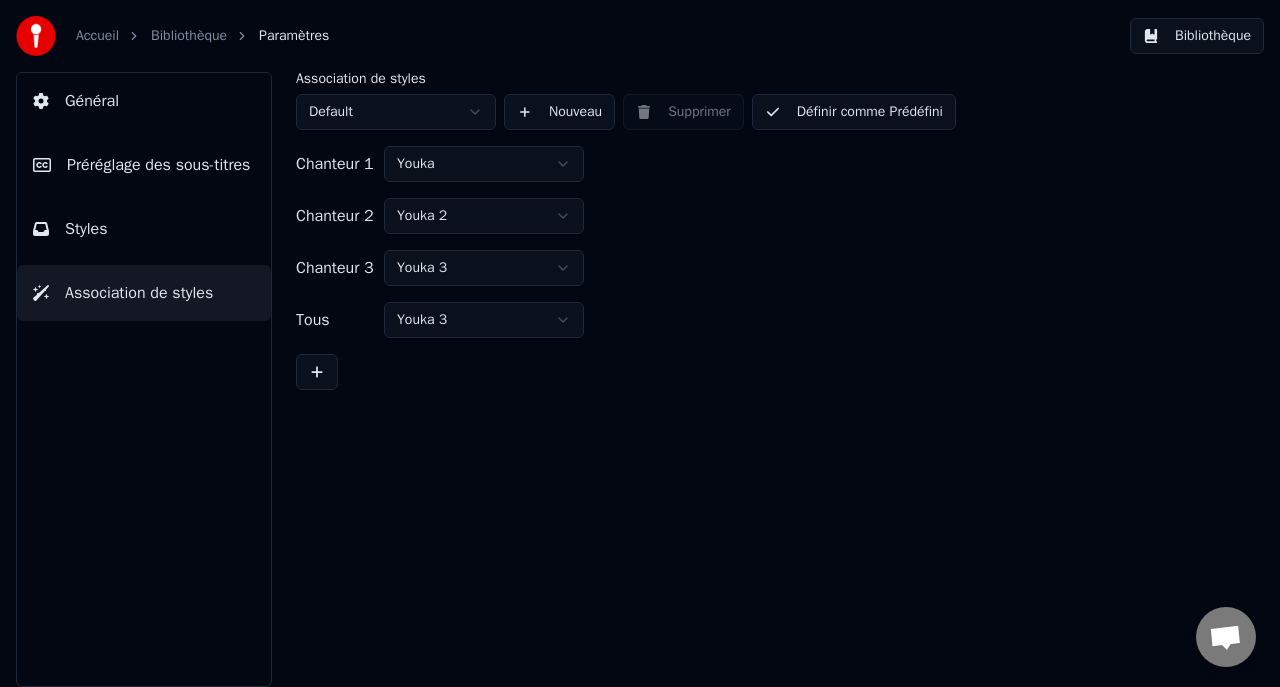 click on "Bibliothèque" at bounding box center [189, 36] 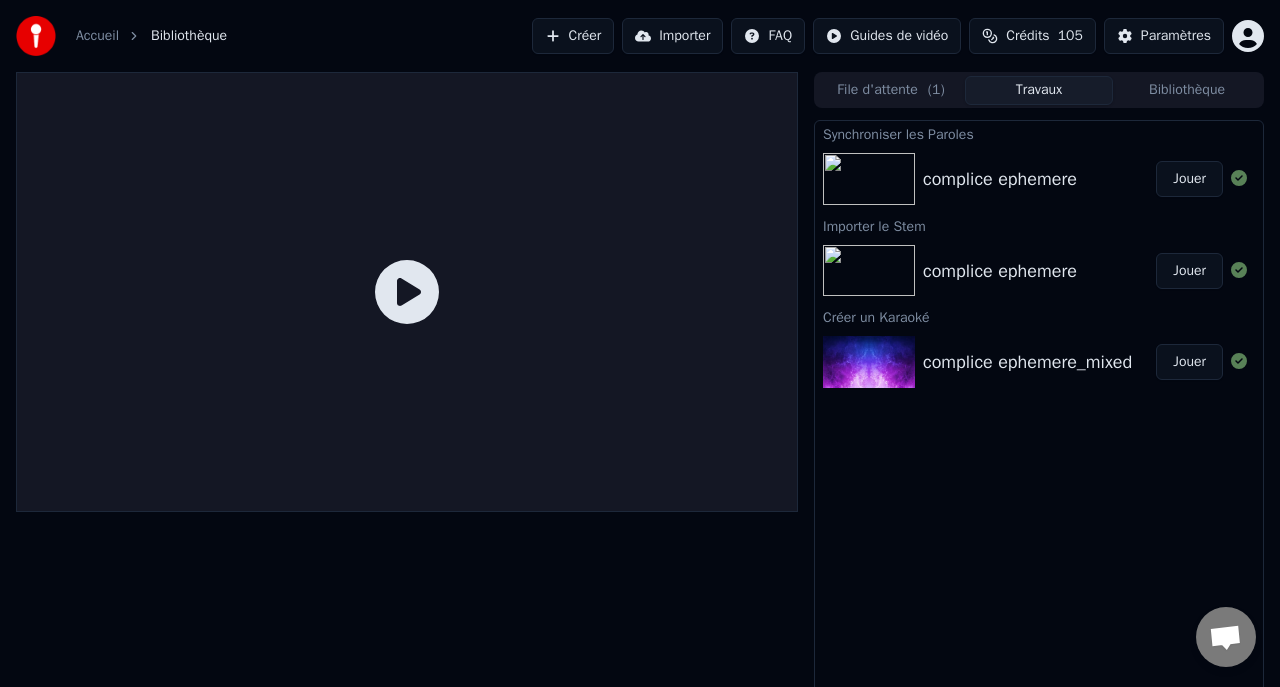 click on "Jouer" at bounding box center [1189, 179] 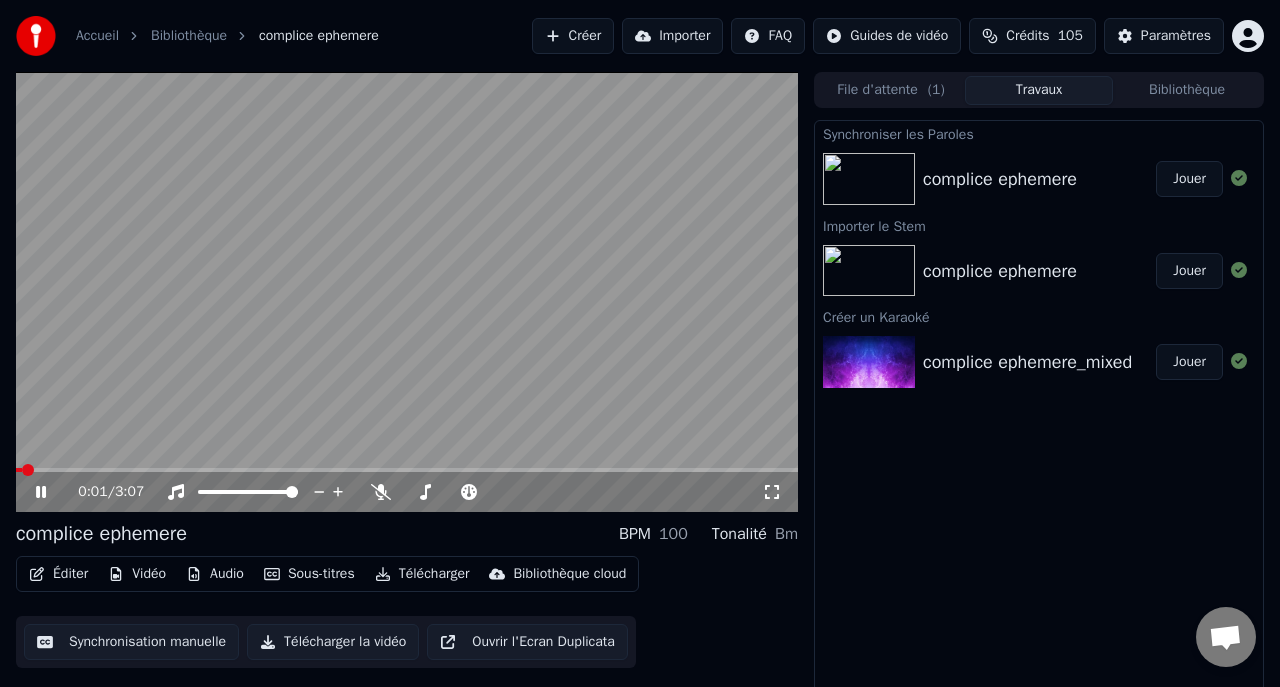 click 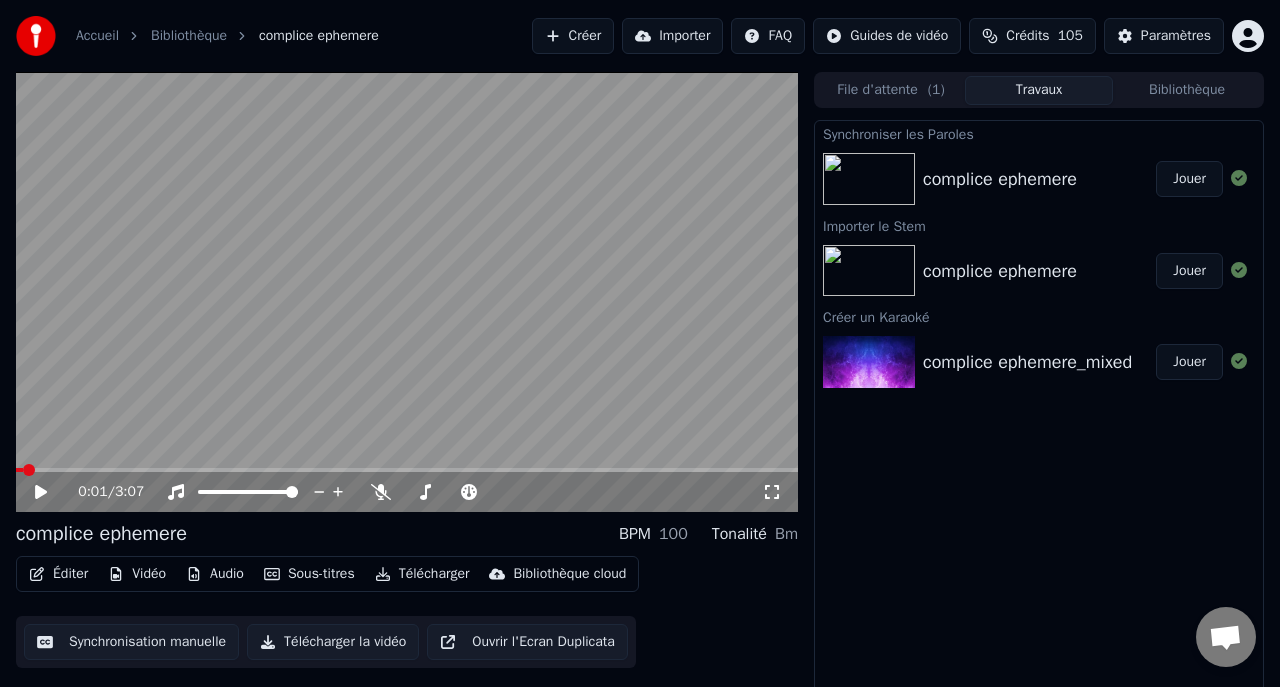 click on "Audio" at bounding box center [215, 574] 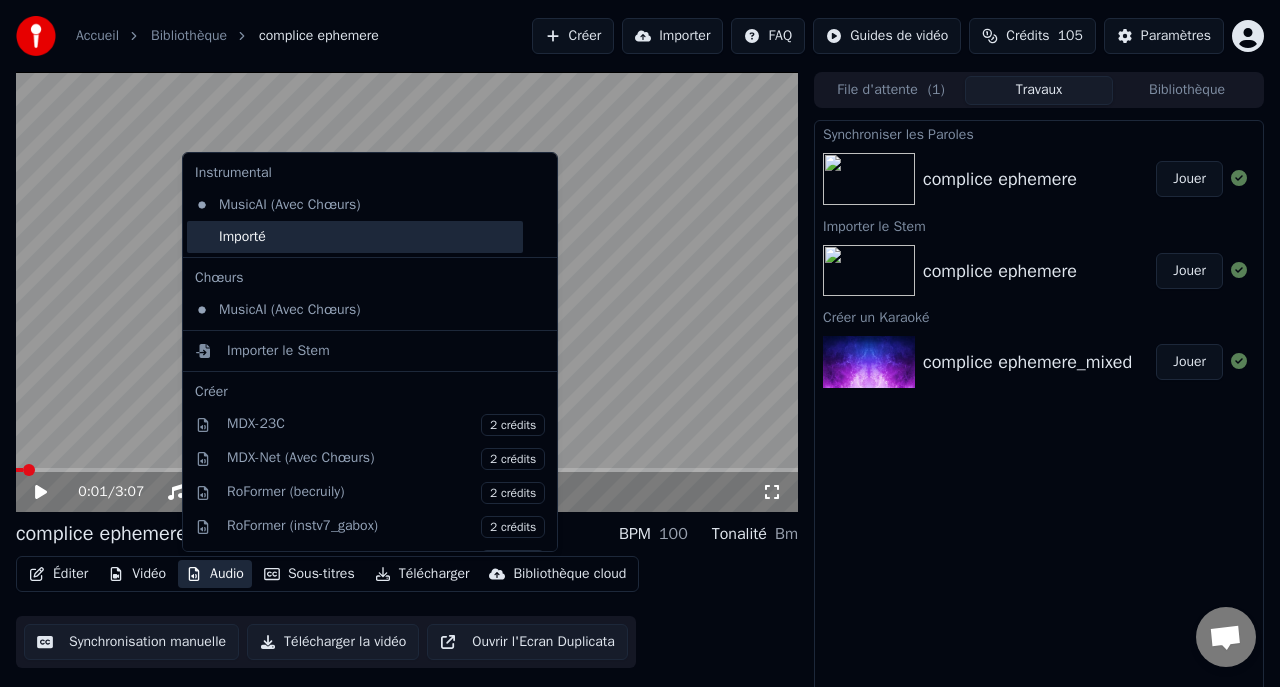 click on "Importé" at bounding box center [355, 237] 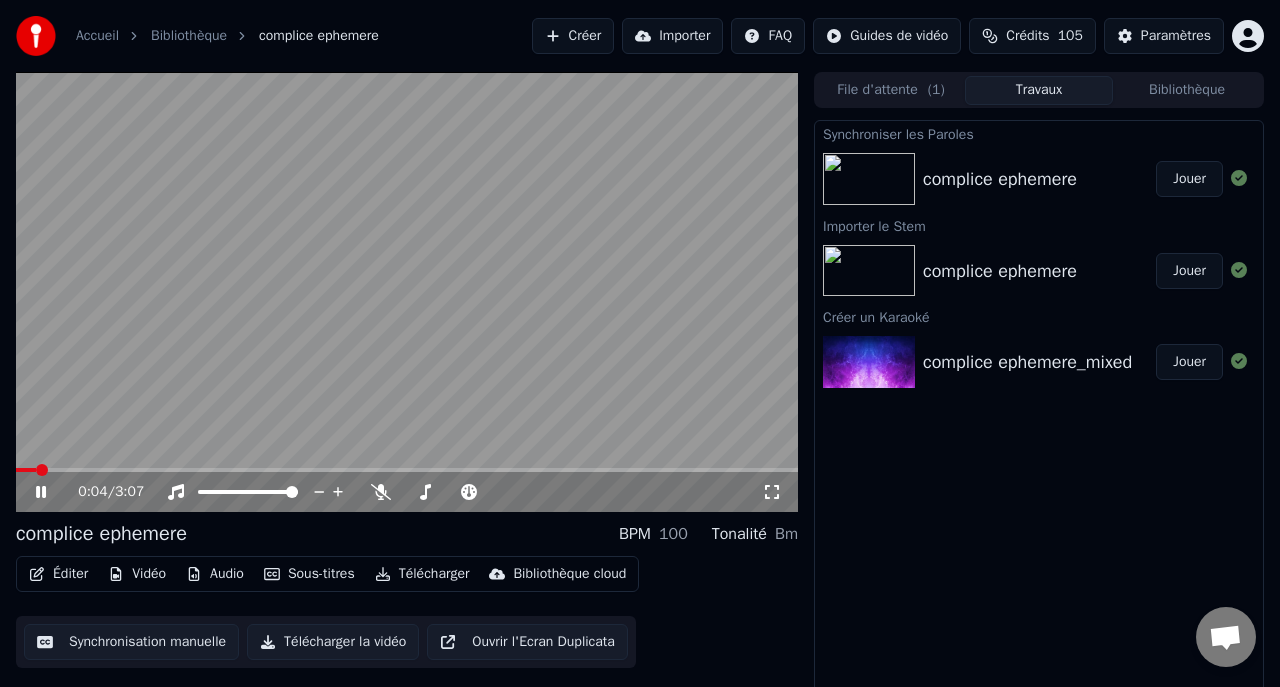 click on "Audio" at bounding box center [215, 574] 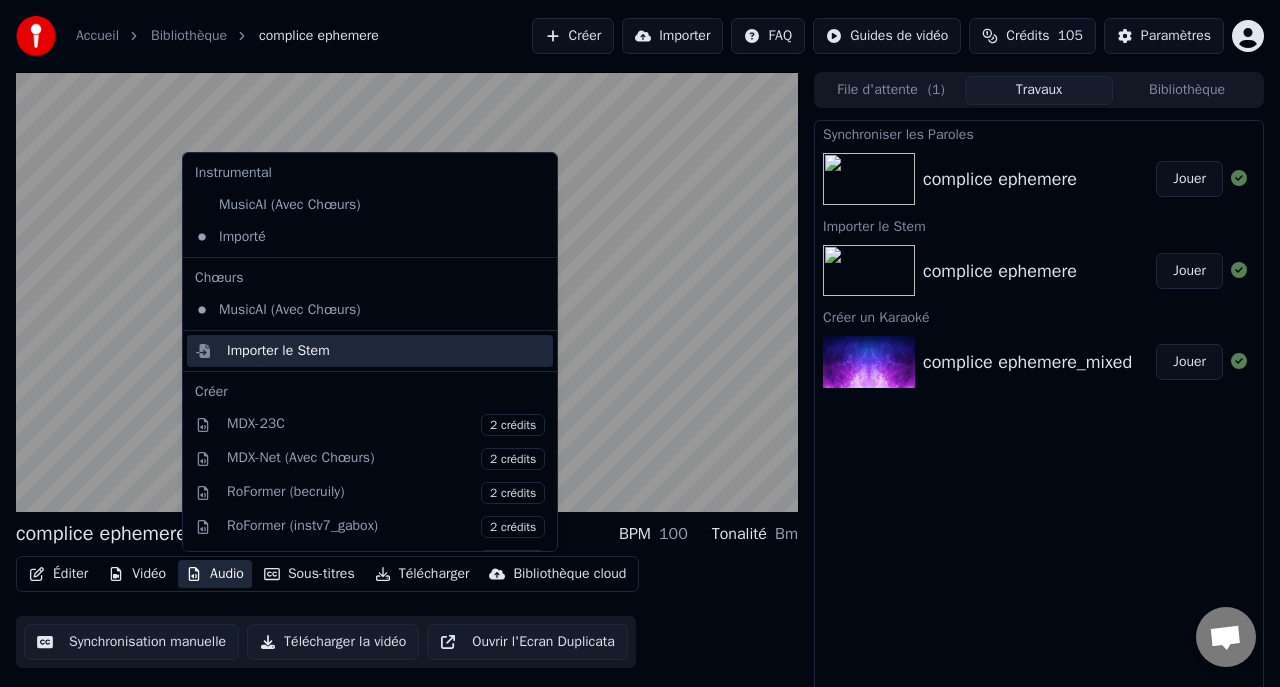 click on "Importer le Stem" at bounding box center (278, 351) 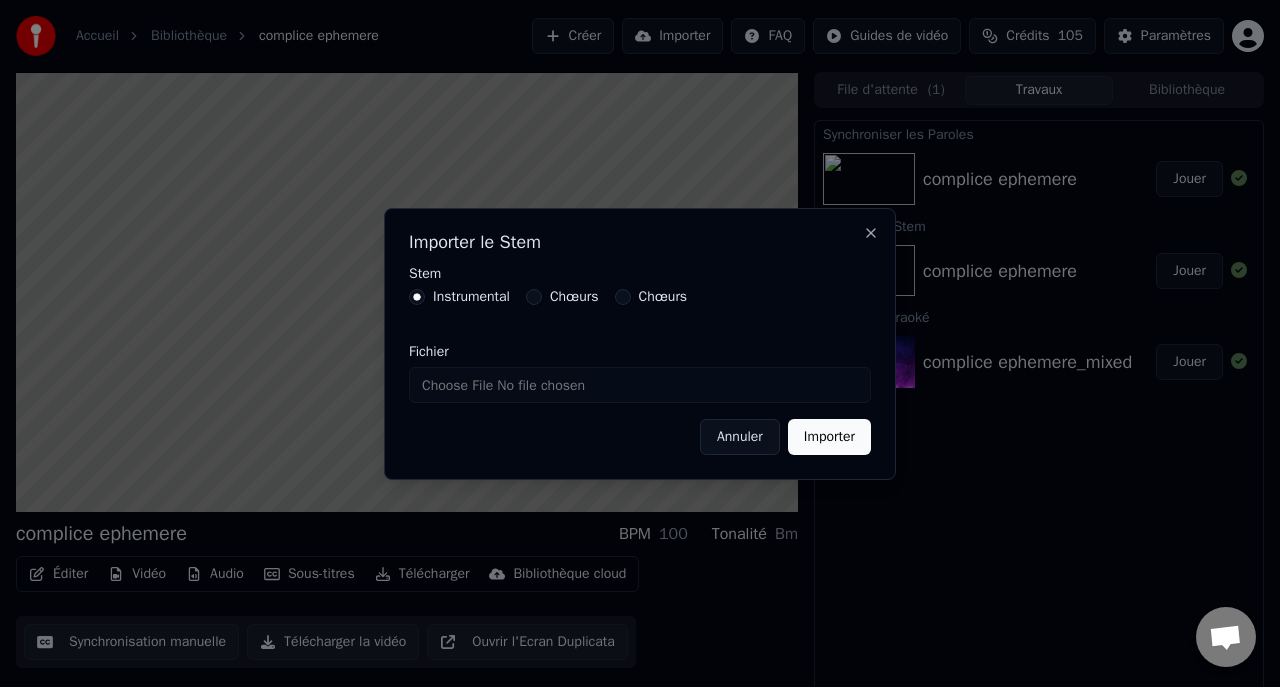 click on "Annuler" at bounding box center [740, 437] 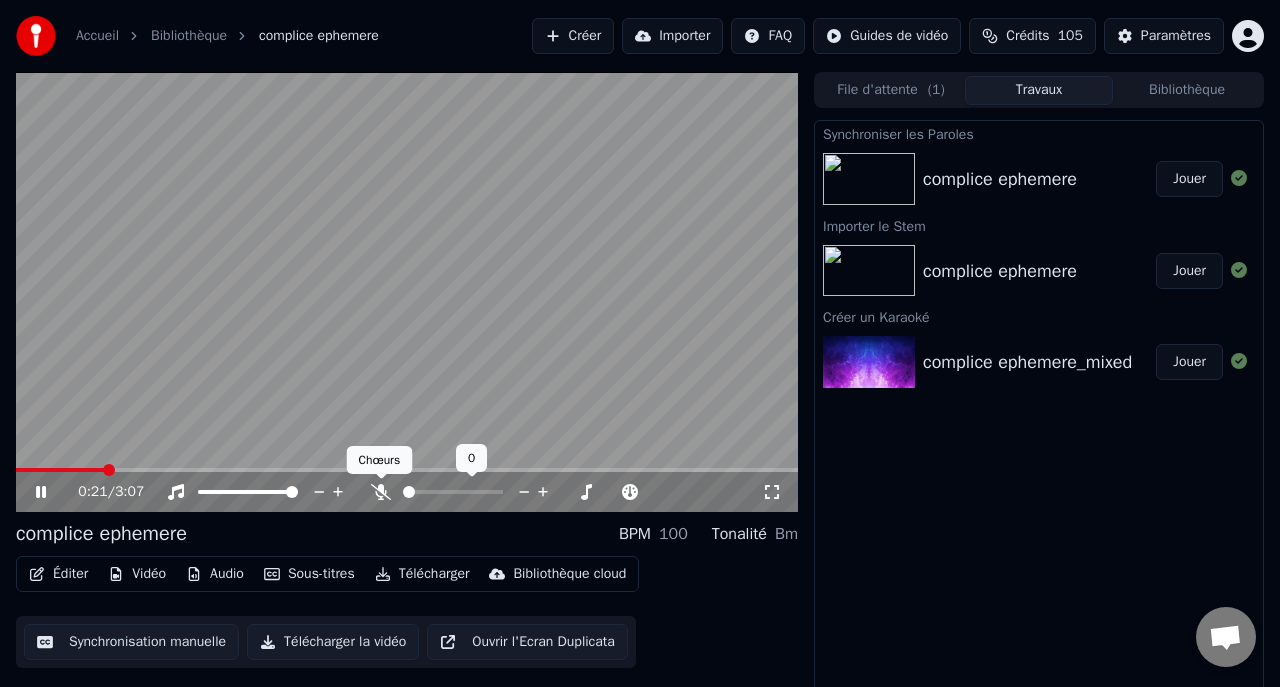 click 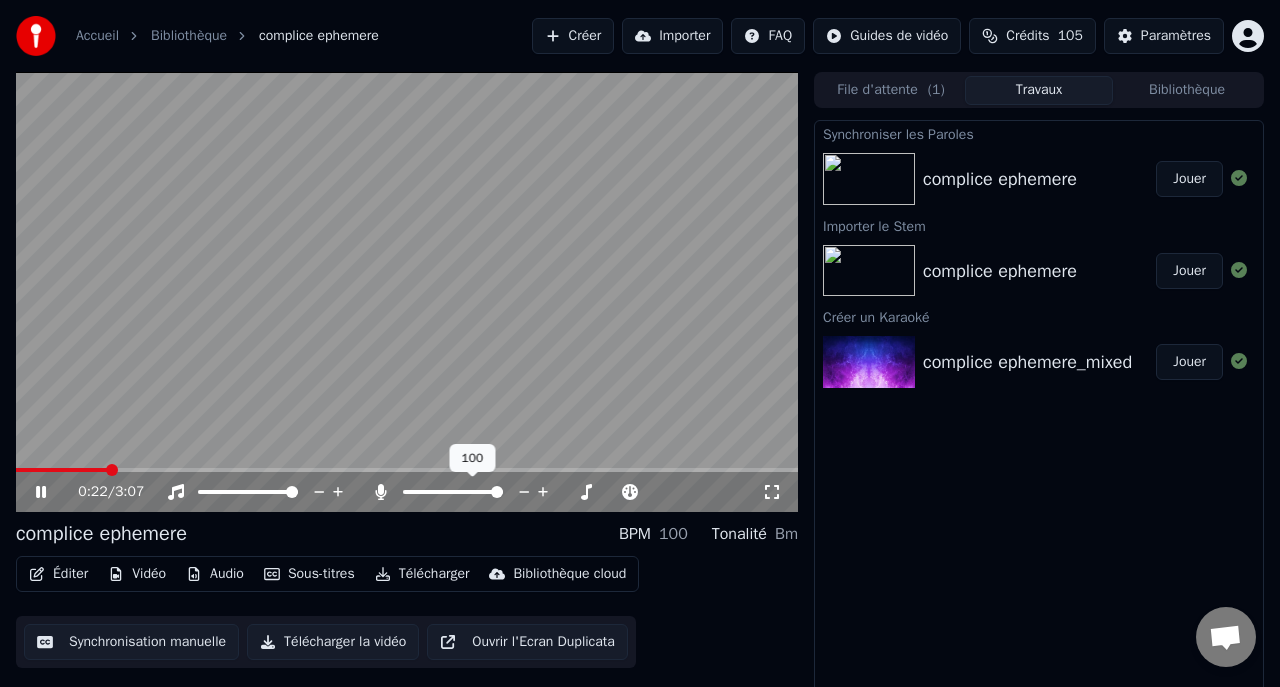 click 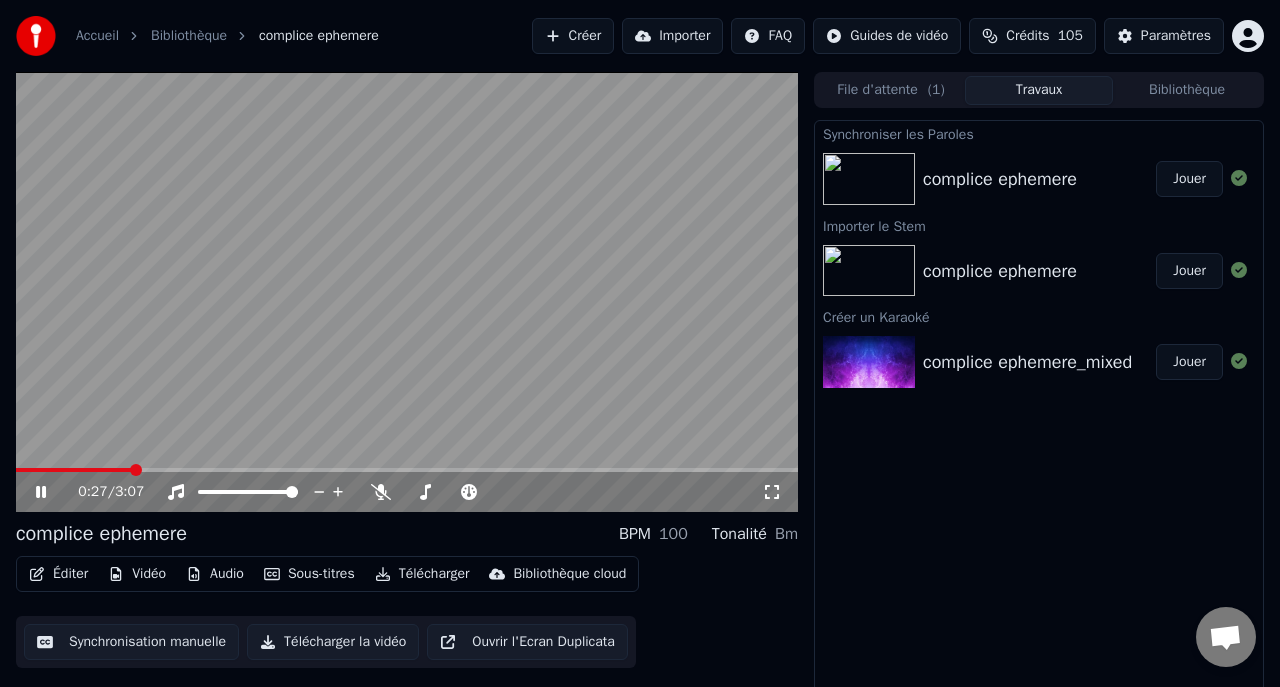 click on "Audio" at bounding box center [215, 574] 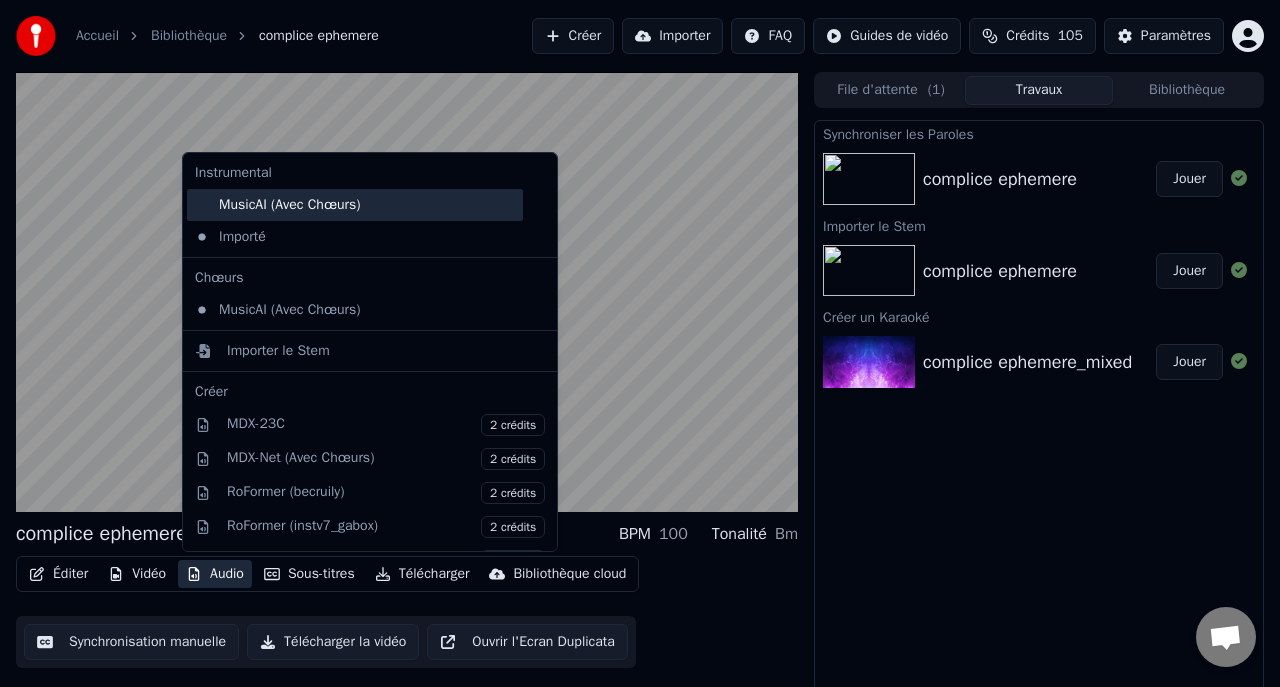 click on "MusicAI (Avec Chœurs)" at bounding box center (355, 205) 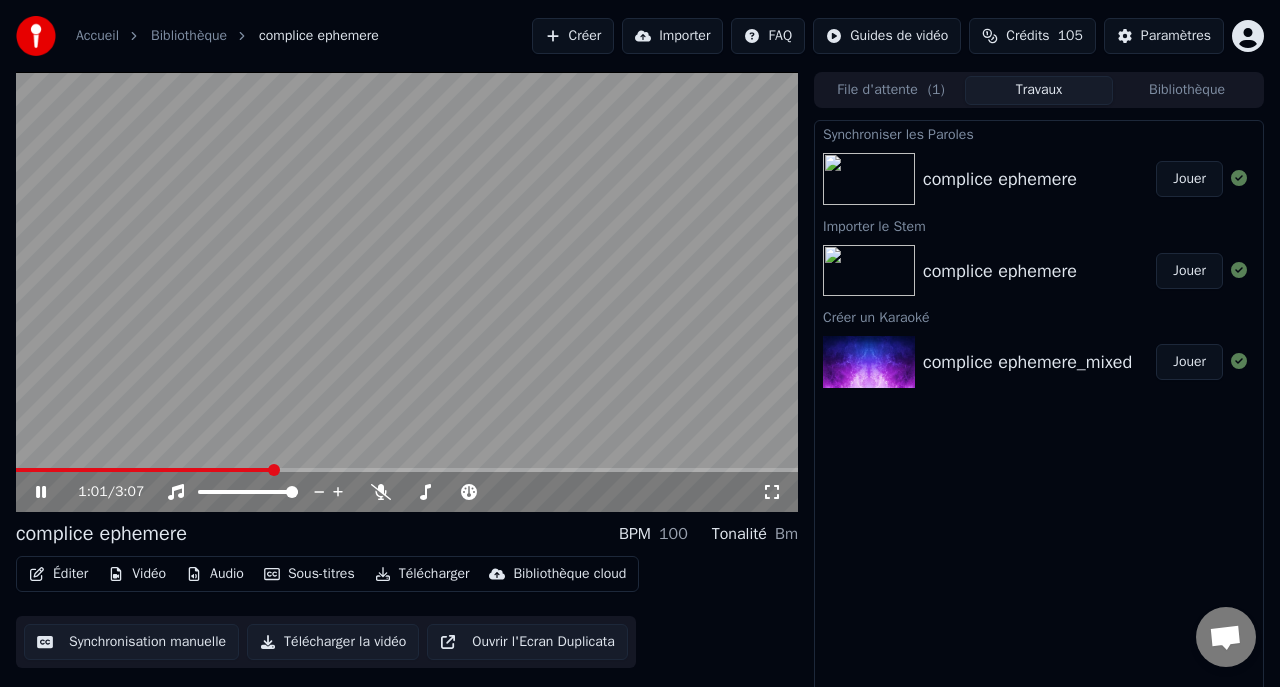click on "Sous-titres" at bounding box center (309, 574) 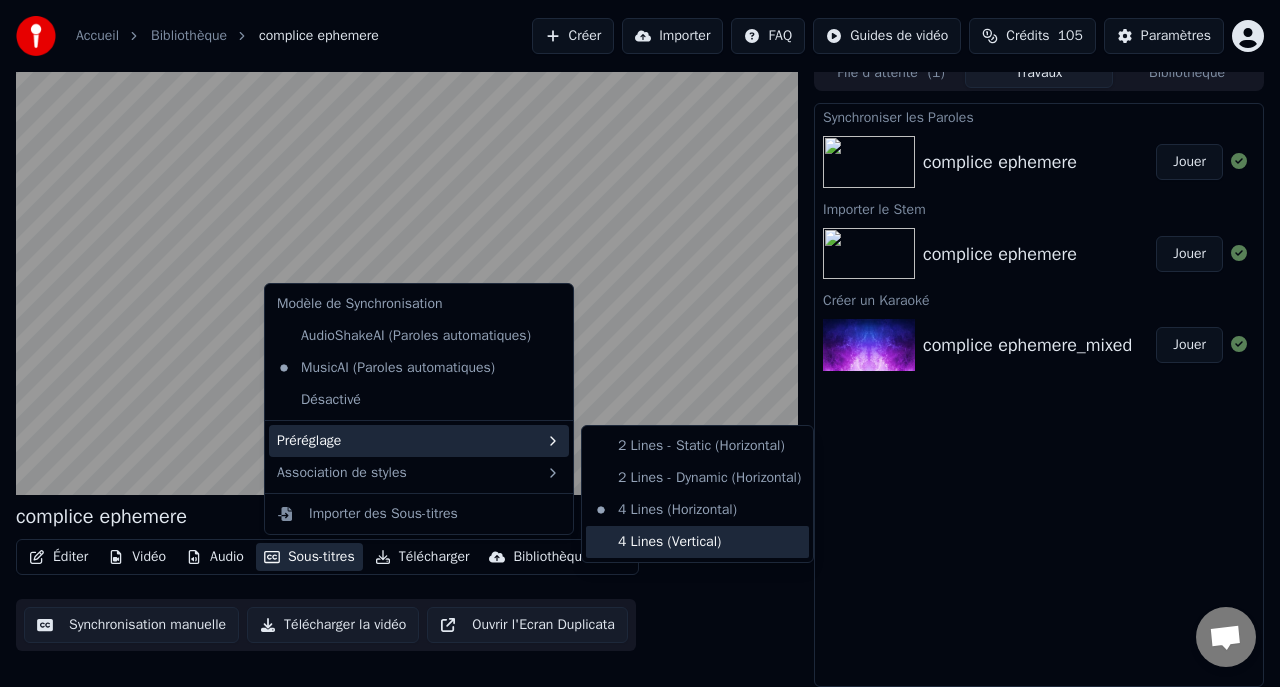 scroll, scrollTop: 13, scrollLeft: 0, axis: vertical 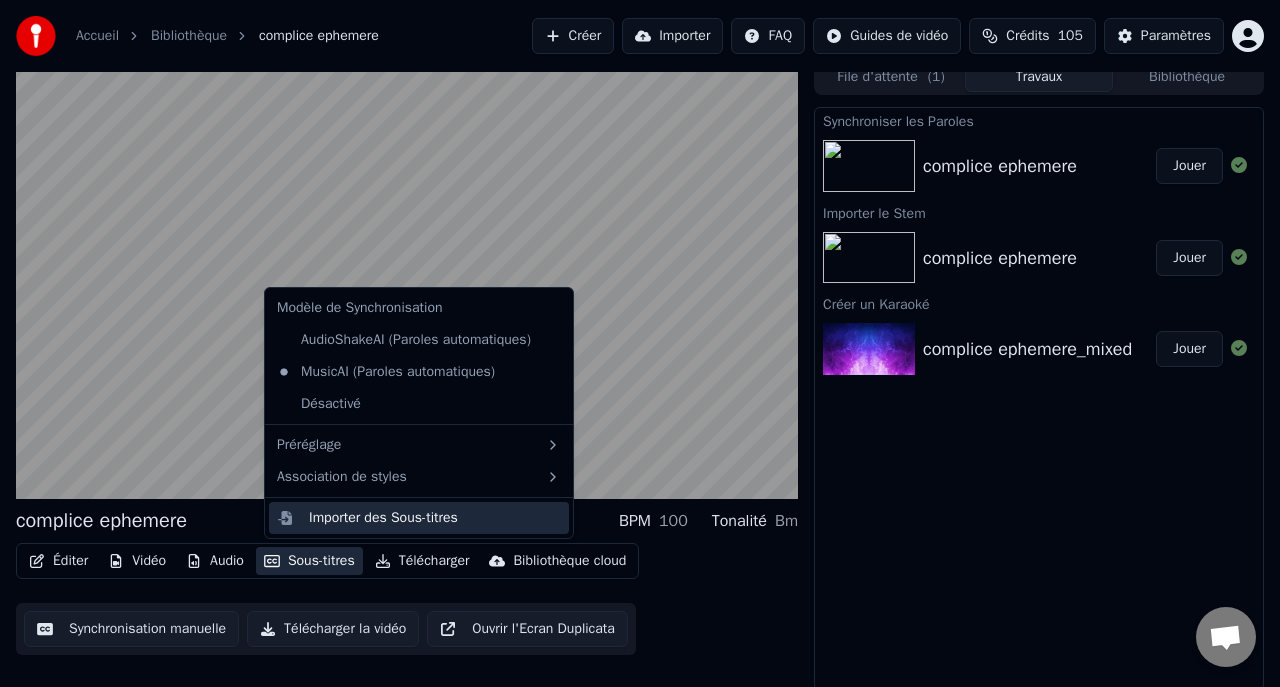 click on "Importer des Sous-titres" at bounding box center (435, 518) 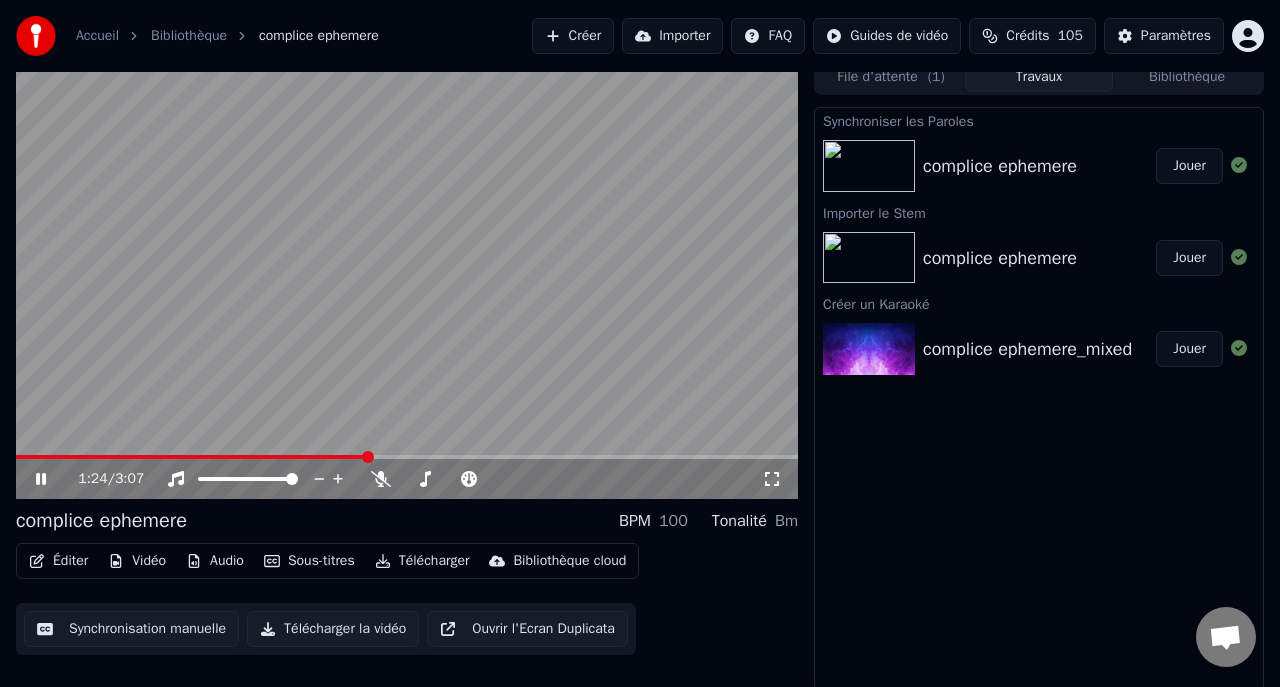 click 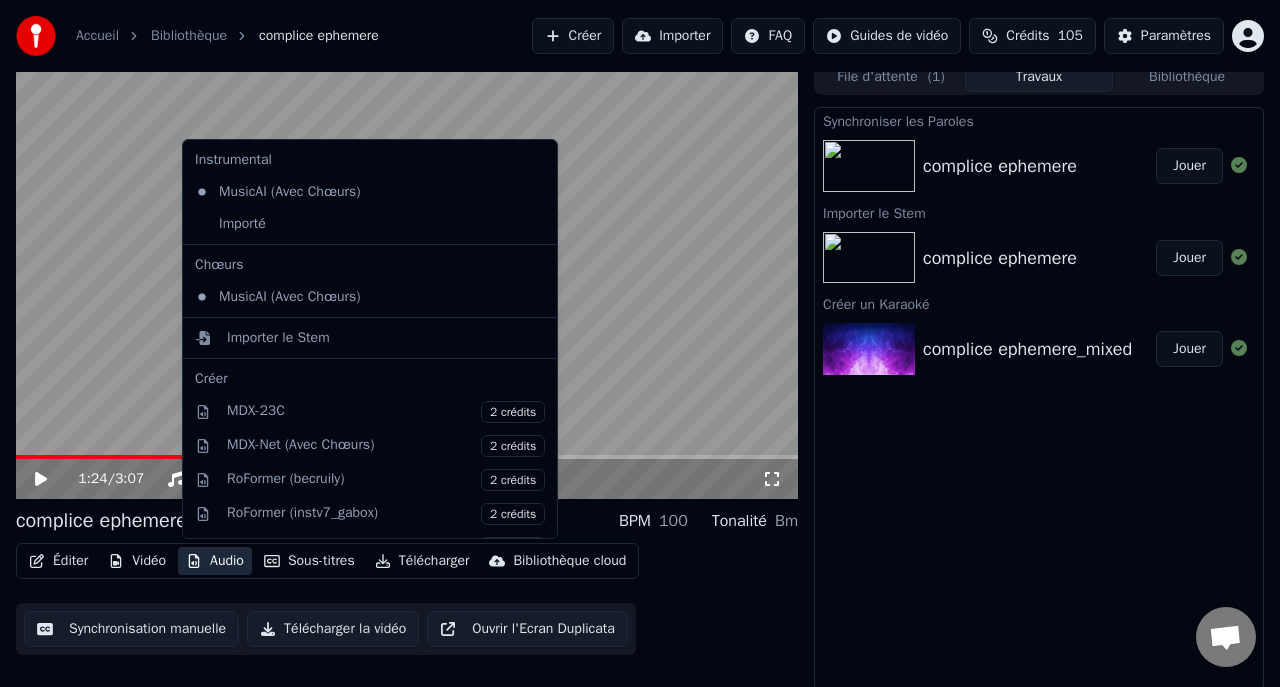 click on "Audio" at bounding box center (215, 561) 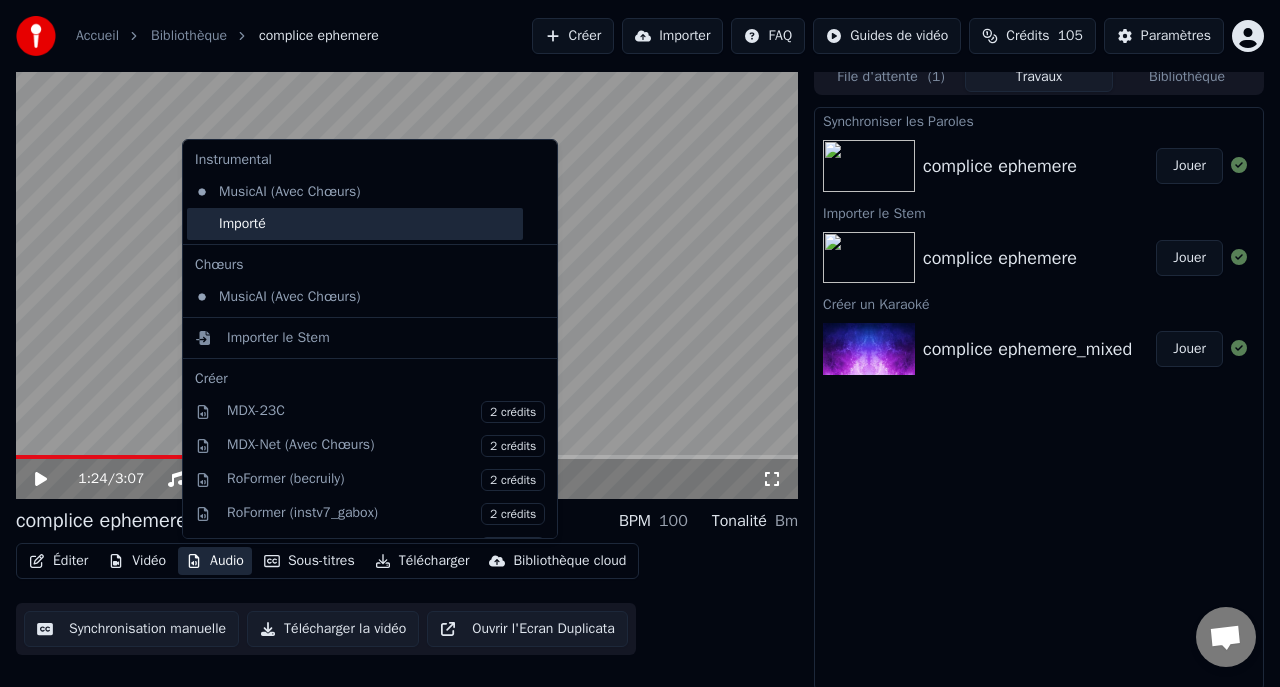 click on "Importé" at bounding box center (355, 224) 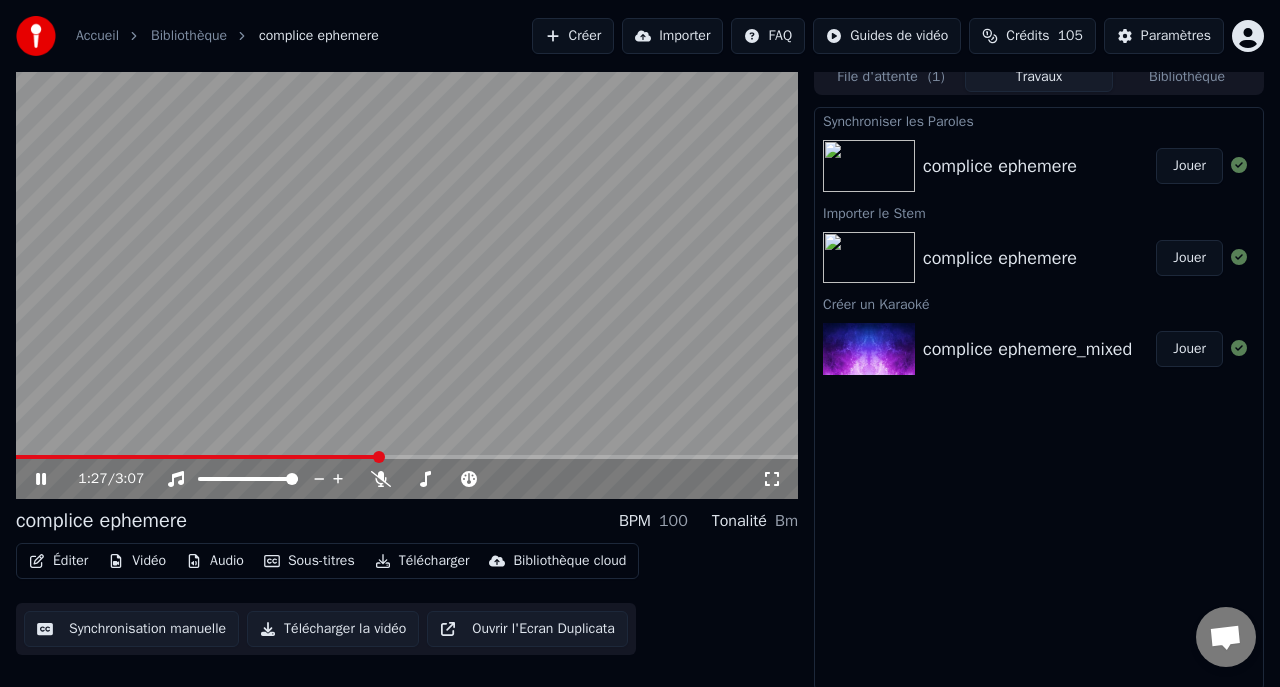 click 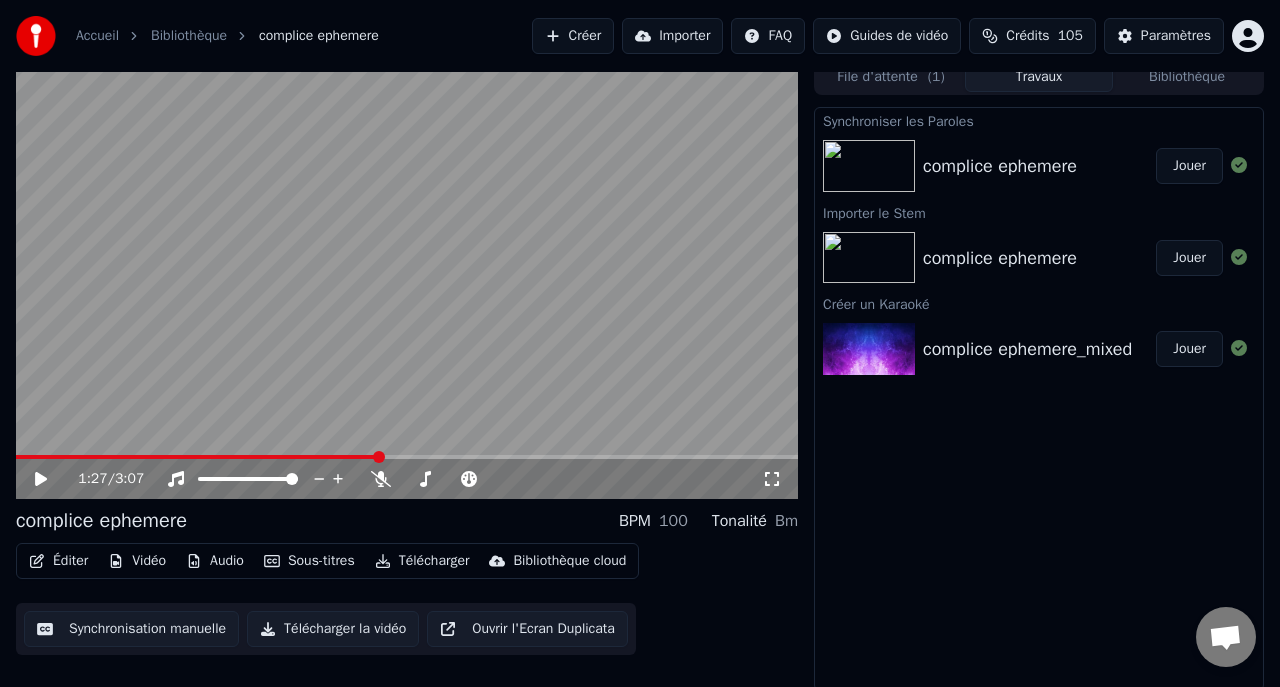 click on "Audio" at bounding box center (215, 561) 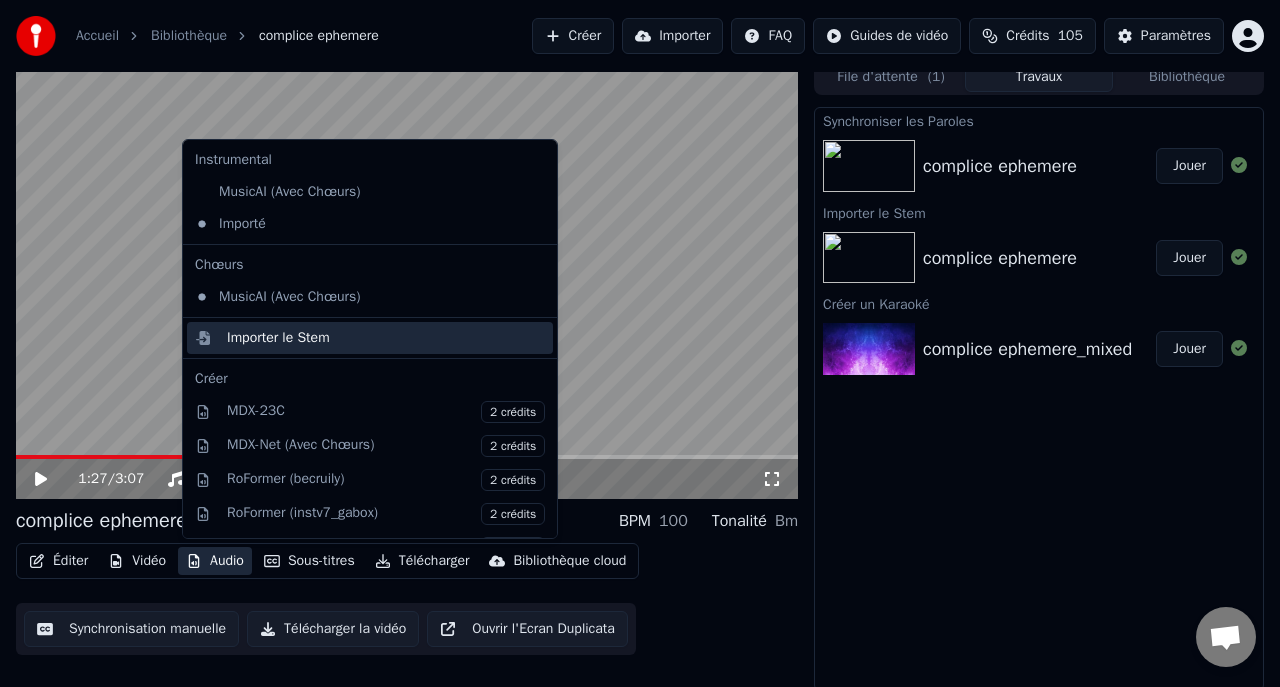 click on "Importer le Stem" at bounding box center [278, 338] 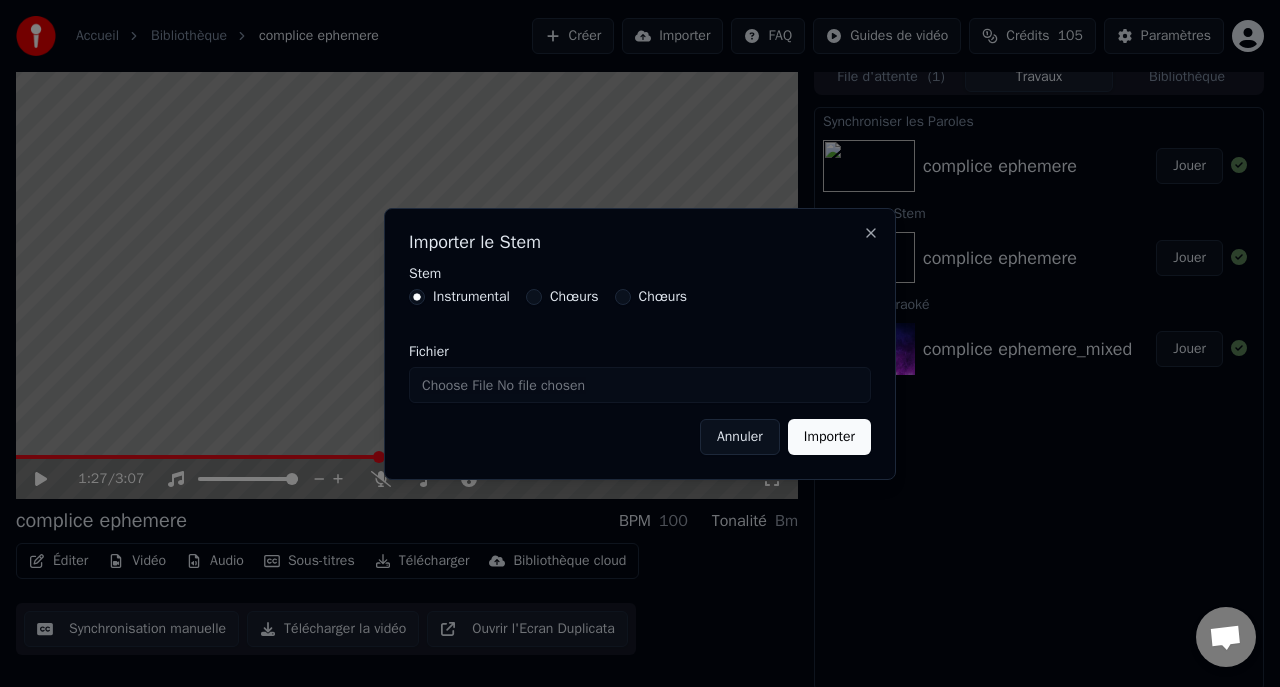 click on "Fichier" at bounding box center [640, 385] 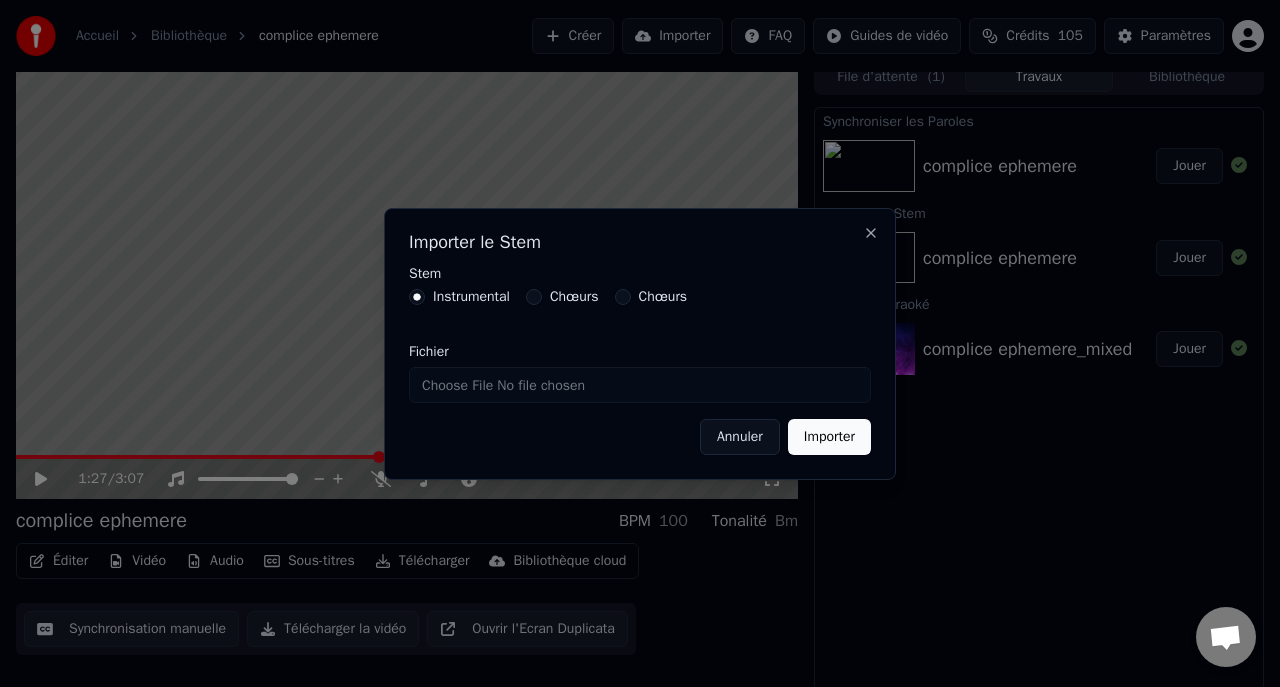 type on "**********" 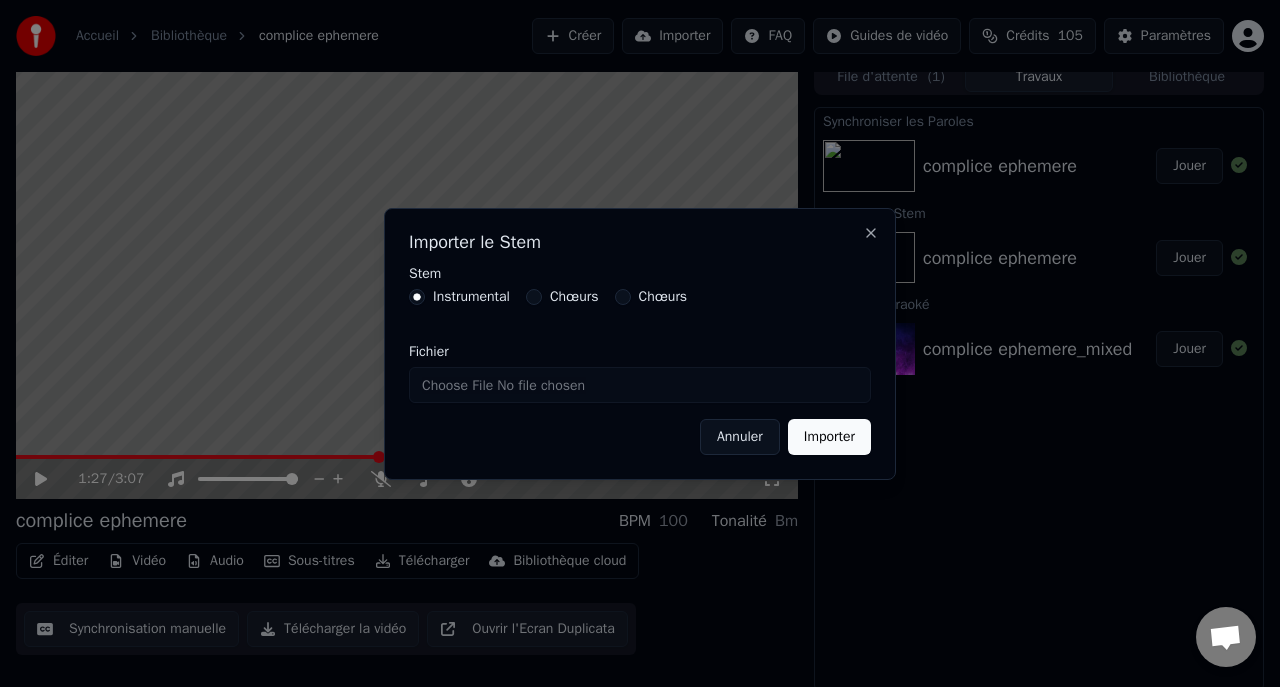 click on "Stem Instrumental Chœurs Chœurs" at bounding box center (640, 298) 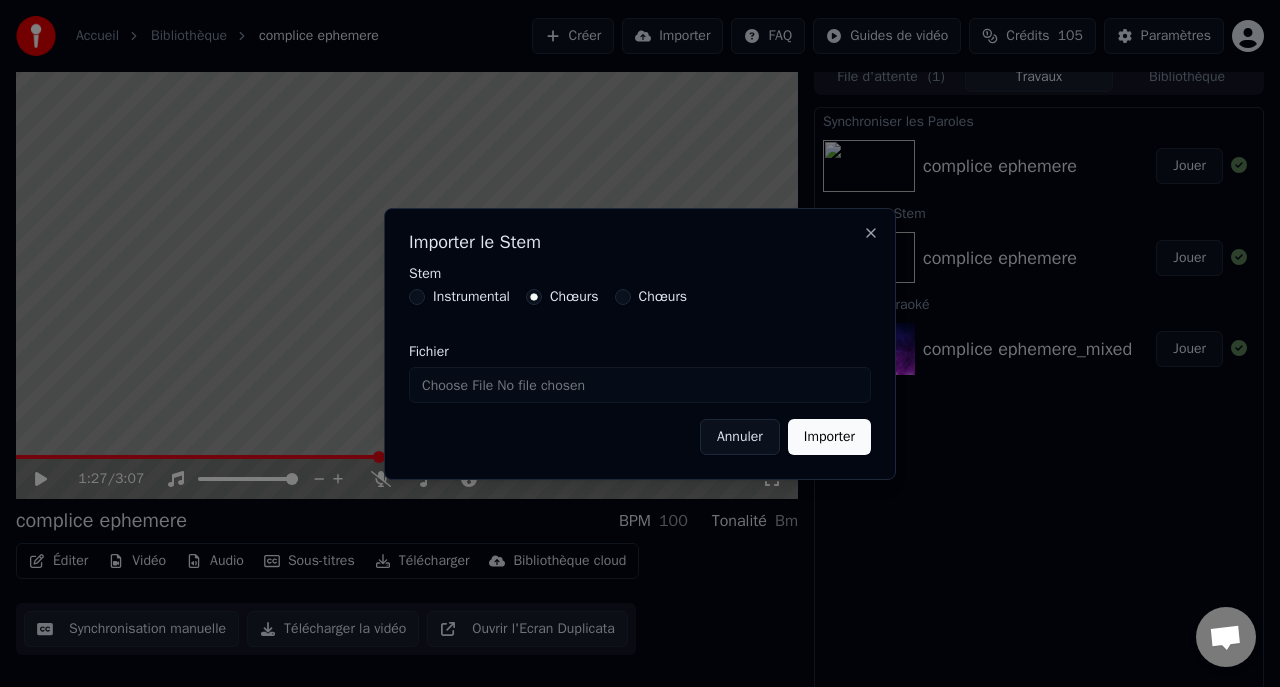 click on "Instrumental" at bounding box center [417, 297] 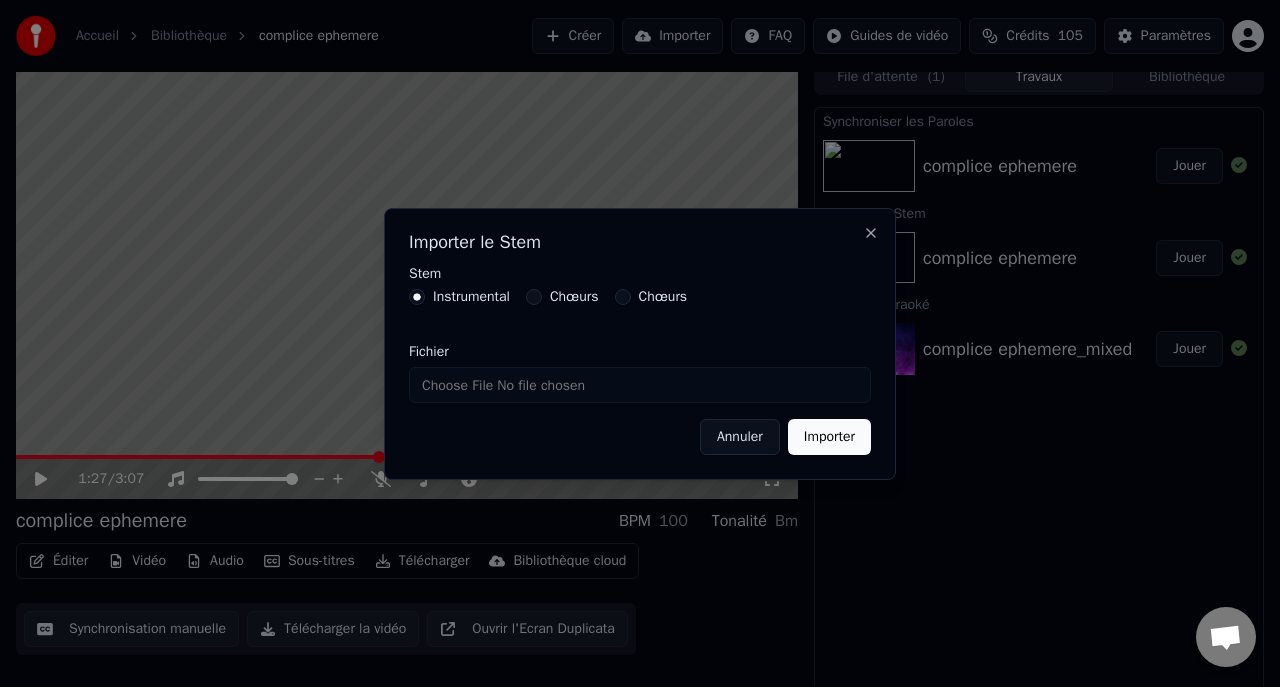 click on "Chœurs" at bounding box center (534, 297) 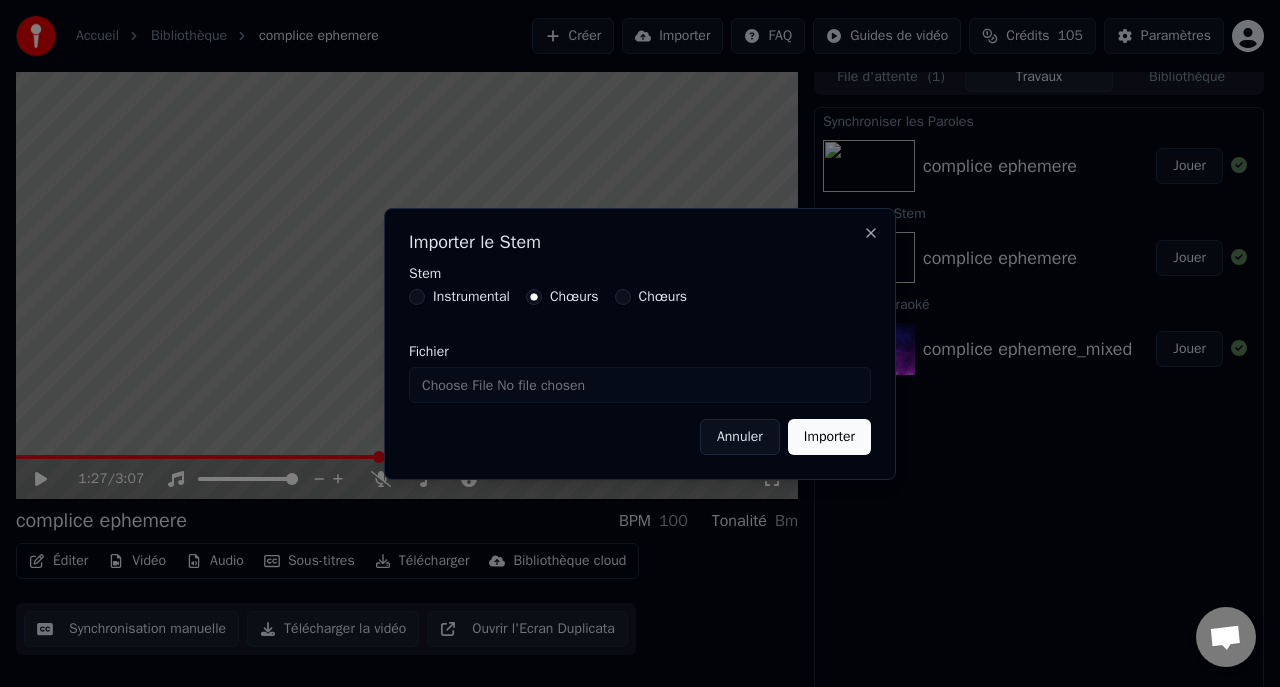 click on "Importer" at bounding box center [829, 437] 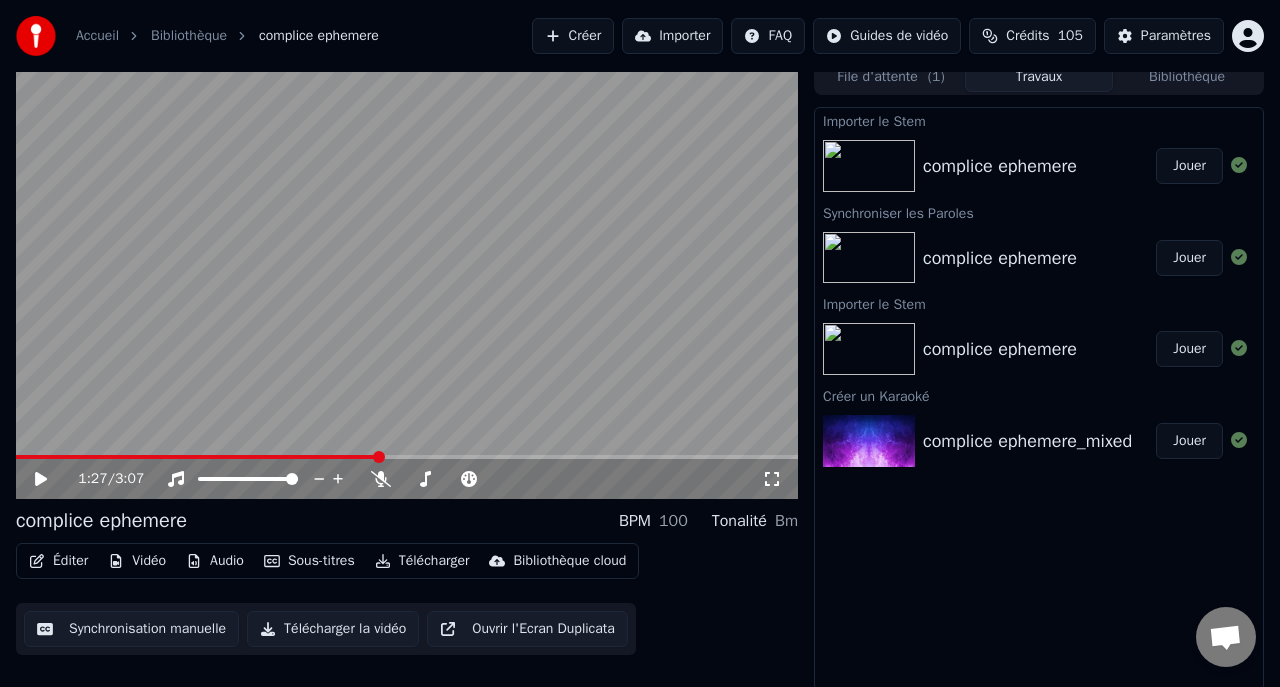 click on "Jouer" at bounding box center (1189, 166) 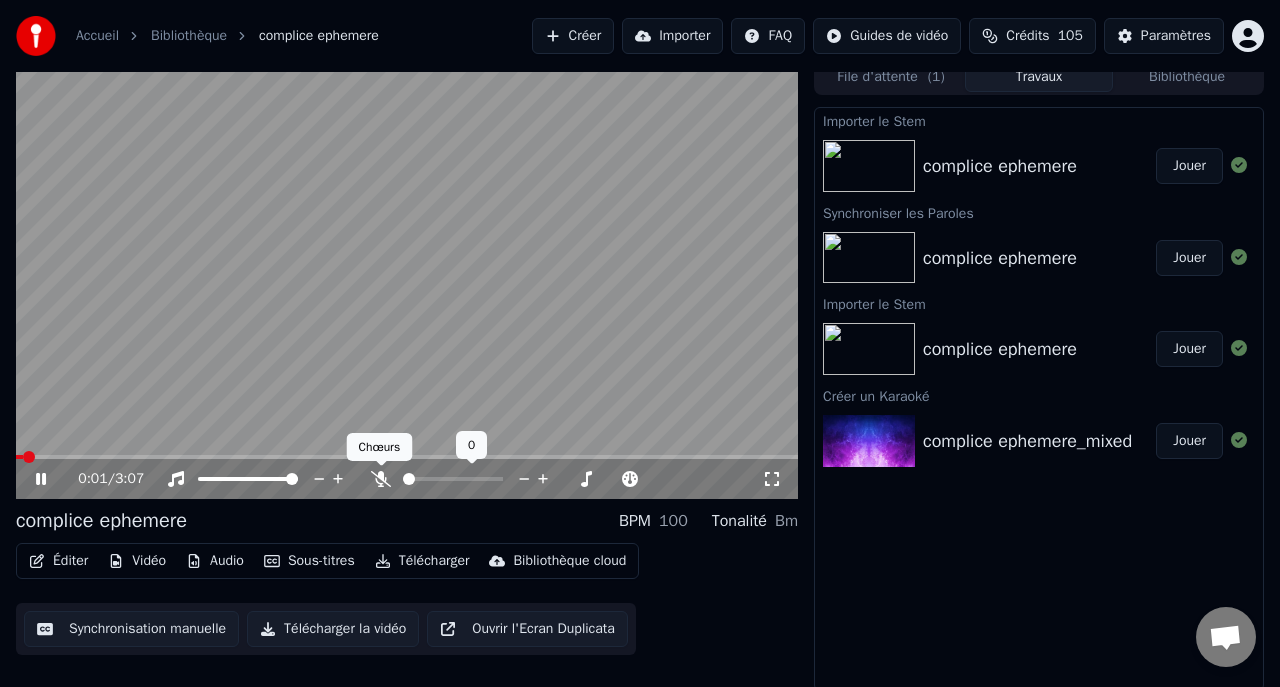 click 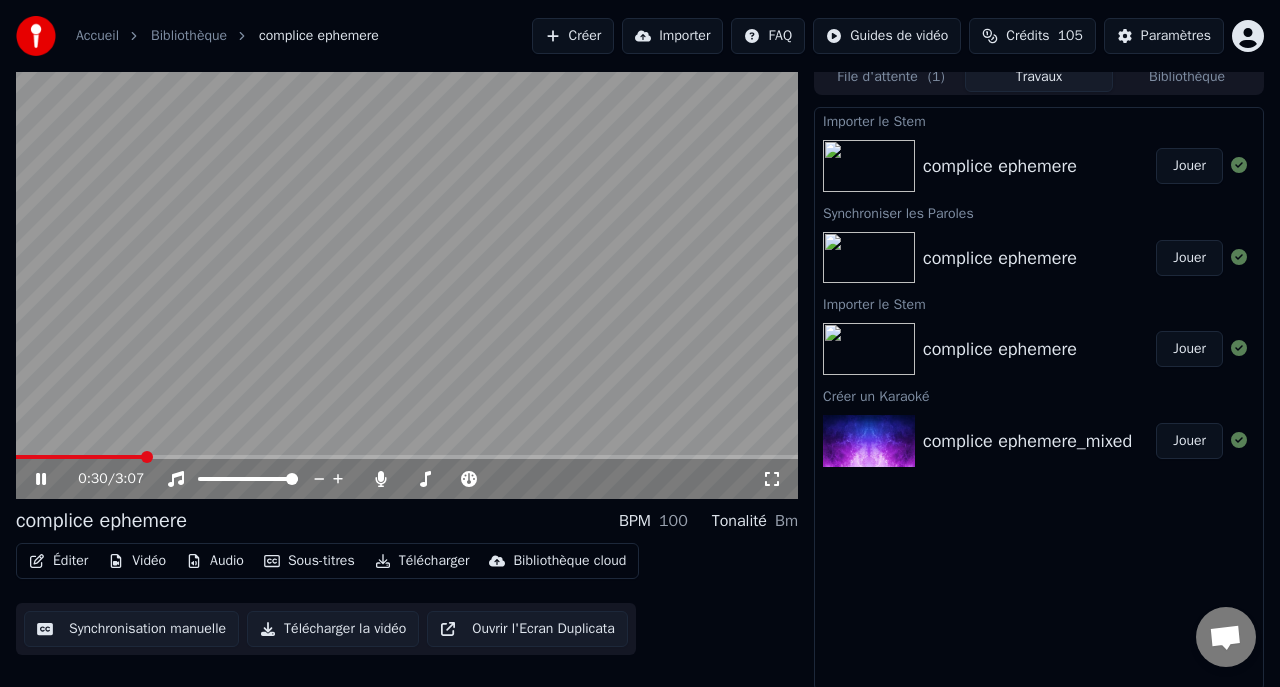click 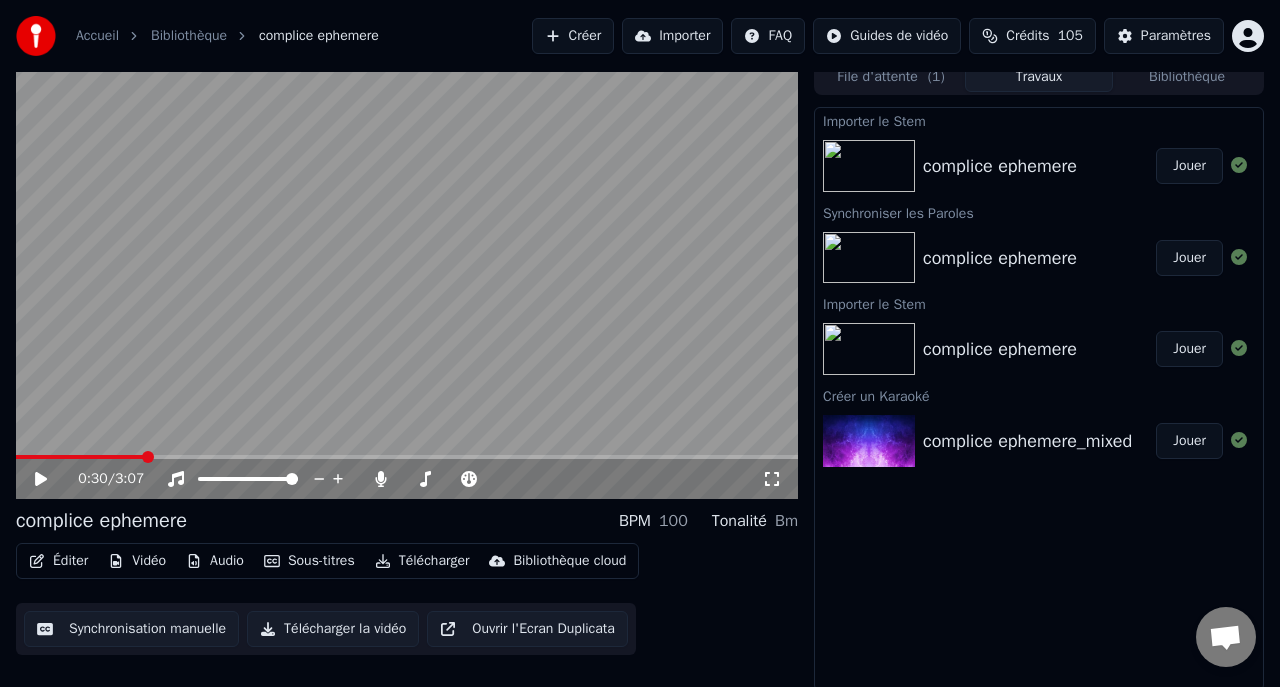 click on "Éditer" at bounding box center [58, 561] 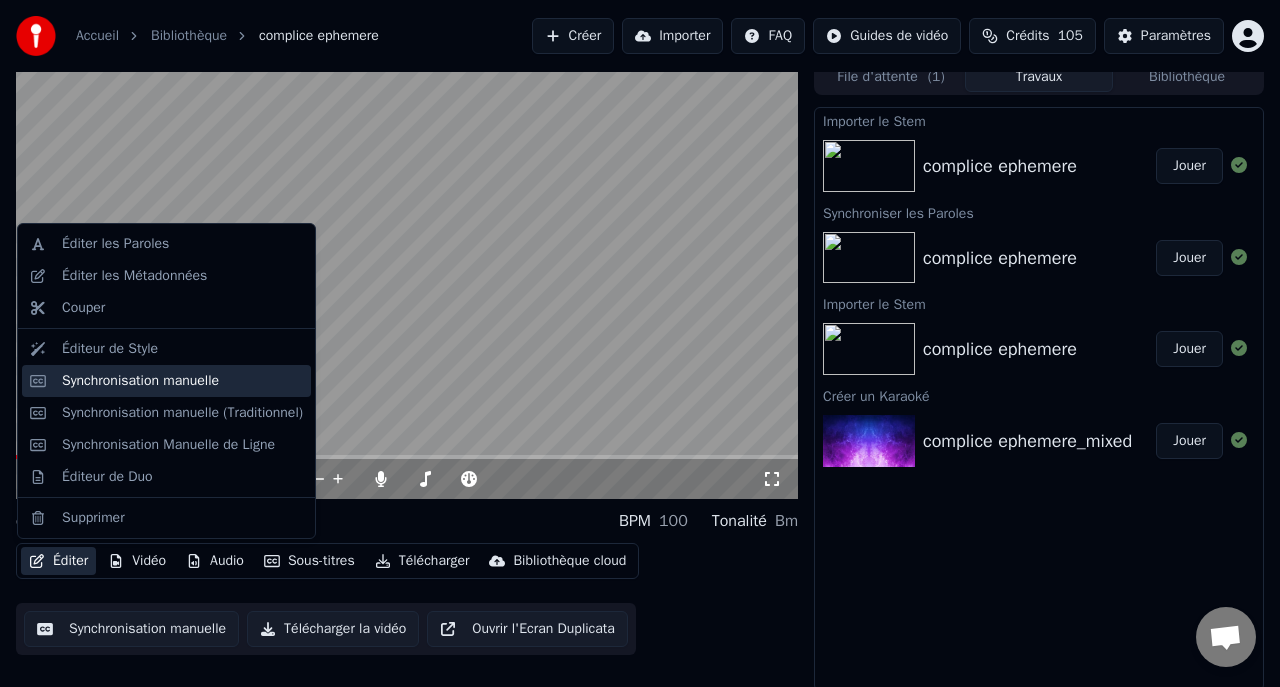 click on "Synchronisation manuelle" at bounding box center (140, 381) 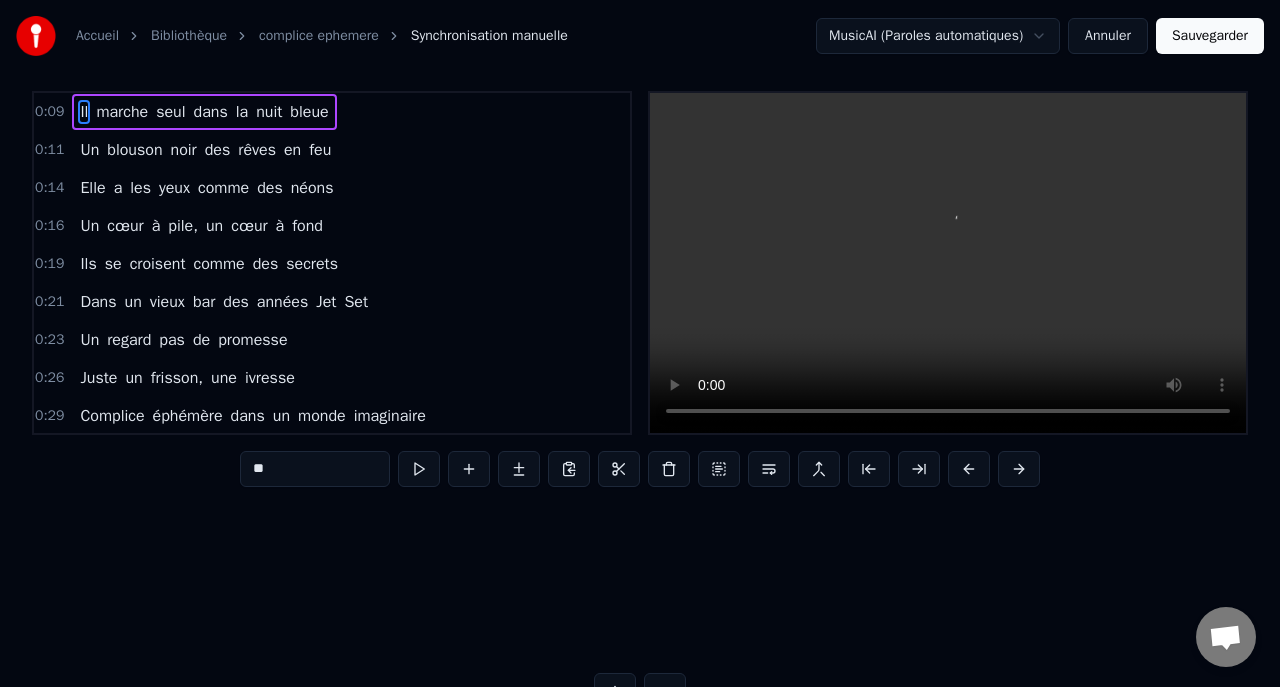 scroll, scrollTop: 0, scrollLeft: 0, axis: both 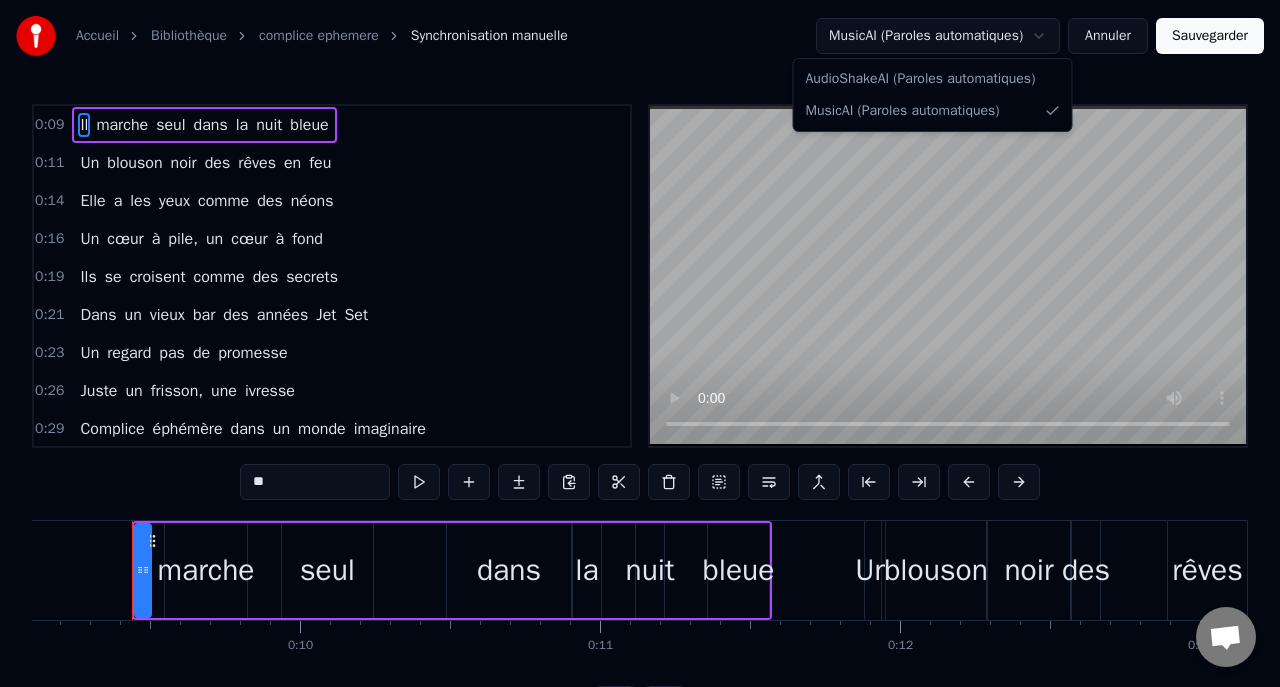 click on "Accueil Bibliothèque complice ephemere Synchronisation manuelle MusicAI (Paroles automatiques) Annuler Sauvegarder 0:09 Il marche seul dans la nuit bleue 0:11 Un blouson noir des rêves en feu 0:14 Elle a les yeux comme des néons 0:16 Un cœur à pile, un cœur à fond 0:19 Ils se croisent comme des secrets 0:21 Dans un vieux bar des années Jet Set 0:23 Un regard pas de promesse 0:26 Juste un frisson, une ivresse 0:29 Complice éphémère dans un monde imaginaire 0:33 Ils se cherchent sans se trouver 0:35 Mais ne cessent de jouer 0:38 Complice éphémère comme une lumière dans l'hiver 0:42 Il s'effleure sans s'attacher et disparaissent à jamais 0:48 Il lui murmure des mots clichés 0:51 Elle répond par des silences maudits 0:55 Ouh, ouh, ouh, ouh, deux inconnus, deux satanites 0:59 Sous les stroboscopes de la nuit 1:02 Leurs pas se fondent dans la musique 1:04 Un saut électrique presque magique 1:07 Mais dès qu'elle rit, il disparaît 1:09 Un jeu d'amour à pile ou fait 1:12 Complice éphémère dans" at bounding box center (640, 377) 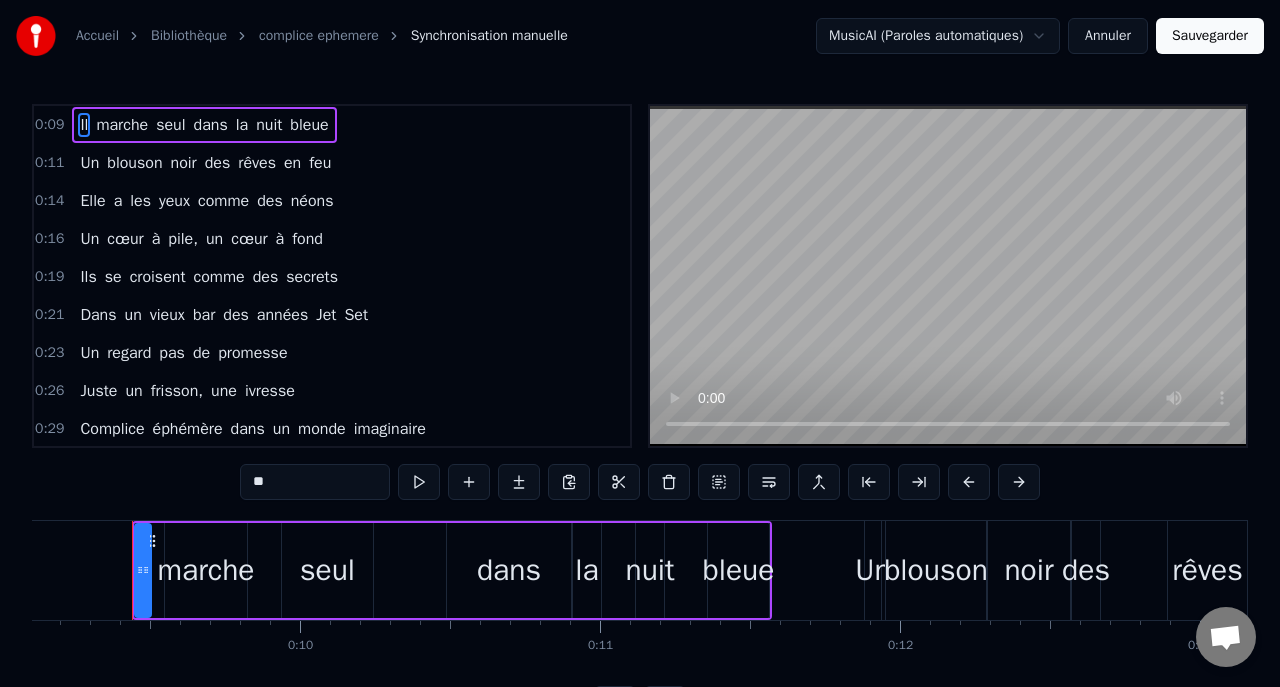click on "Annuler" at bounding box center (1108, 36) 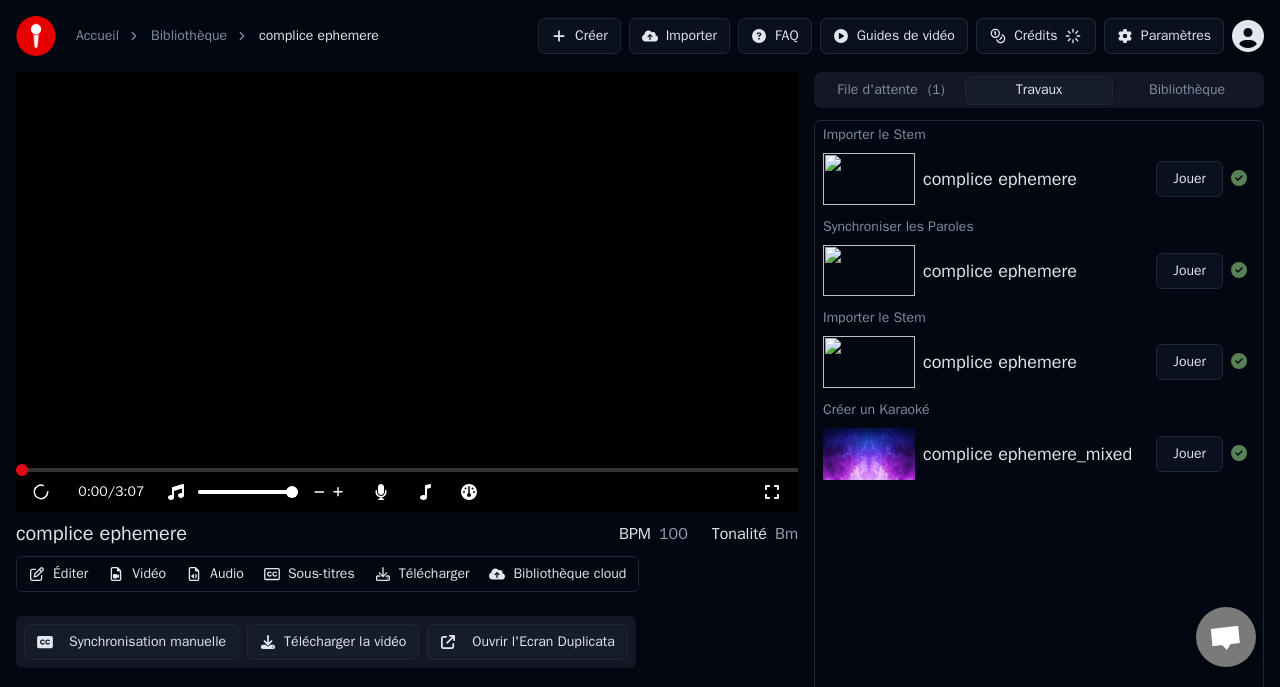 scroll, scrollTop: 13, scrollLeft: 0, axis: vertical 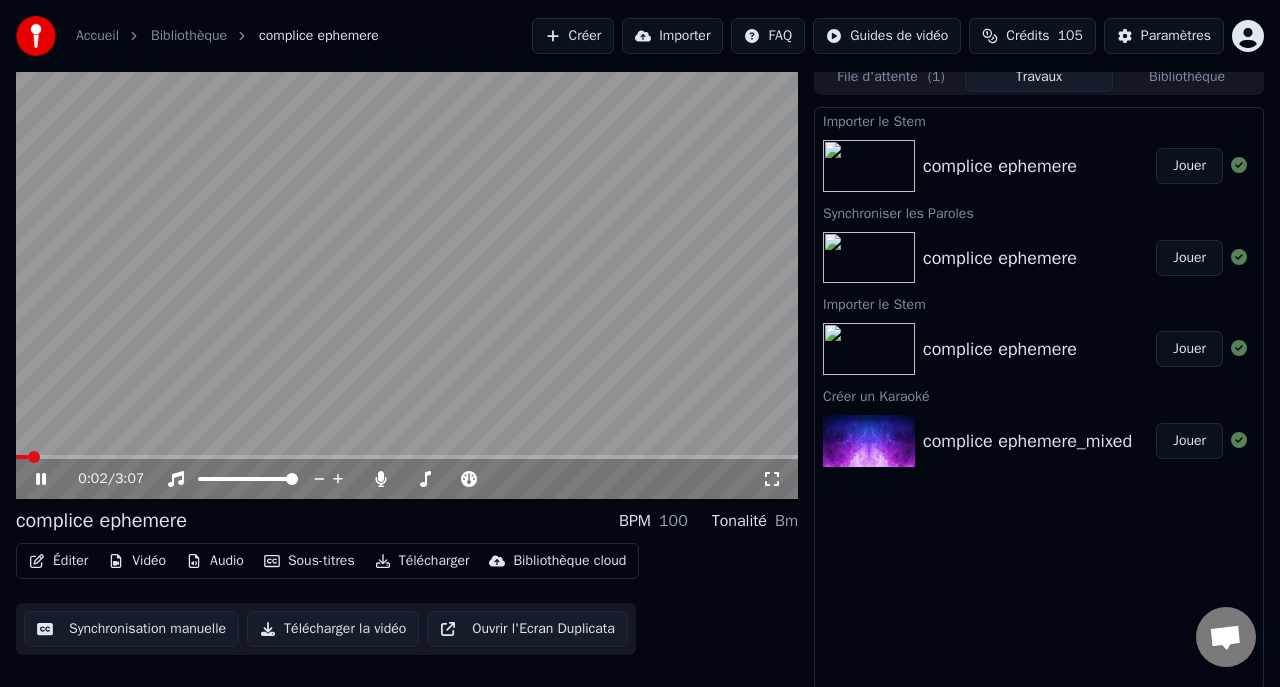 click on "Sous-titres" at bounding box center (309, 561) 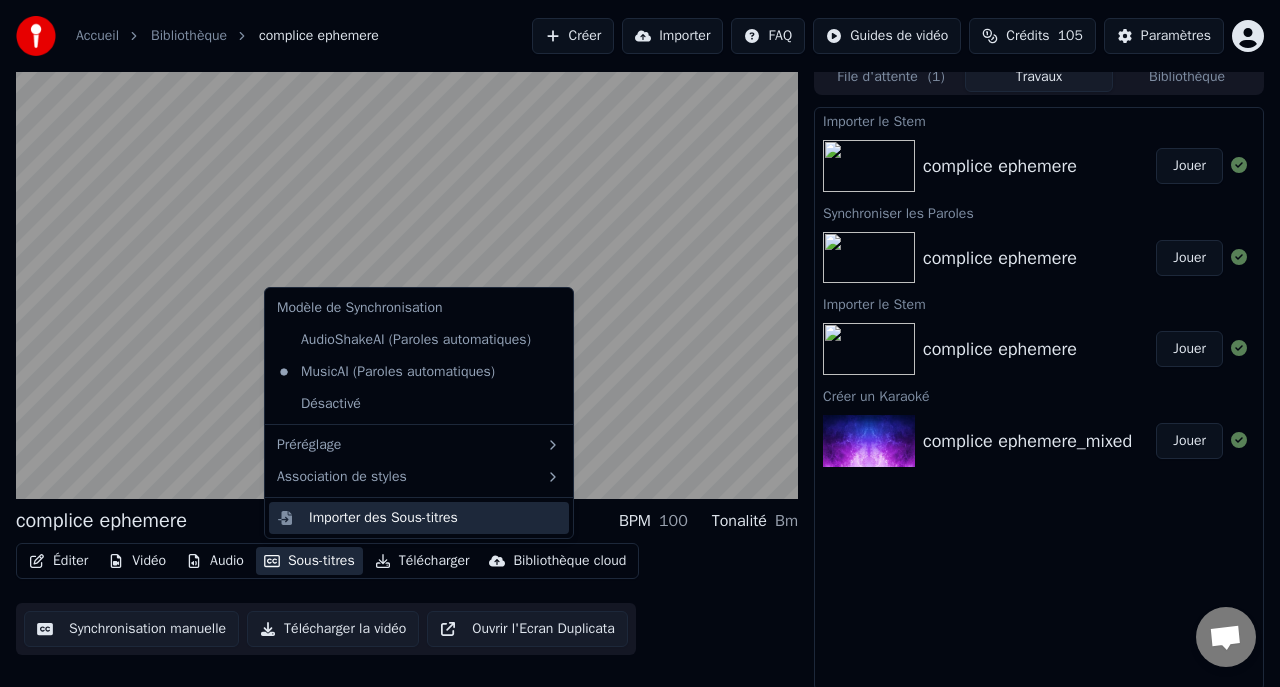 click on "Importer des Sous-titres" at bounding box center [383, 518] 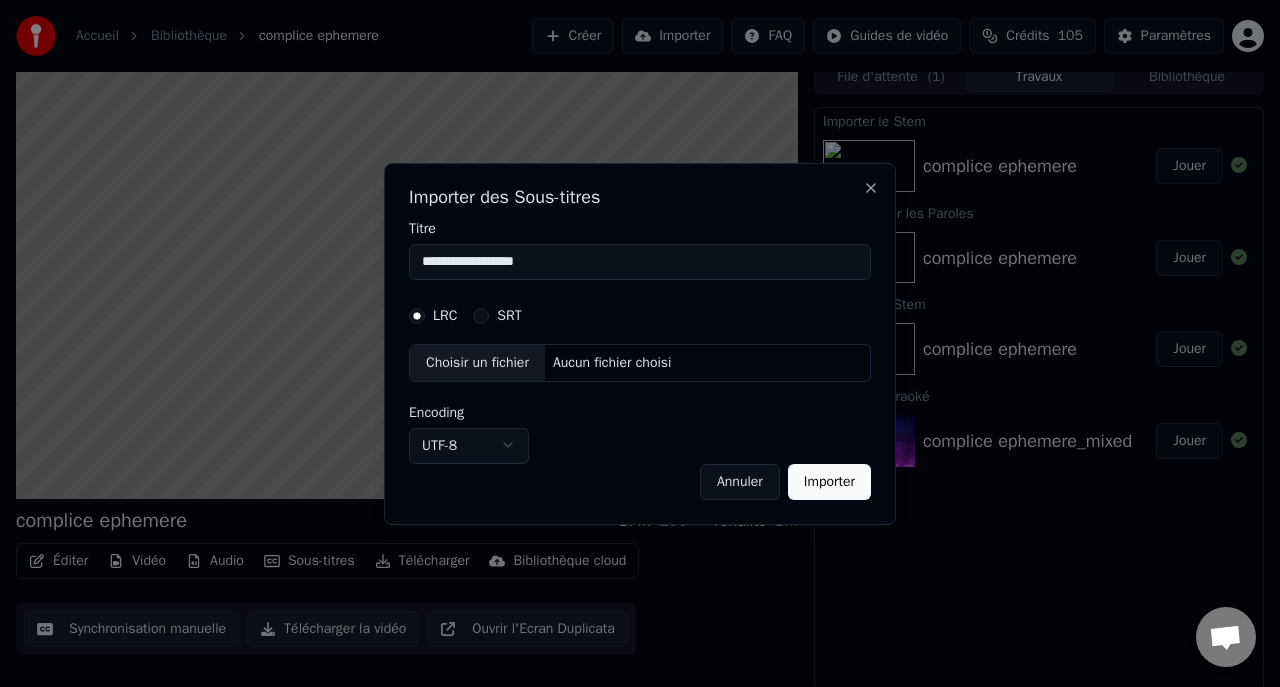 click on "Choisir un fichier" at bounding box center (477, 363) 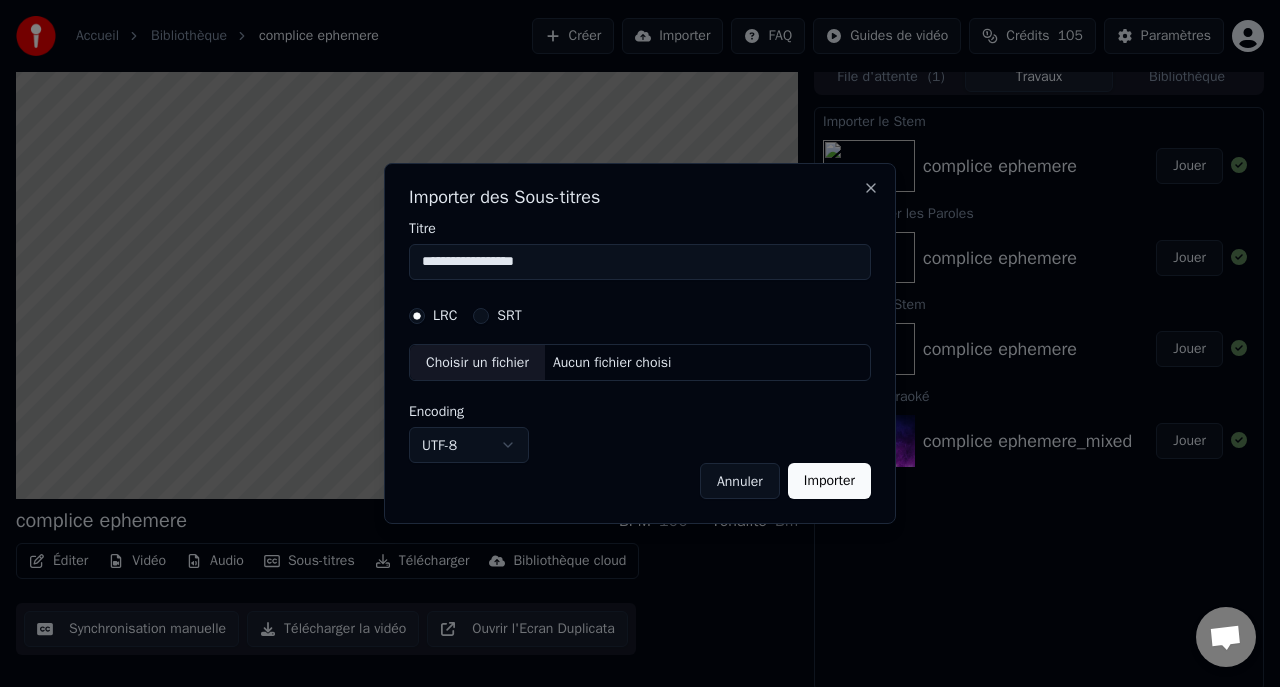 click on "Annuler" at bounding box center (740, 481) 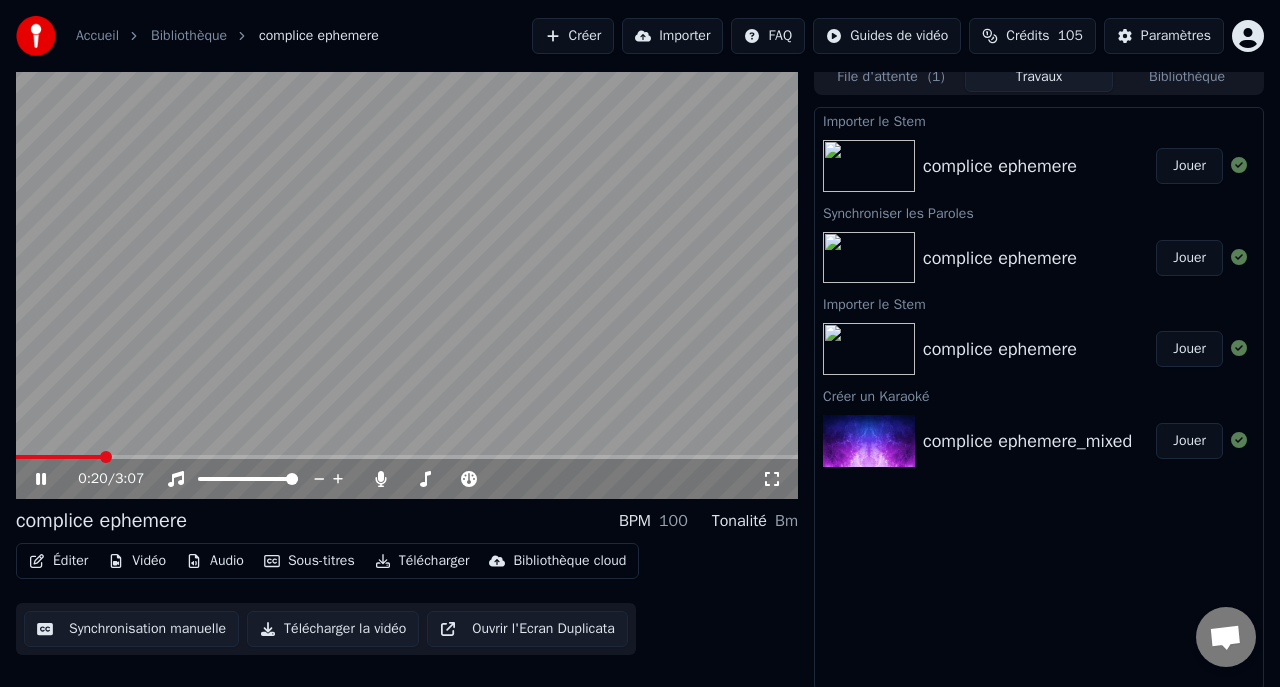 click on "Éditer" at bounding box center [58, 561] 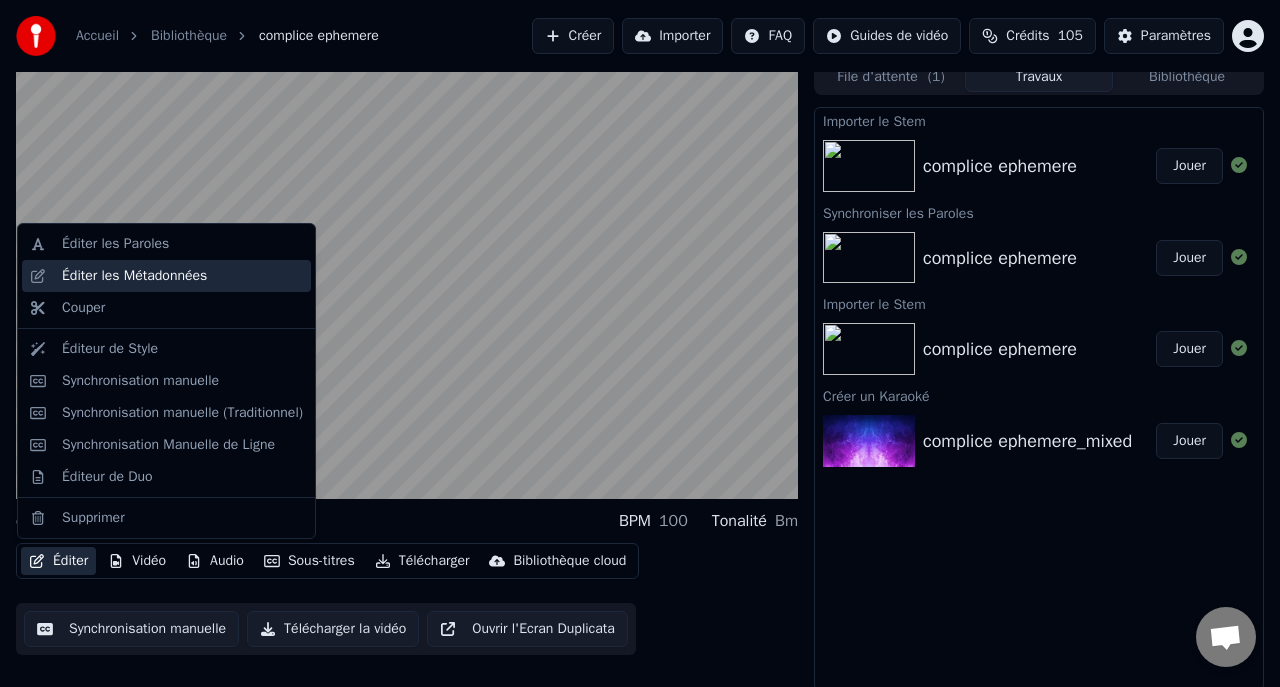 click on "Éditer les Métadonnées" at bounding box center (134, 276) 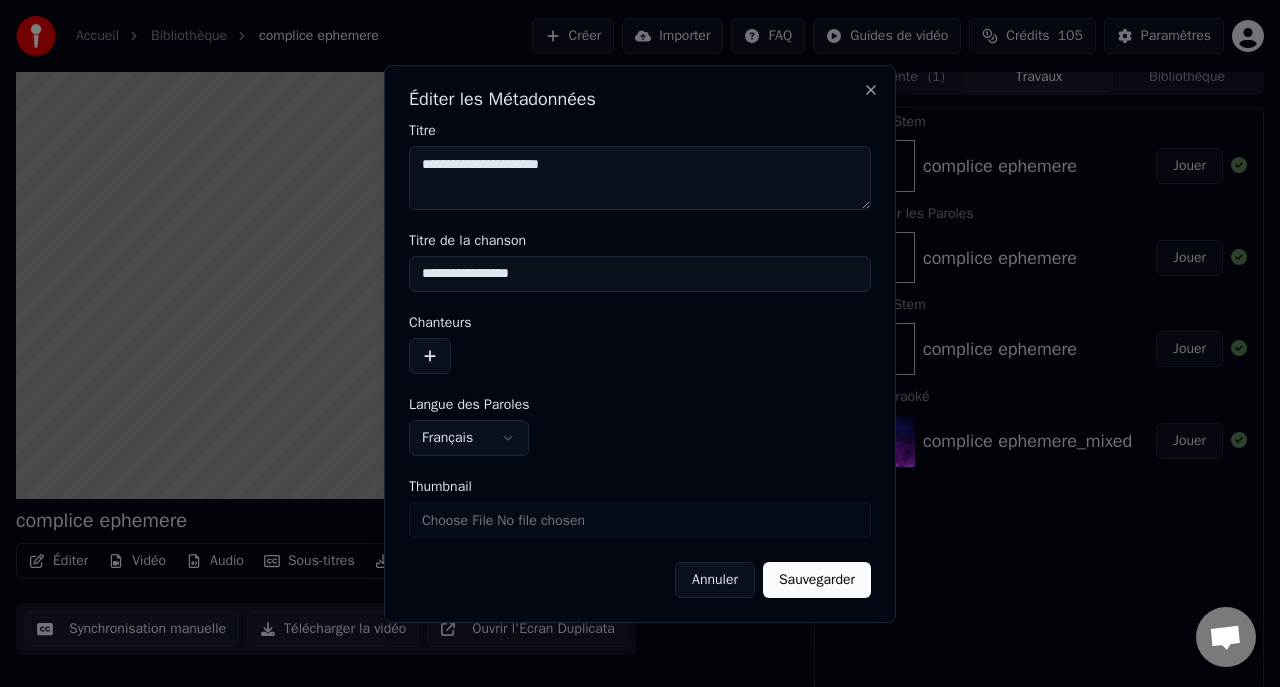 click on "Annuler" at bounding box center (715, 580) 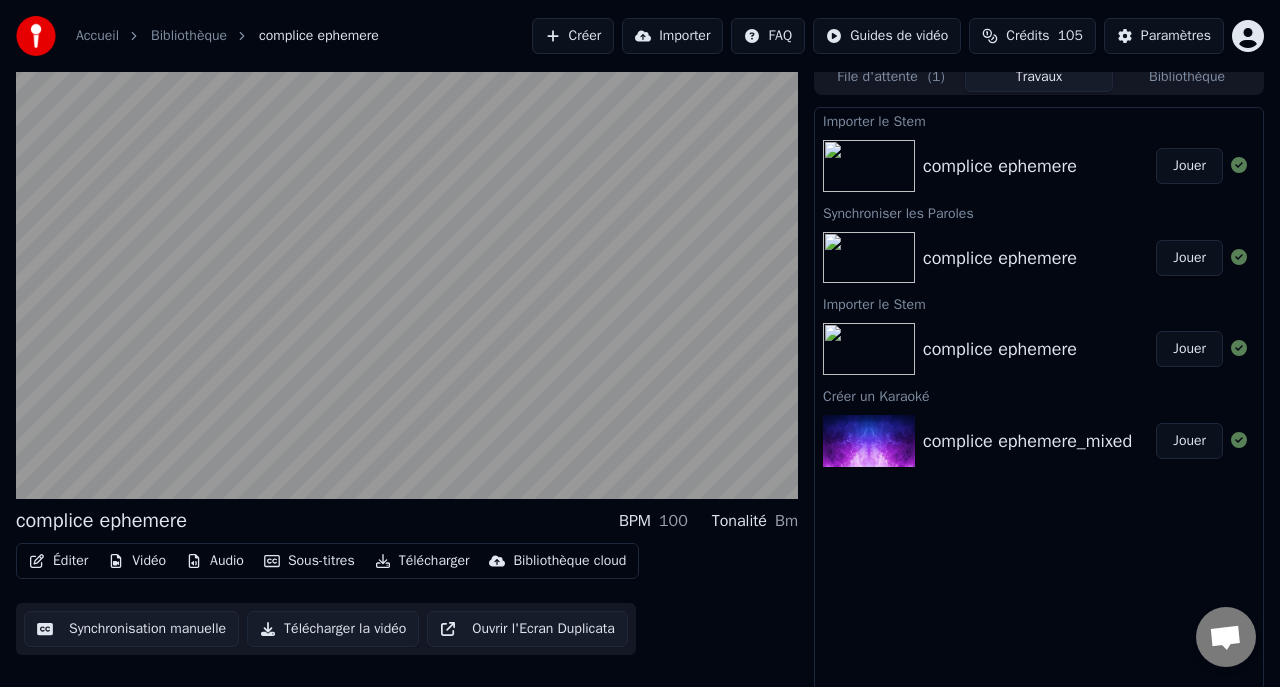 click on "Éditer" at bounding box center [58, 561] 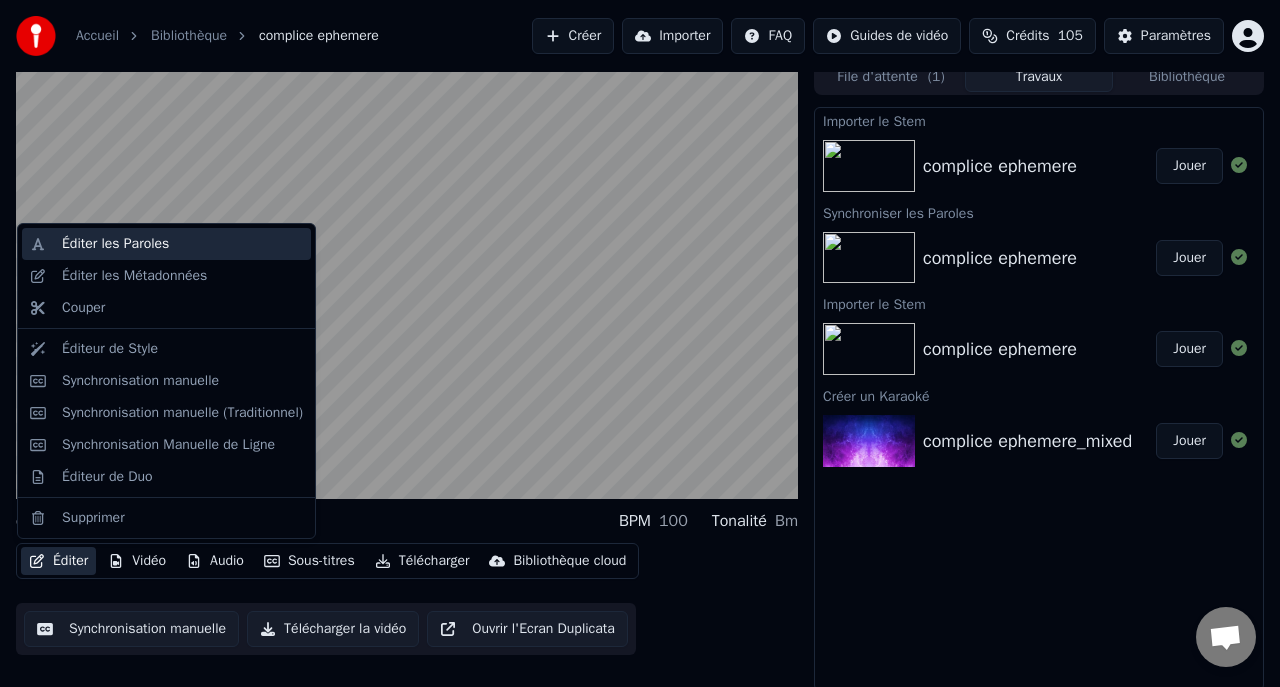 click on "Éditer les Paroles" at bounding box center [115, 244] 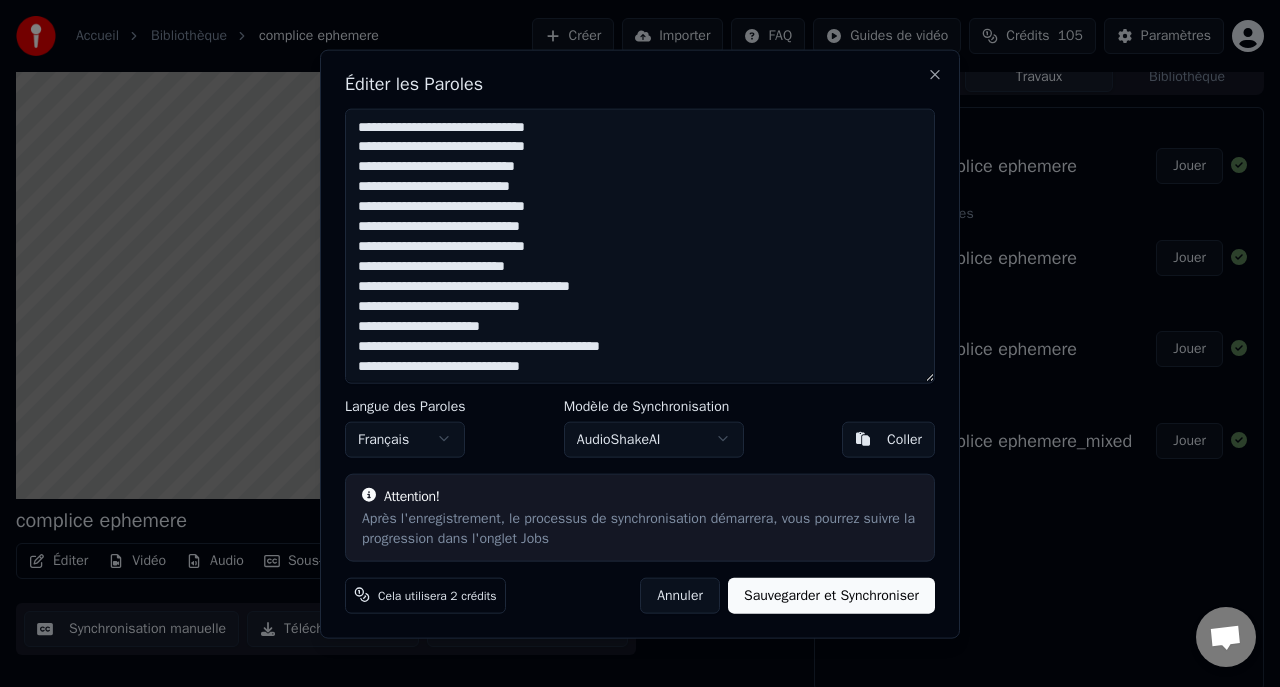 click on "Accueil Bibliothèque complice ephemere Synchronisation manuelle AudioShakeAI (Paroles automatiques) Annuler Sauvegarder 0:09 Il marche seul dans la nuit bleue 0:11 Un blouson noir, des rêves en feu 0:14 Elle a les yeux comme des néons 0:16 Un cœur à pile, un cœur à fond 0:19 Ils se croisent comme des secrets 0:21 Dans un vieux bar des années jet 0:23 C'est un regard, pas de promesses 0:26 Juste un frisson, une ivresse 0:29 Complice éphémère dans un monde imaginaire 0:33 Ils se cherchent sans se trouver 0:35 Mais ne cessent de jouer 0:38 Complice éphémère comme une lumière dans l'hiver 0:42 Ils s'effleurent sans s'attacher 0:45 Et disparaissent à jamais 0:48 Il lui murmure des mots fichés 0:51 Elle répond par des silences codés 0:57 Des inconnus de satanique 0:59 Sous l'électroboscope de la nuit 1:02 Leurs pas se fondent dans la musique 1:04 Un slow électrique presque magique 1:07 Mais dès qu'elle rit, il disparaît 1:09 Un jeu d'amour à pile ou fait 1:12 Complice éphémère dans un Ils" at bounding box center (640, 330) 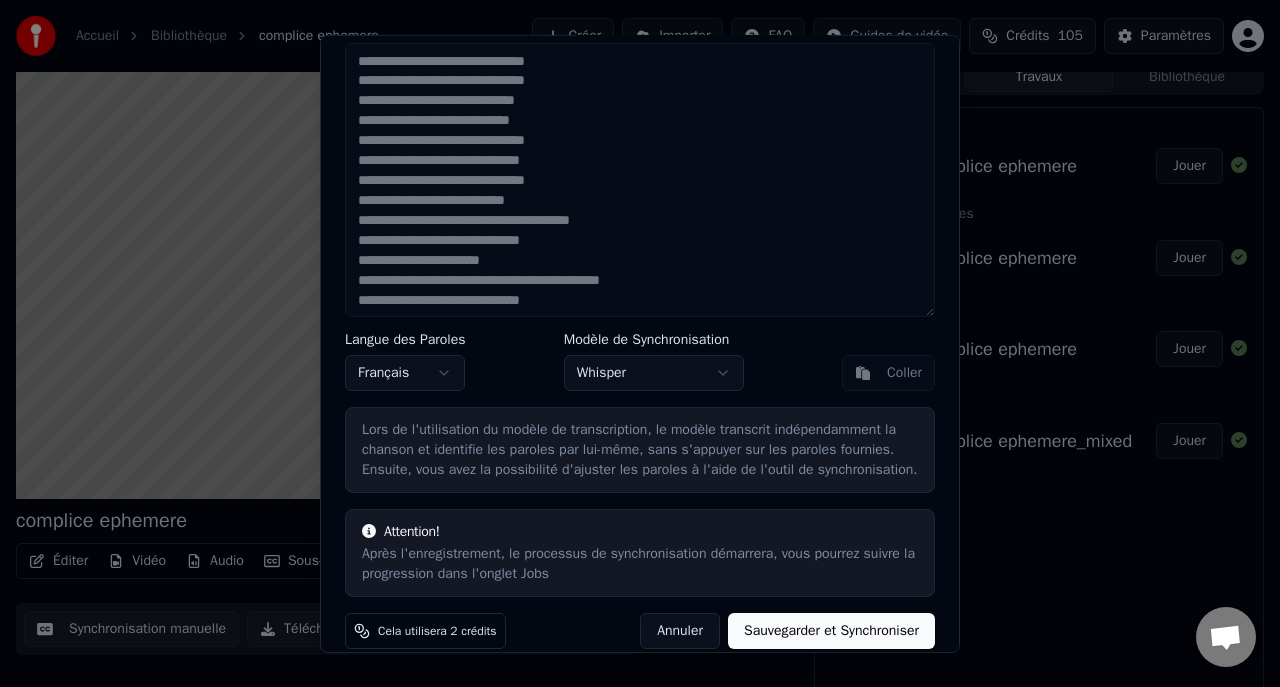 scroll, scrollTop: 92, scrollLeft: 0, axis: vertical 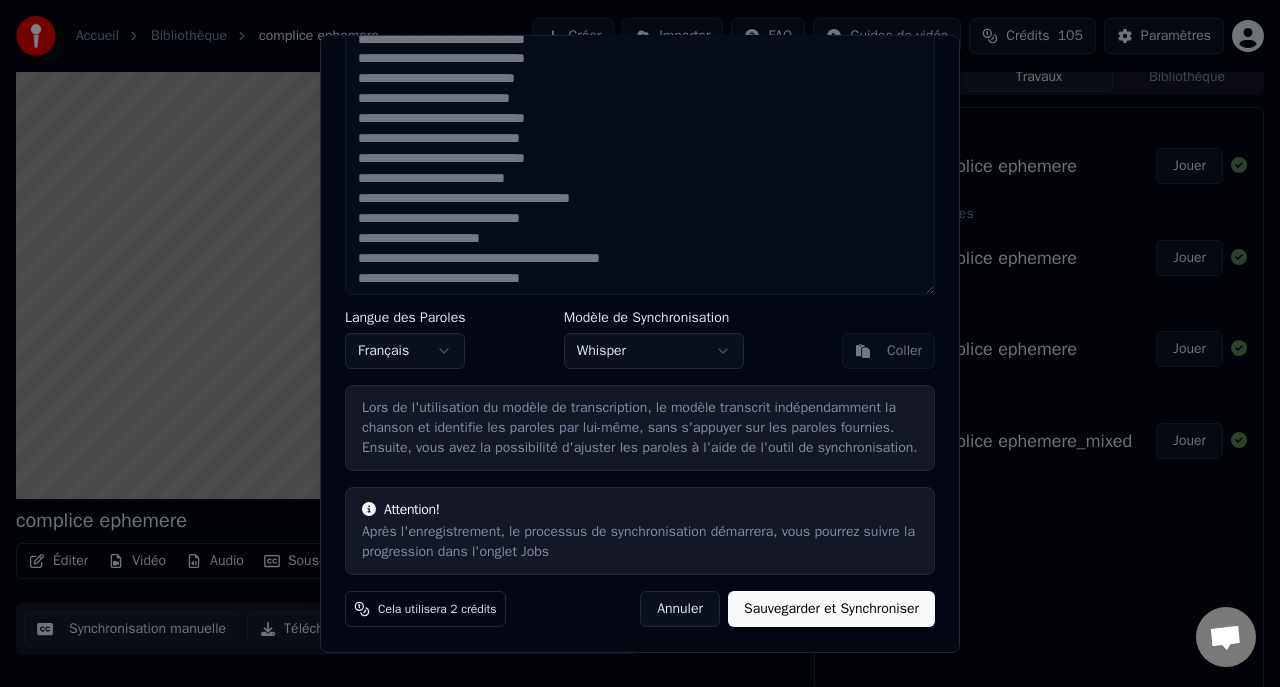 click on "Sauvegarder et Synchroniser" at bounding box center [831, 609] 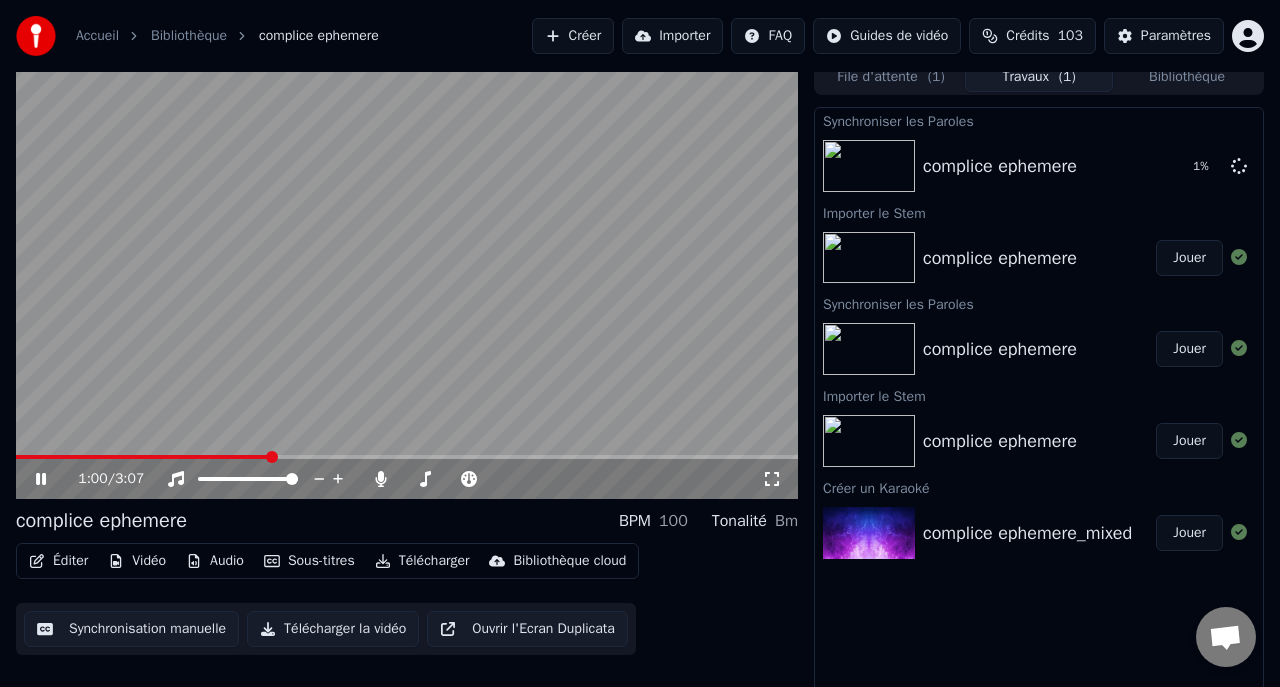 click 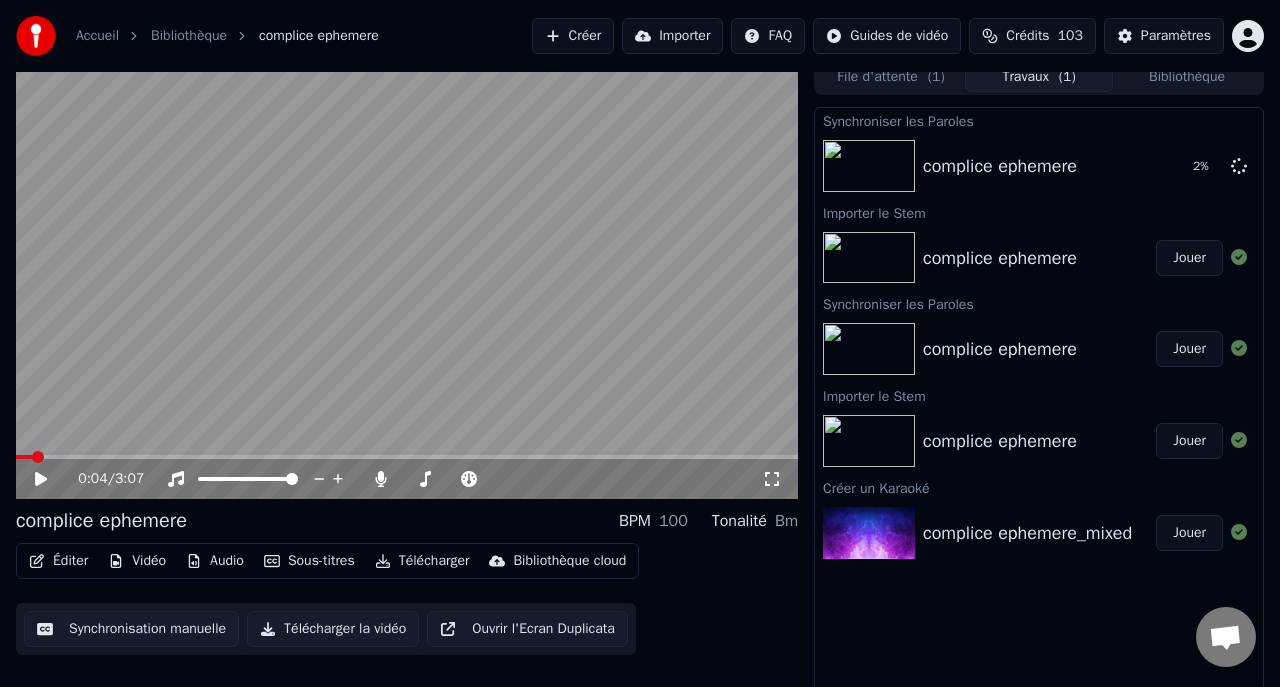 click at bounding box center [38, 457] 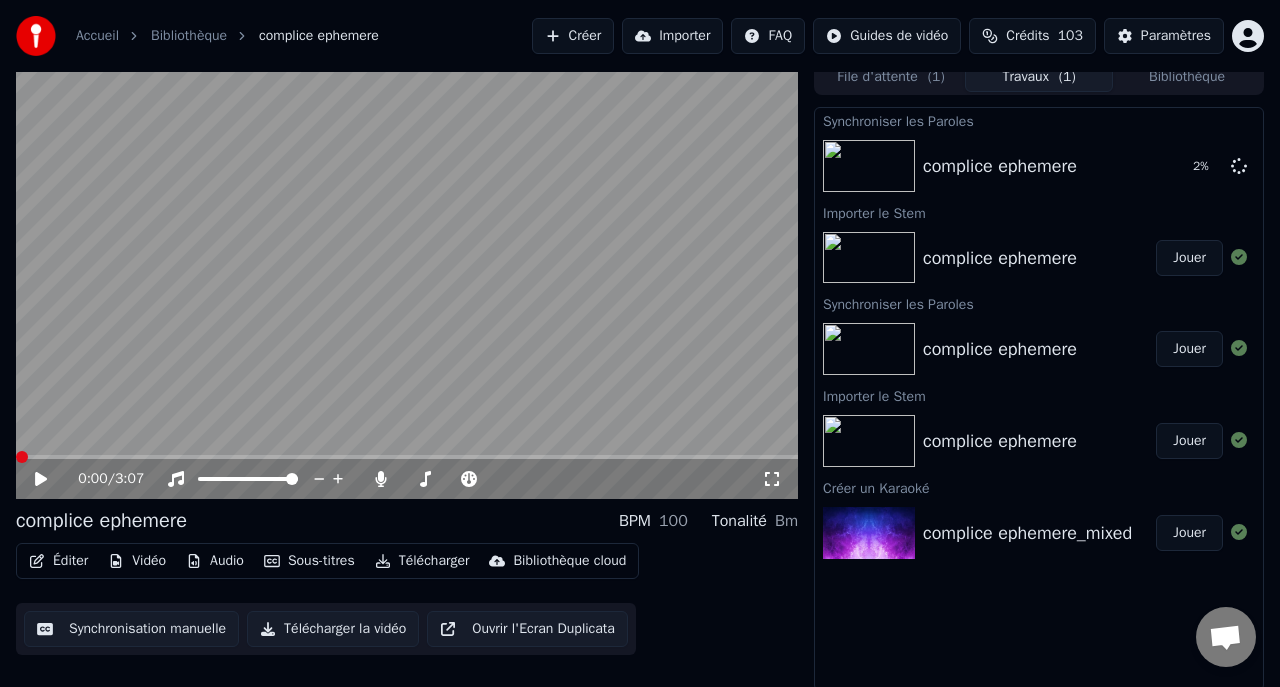 click 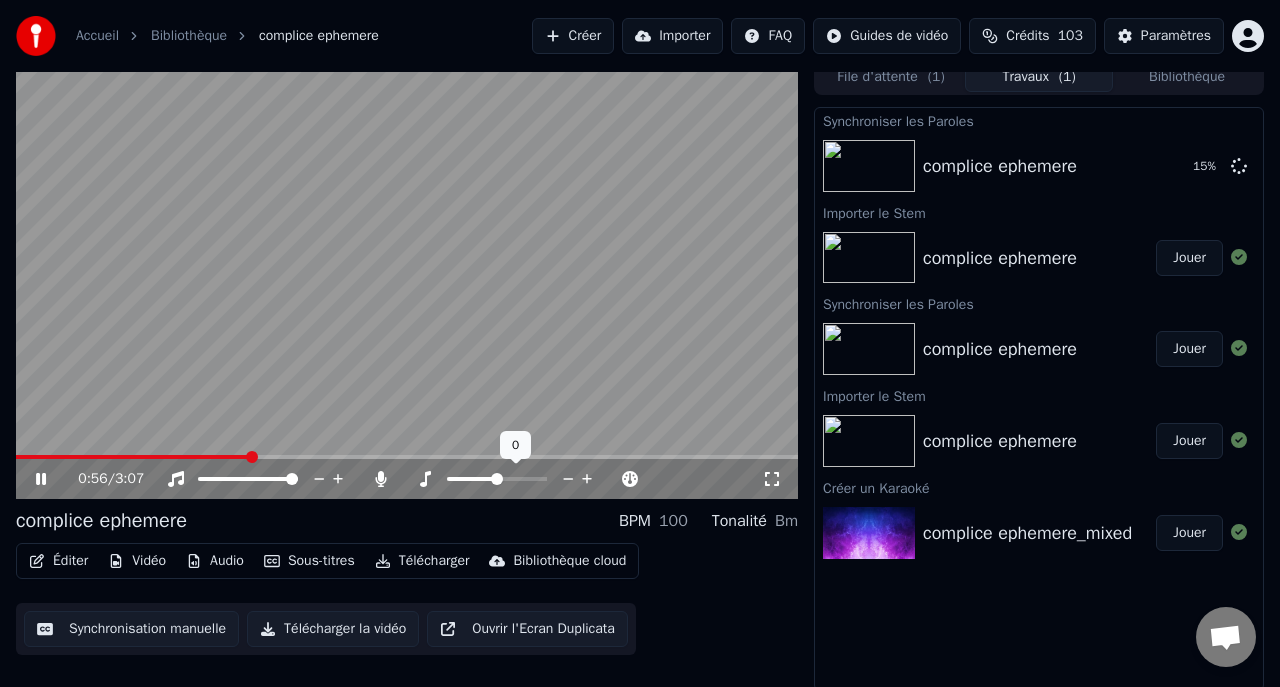 click 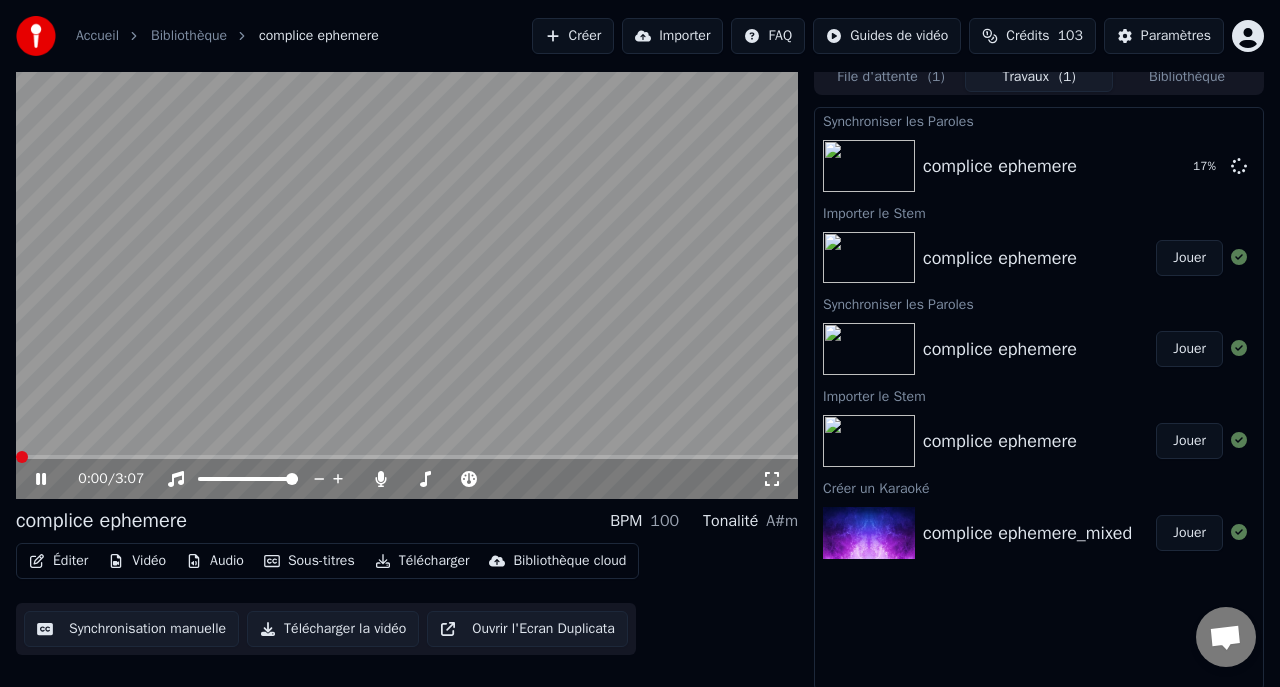 click at bounding box center (22, 457) 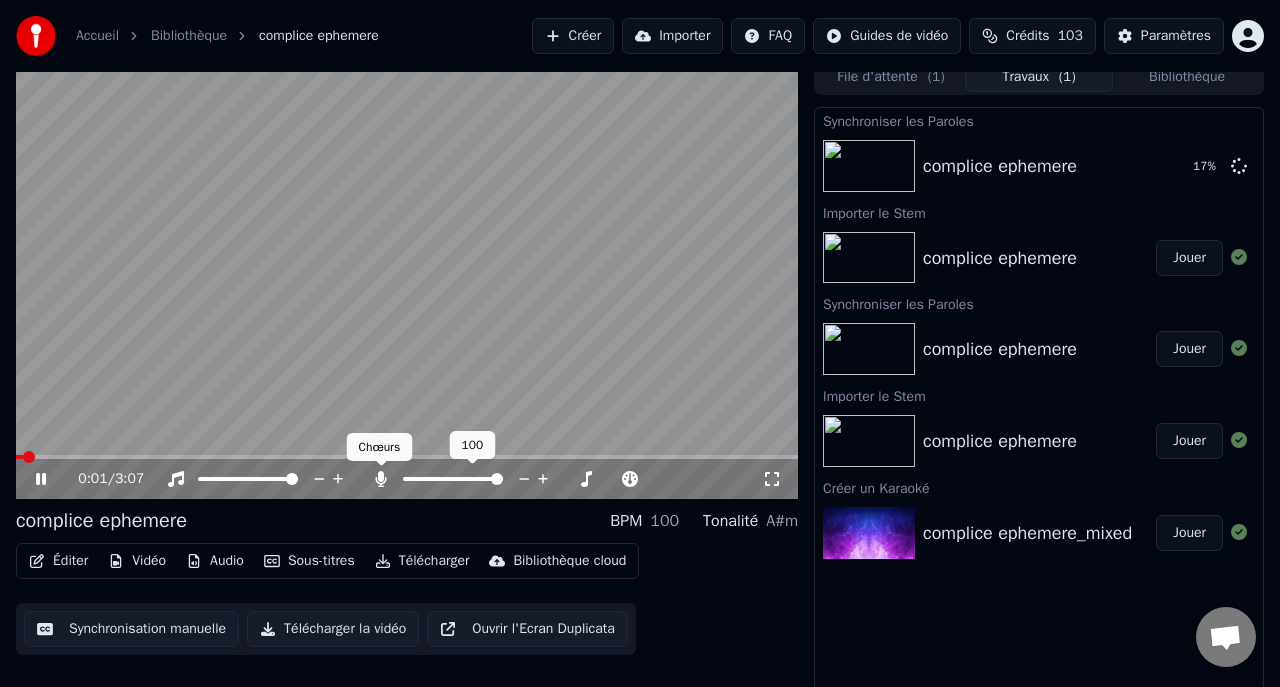 click 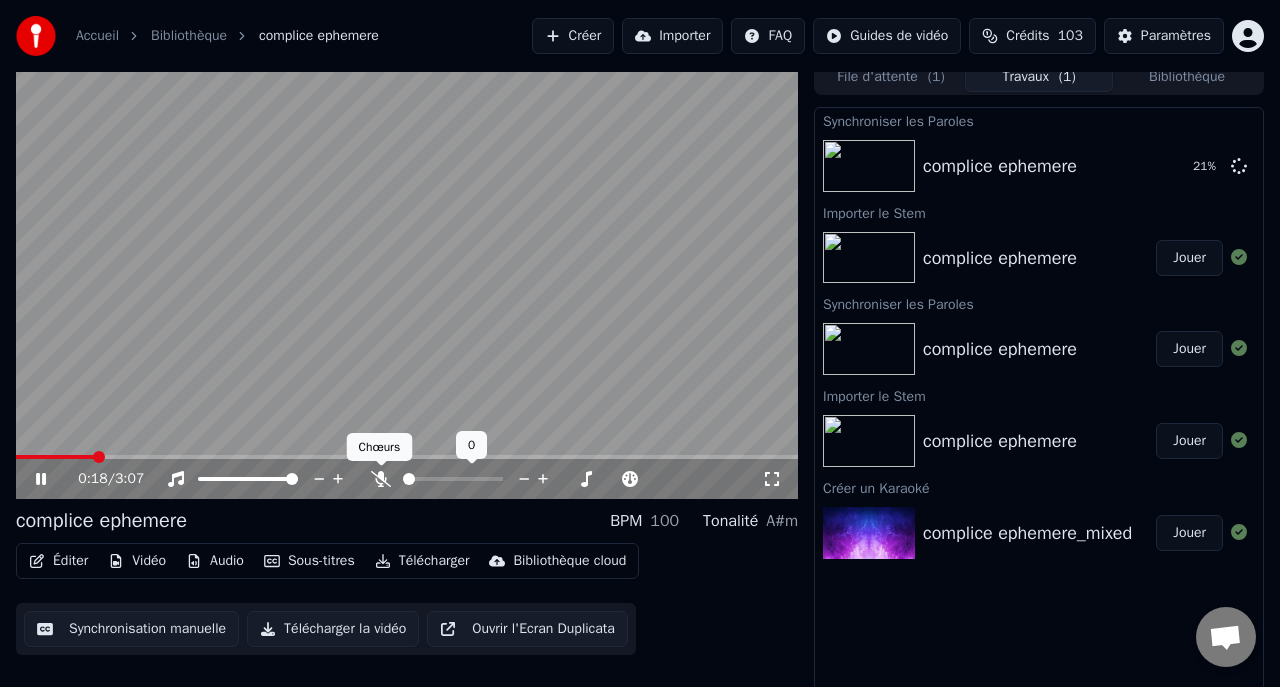 click 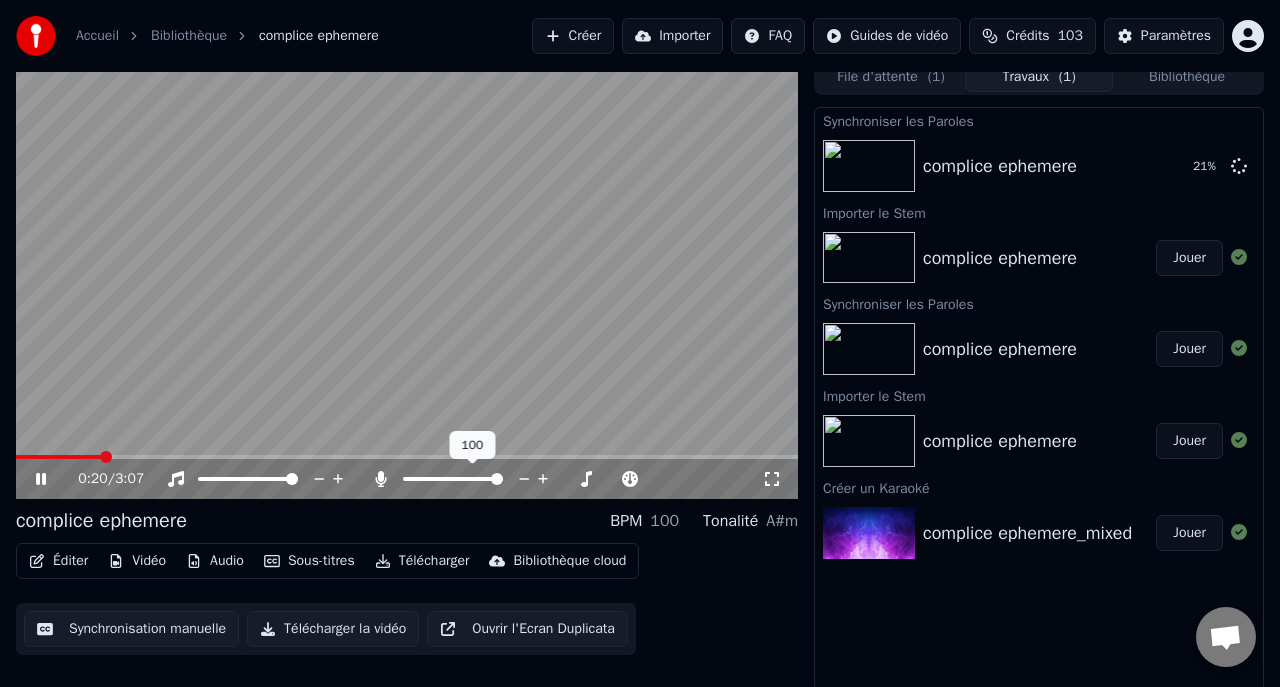 click 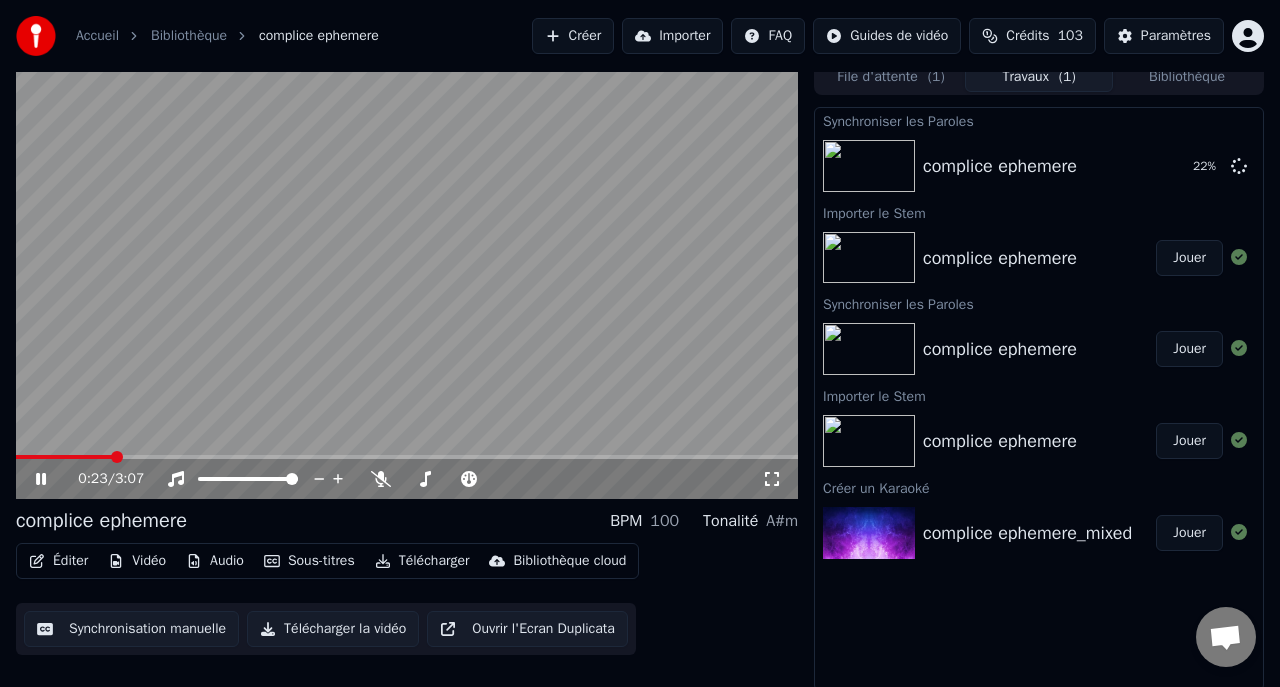 click on "Sous-titres" at bounding box center (309, 561) 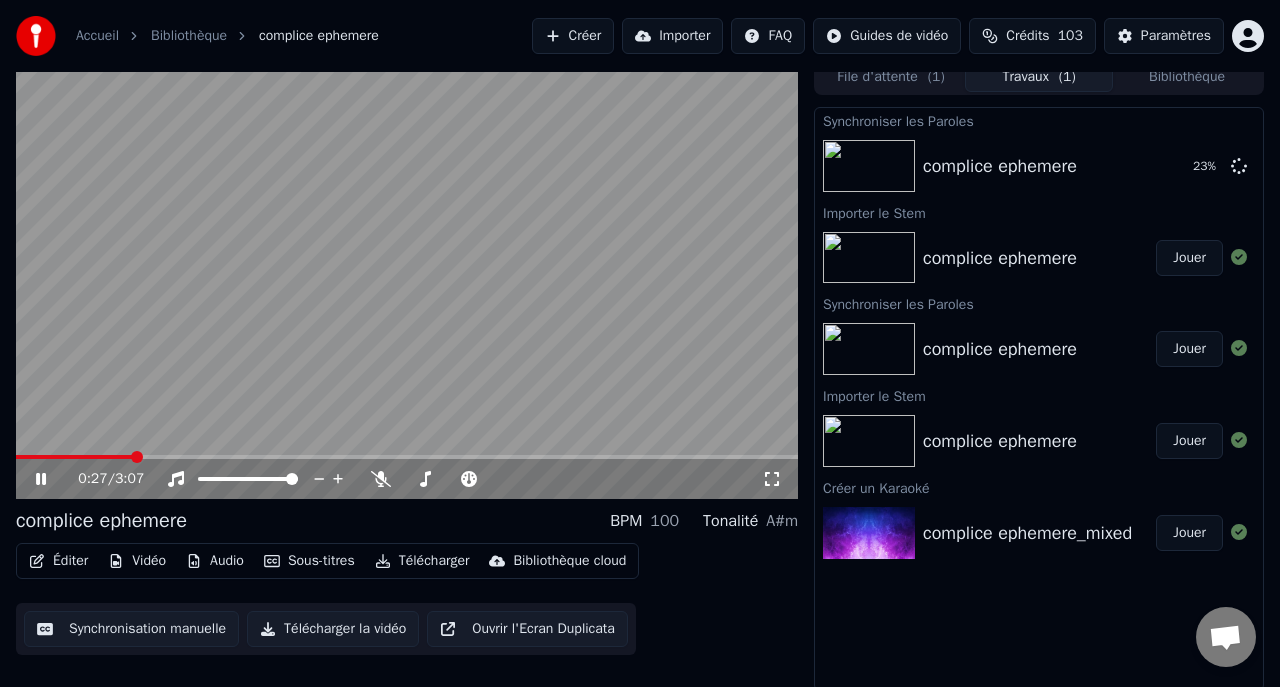 click at bounding box center [407, 279] 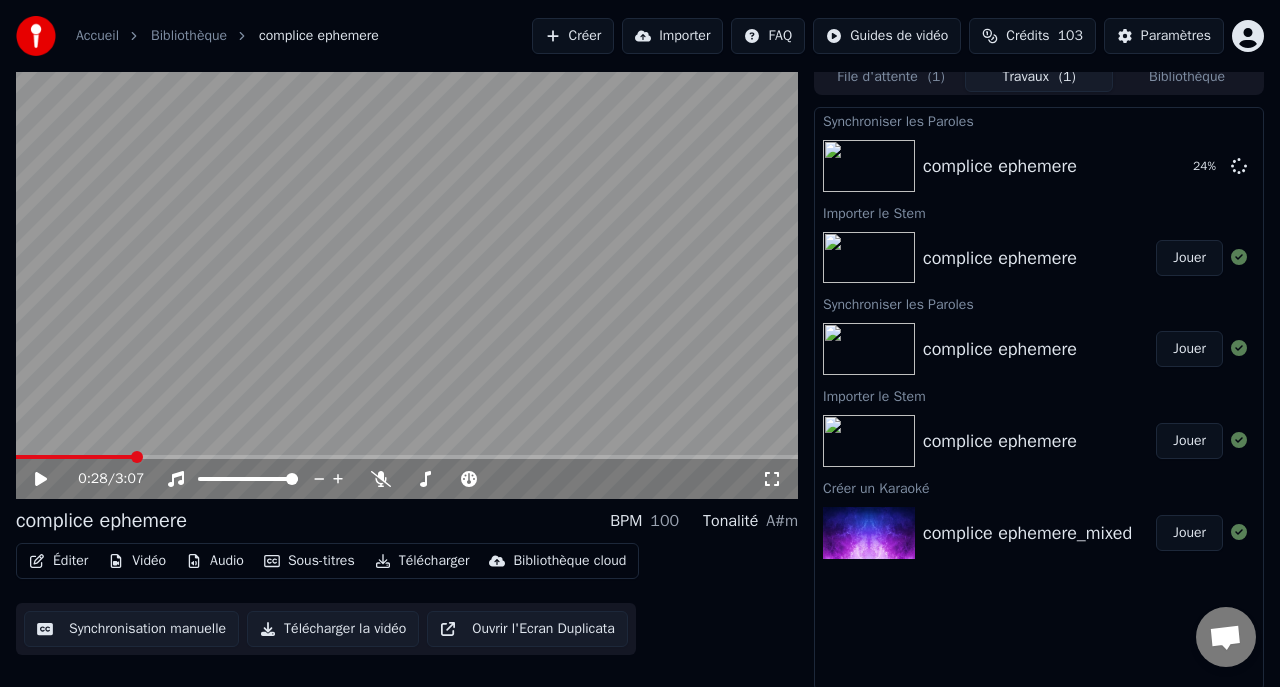 click at bounding box center (407, 279) 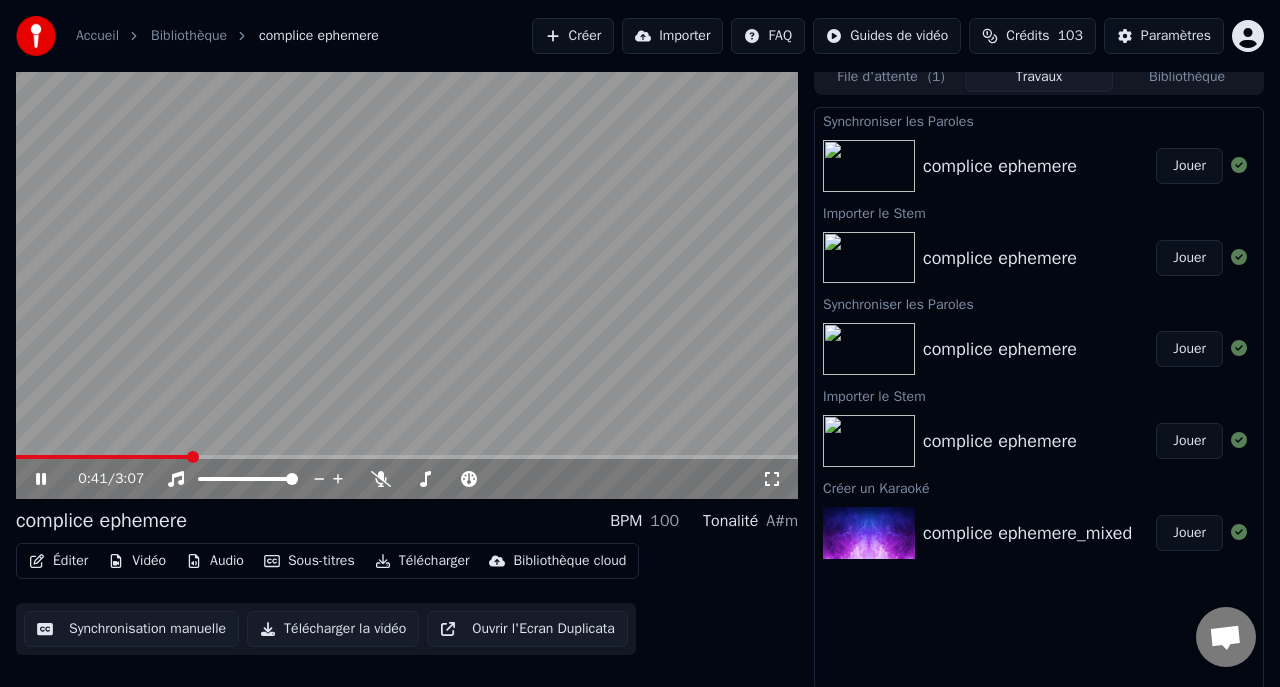 click on "Jouer" at bounding box center [1189, 166] 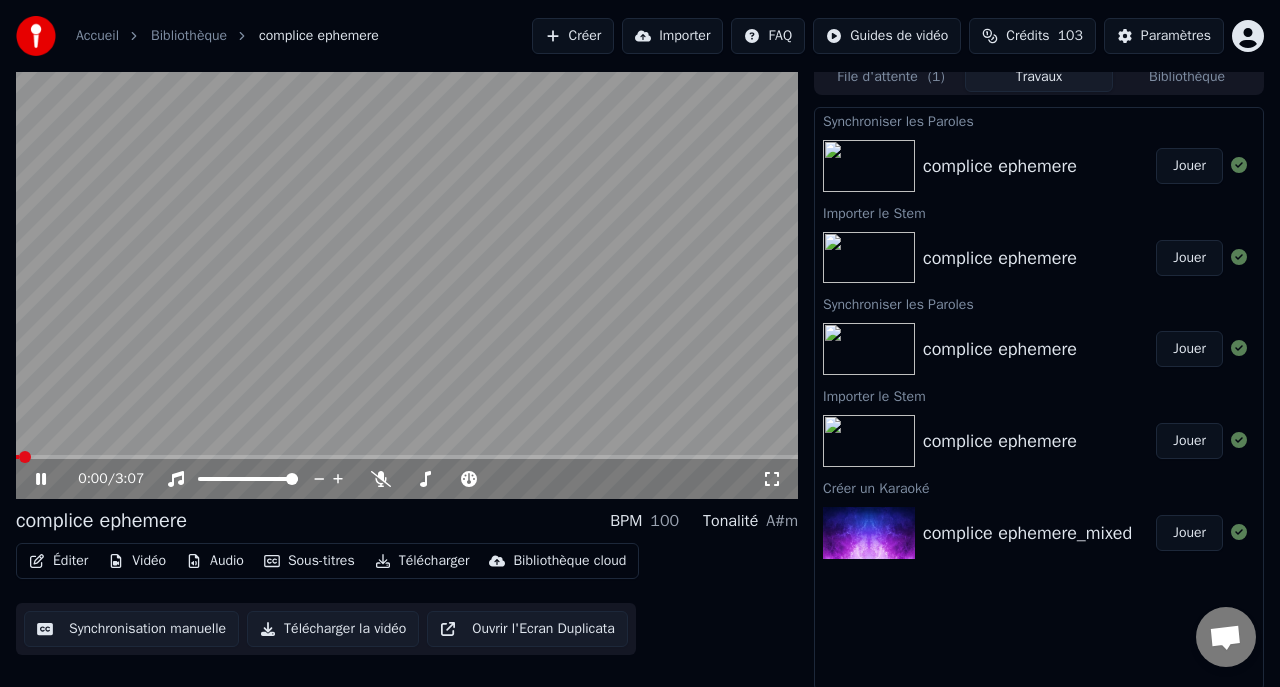 click on "Jouer" at bounding box center (1189, 166) 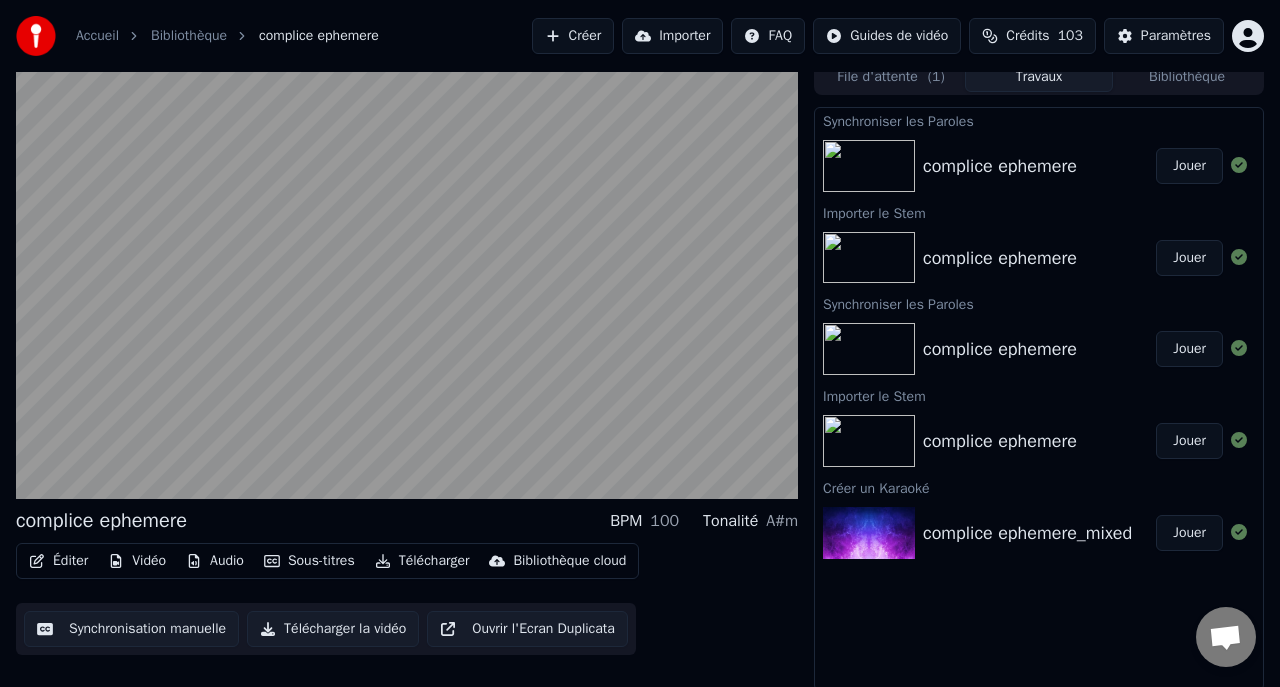 click on "Jouer" at bounding box center (1189, 441) 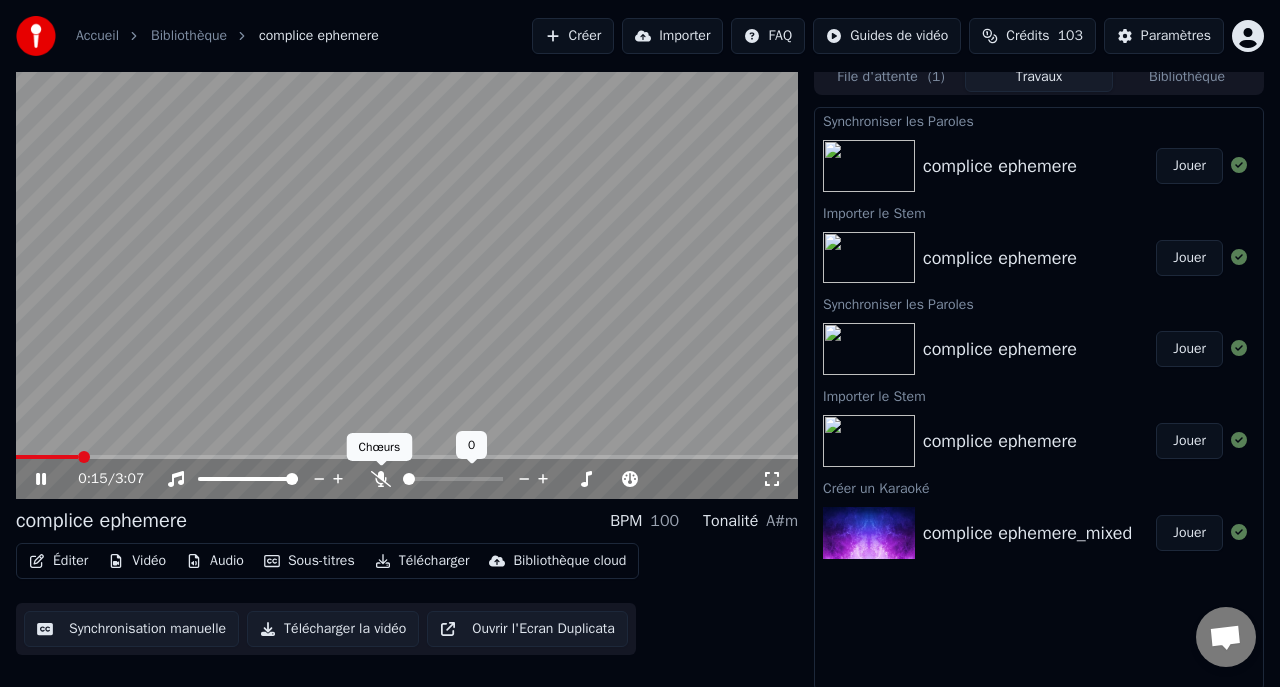 click 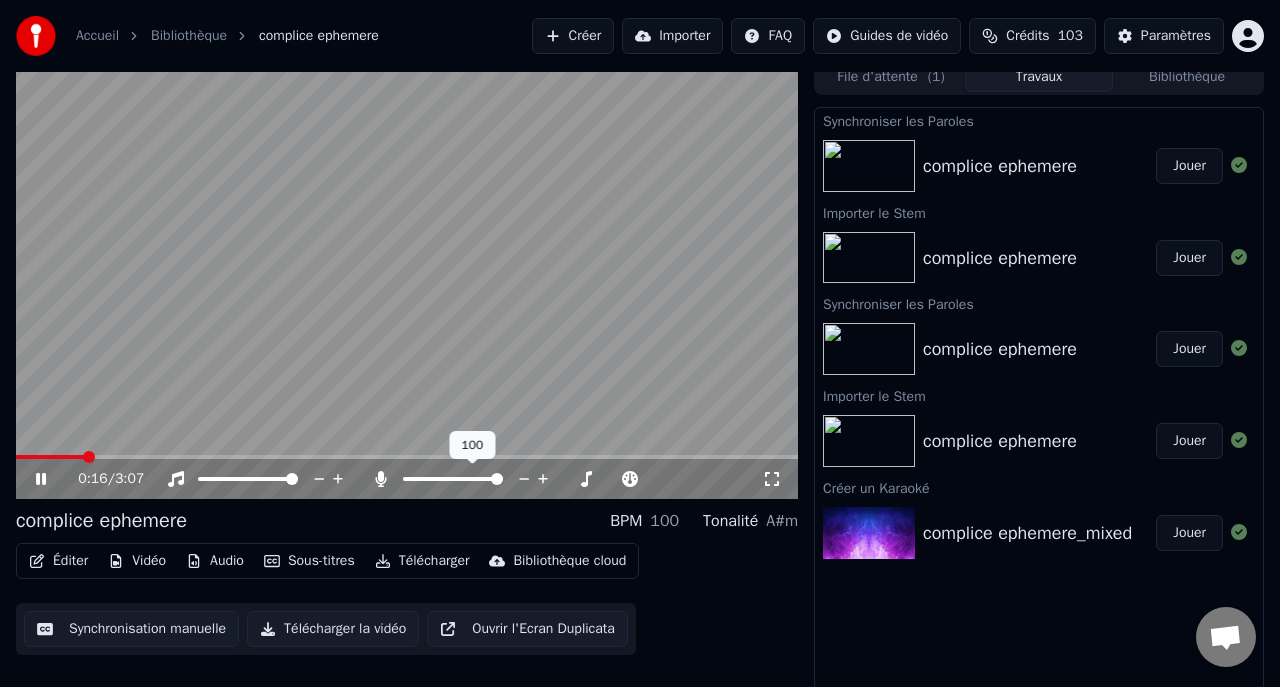 click 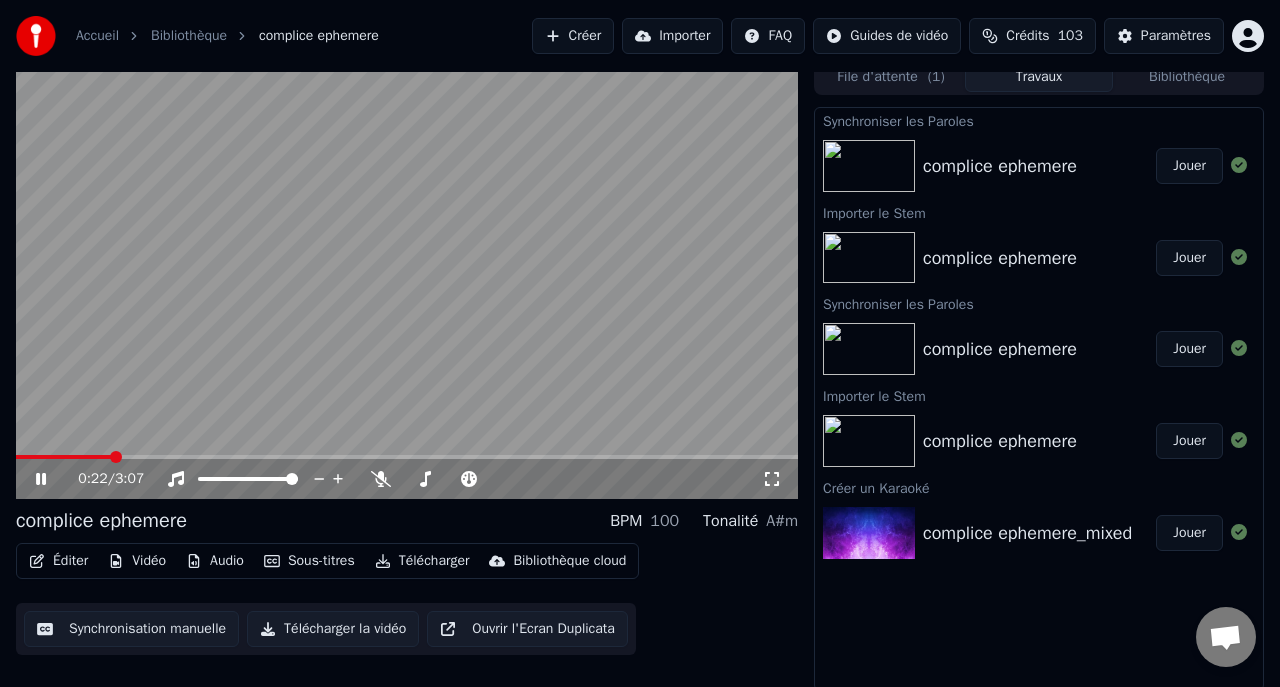 click on "Jouer" at bounding box center (1189, 166) 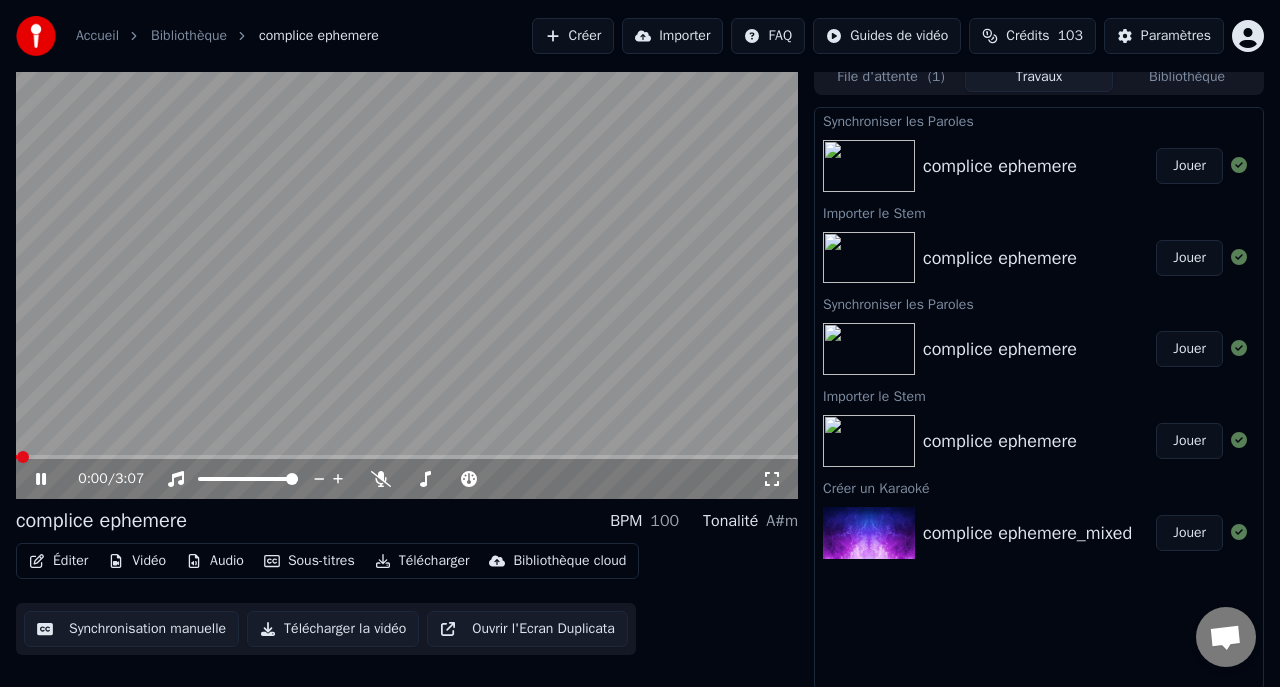 click on "Jouer" at bounding box center (1189, 166) 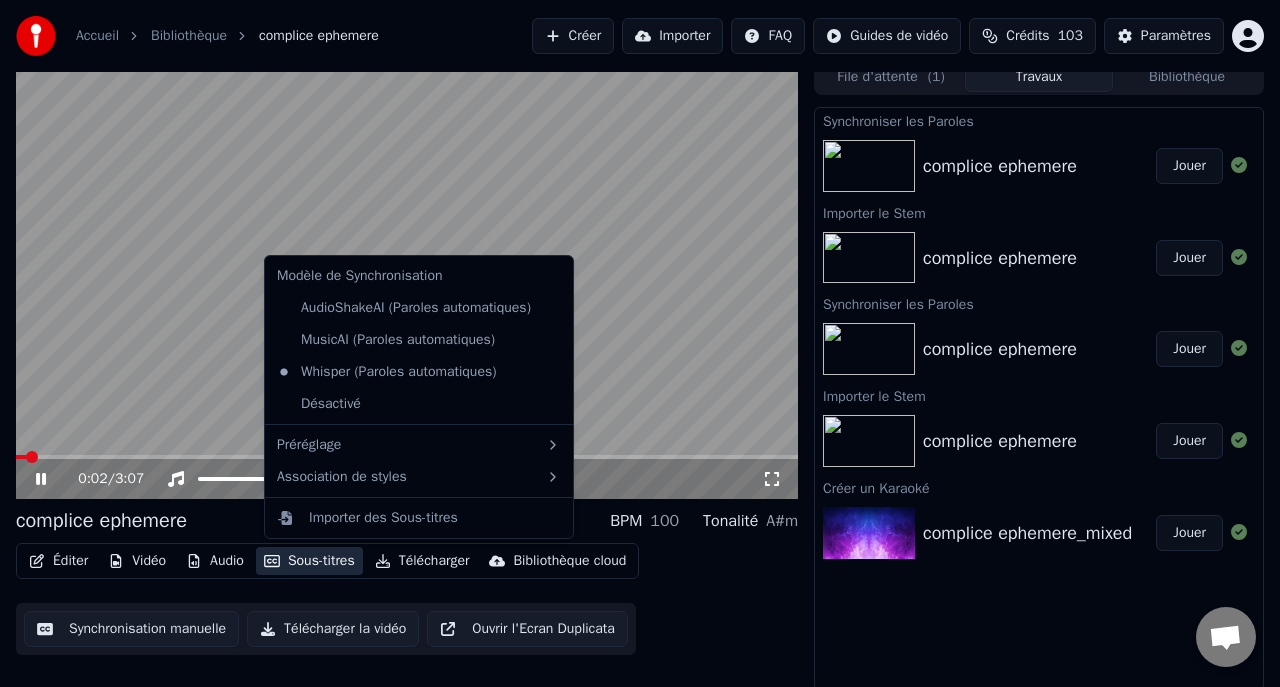 click on "Sous-titres" at bounding box center (309, 561) 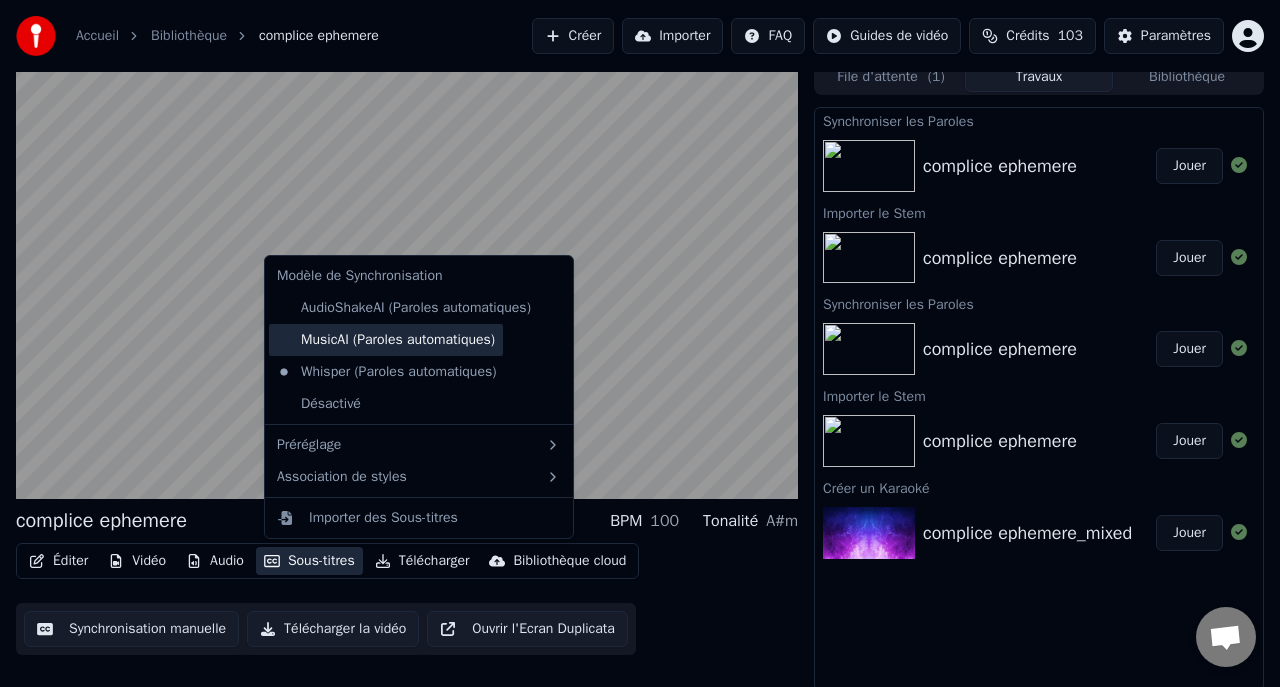click on "MusicAI (Paroles automatiques)" at bounding box center (386, 340) 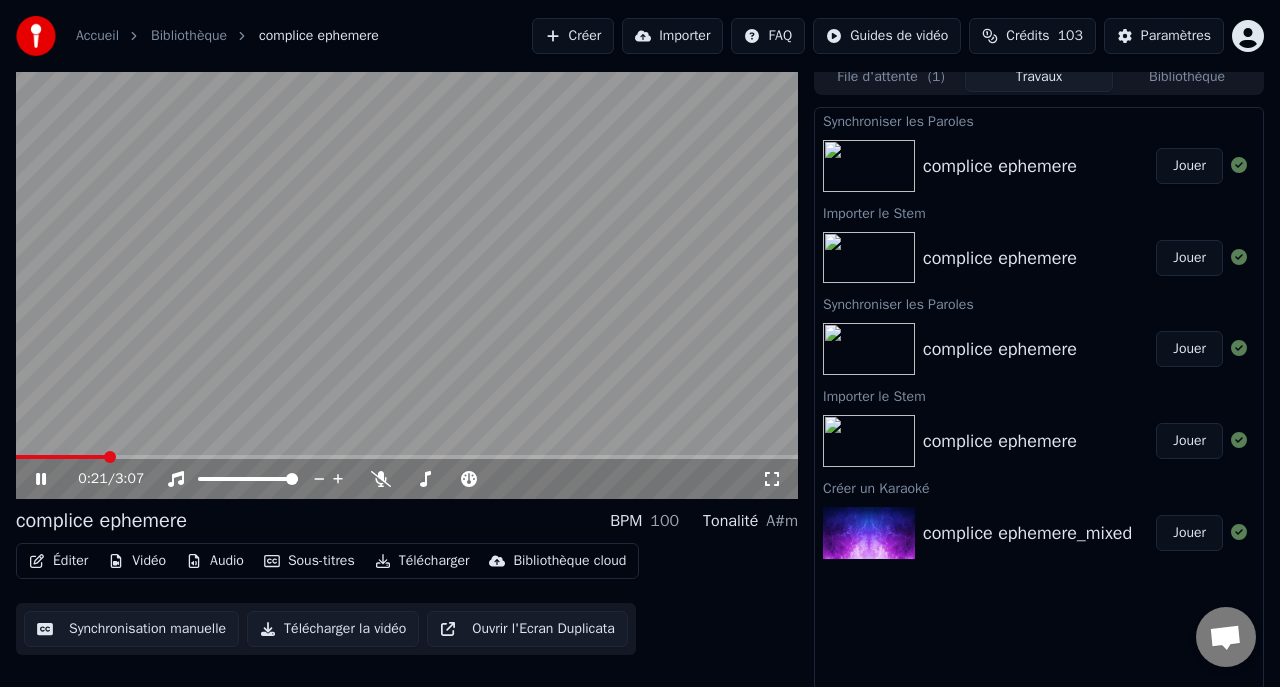 click on "Audio" at bounding box center (215, 561) 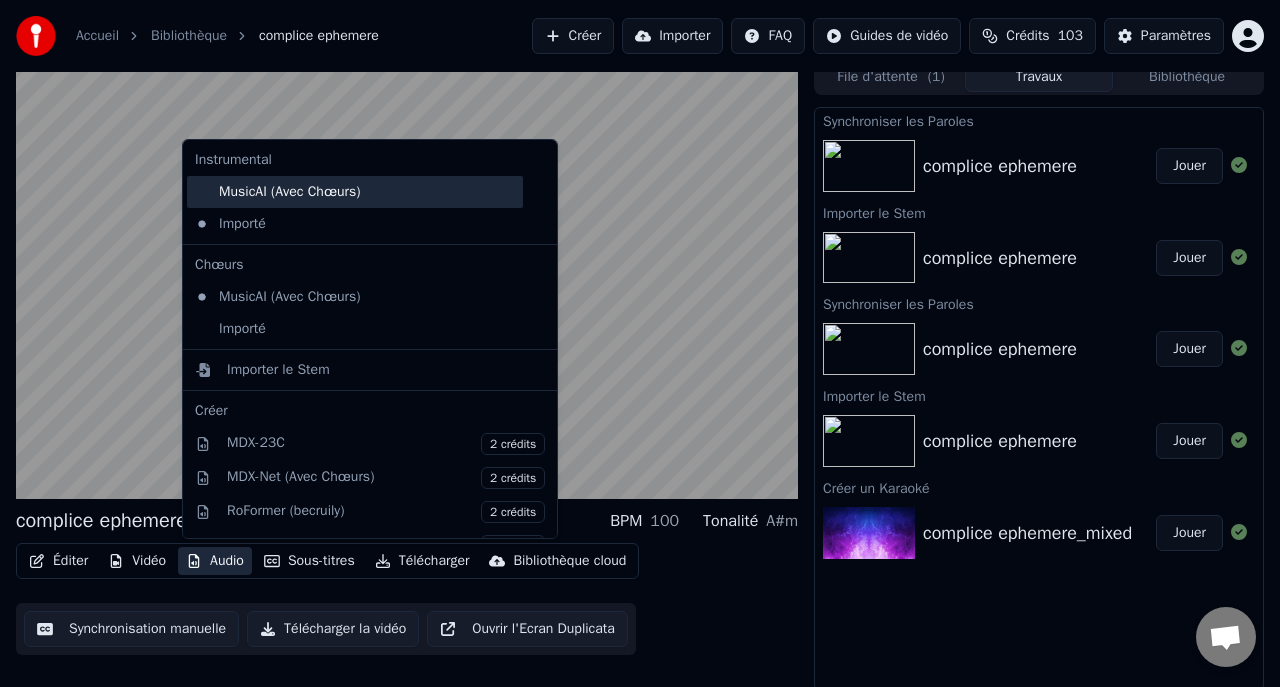 click on "MusicAI (Avec Chœurs)" at bounding box center [355, 192] 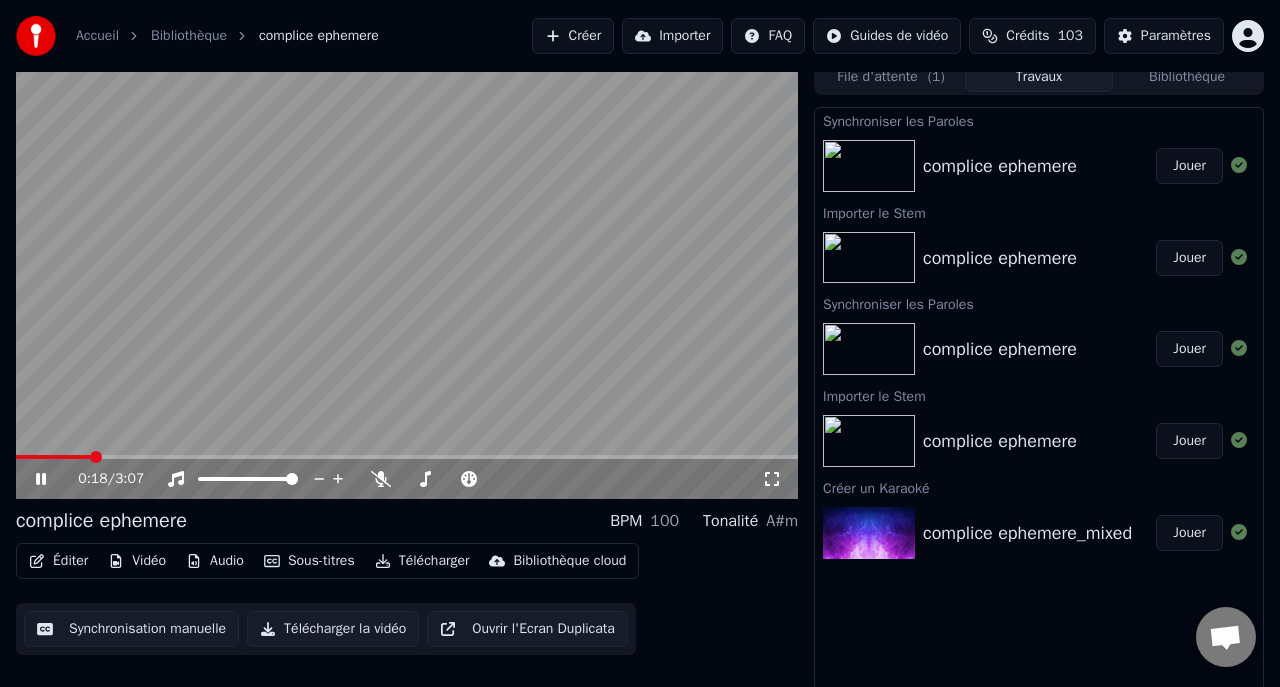 click on "0:18 / 3:07 complice ephemere BPM 100 Tonalité A#m Éditer Vidéo Audio Sous-titres Télécharger Bibliothèque cloud Synchronisation manuelle Télécharger la vidéo Ouvrir l'Ecran Duplicata File d'attente ( 1 ) Travaux Bibliothèque Synchroniser les Paroles complice ephemere Jouer Importer le Stem complice ephemere Jouer Synchroniser les Paroles complice ephemere Jouer Importer le Stem complice ephemere Jouer Créer un Karaoké complice ephemere_mixed Jouer" at bounding box center (640, 375) 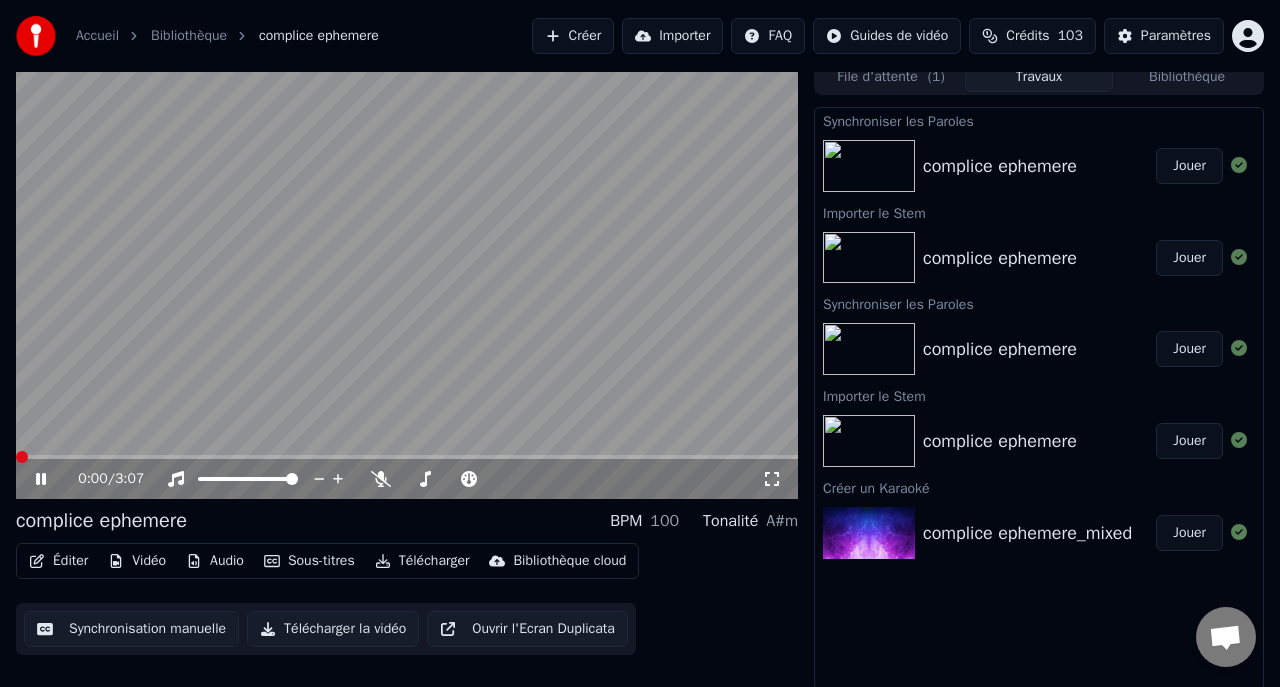 click on "Jouer" at bounding box center [1189, 166] 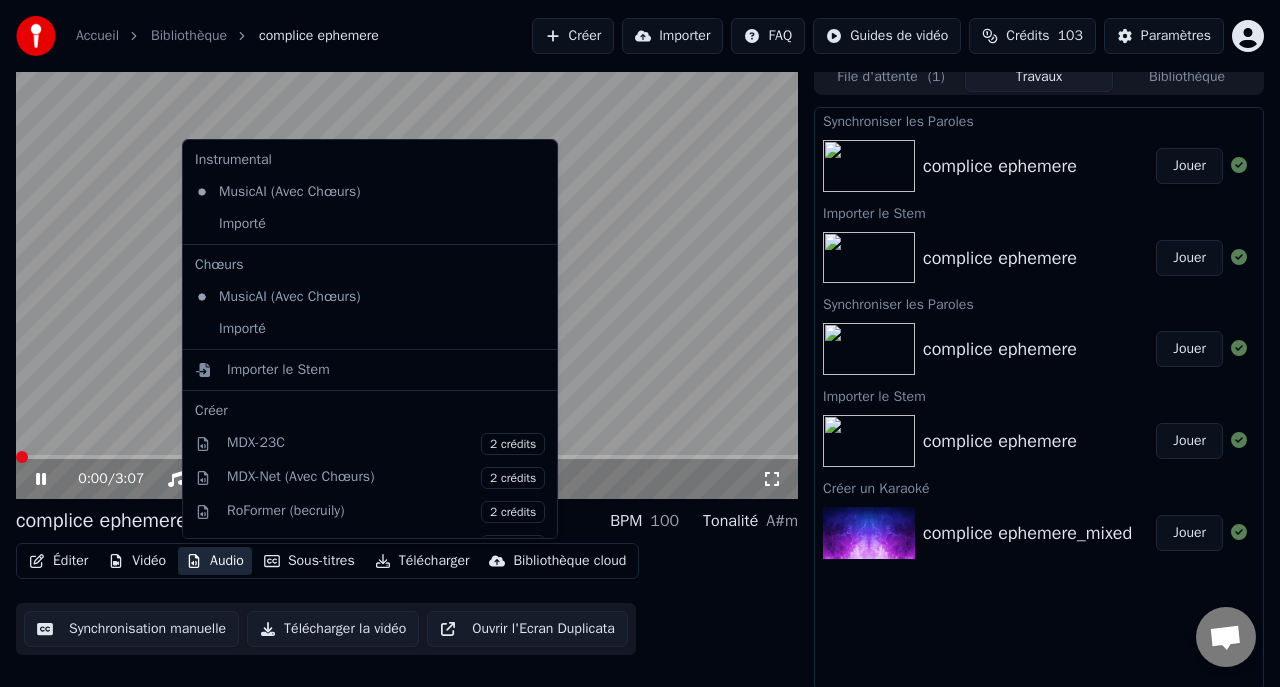click on "Audio" at bounding box center [215, 561] 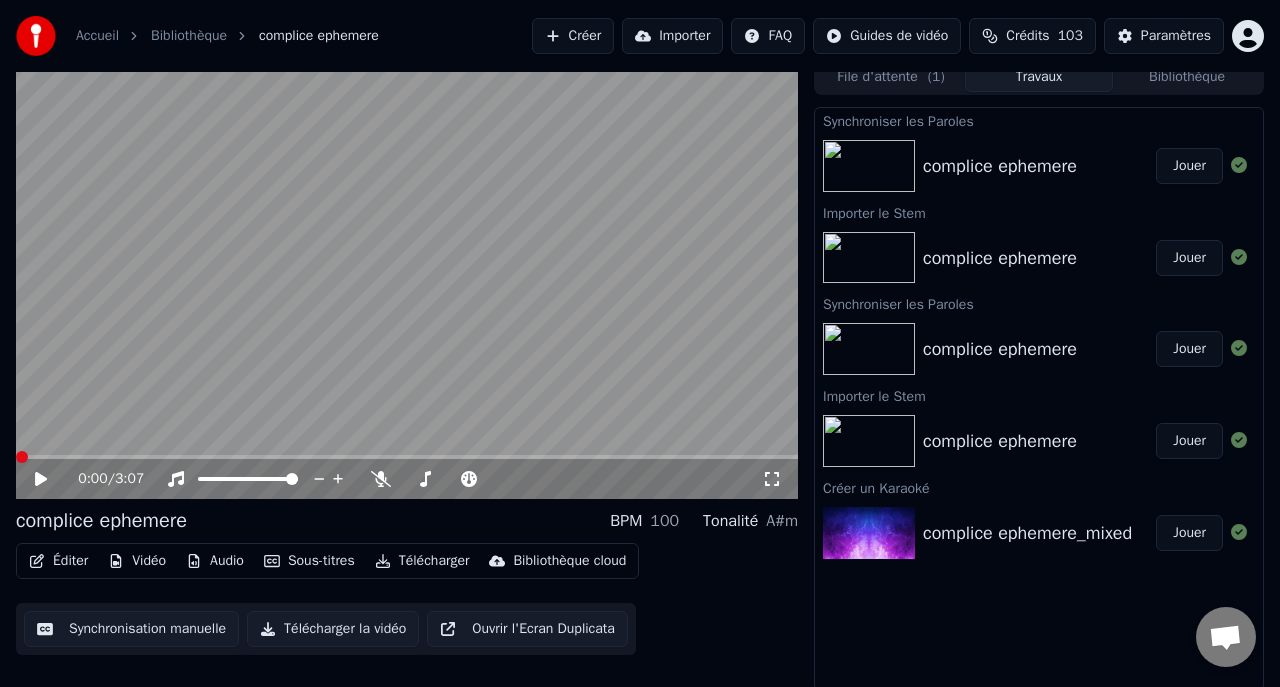 click at bounding box center (407, 279) 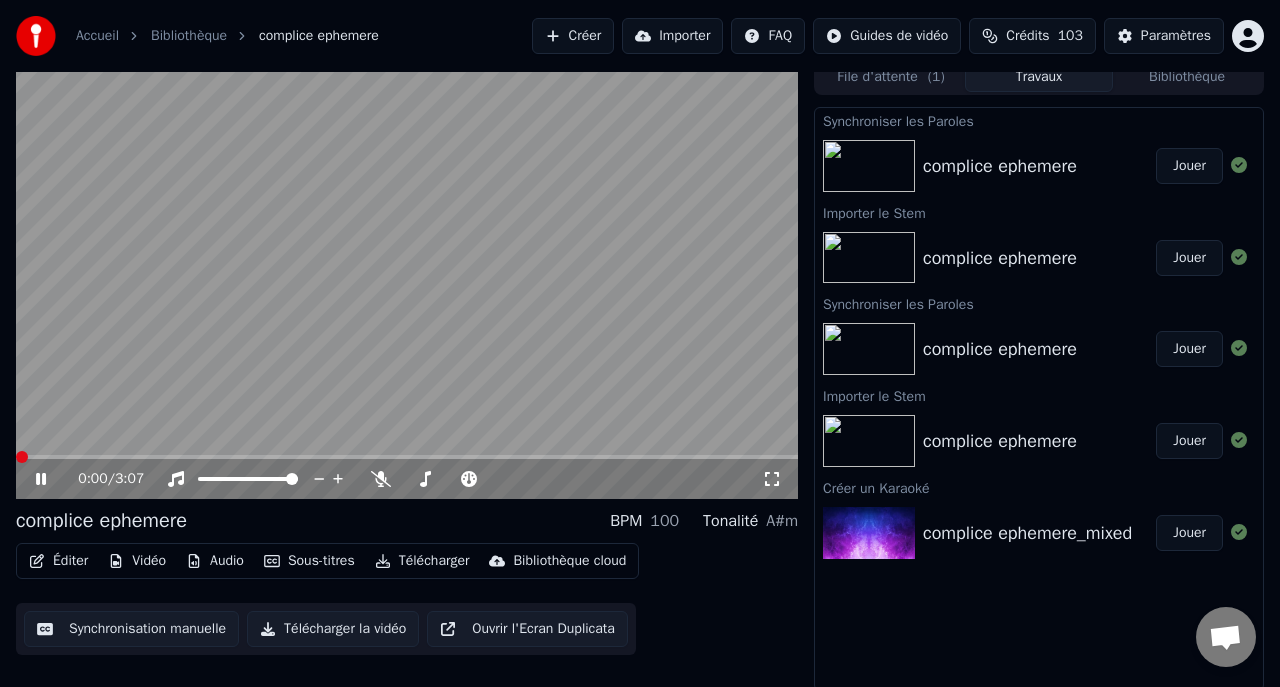 click 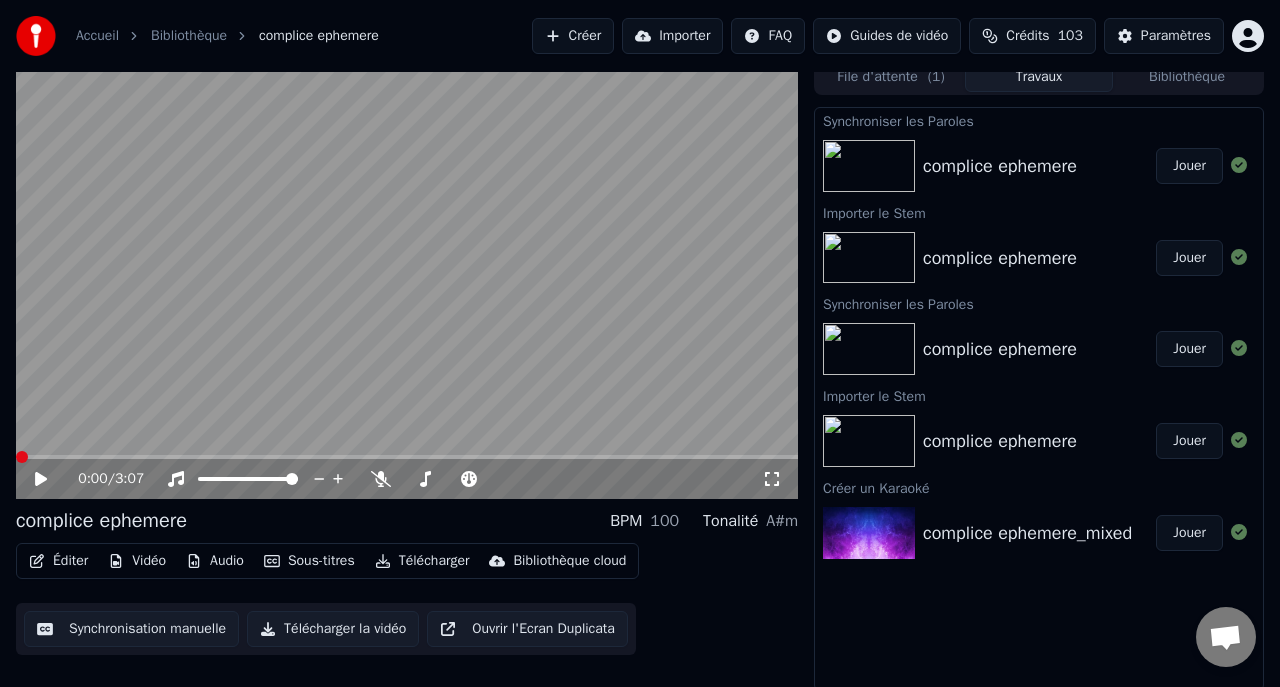 click 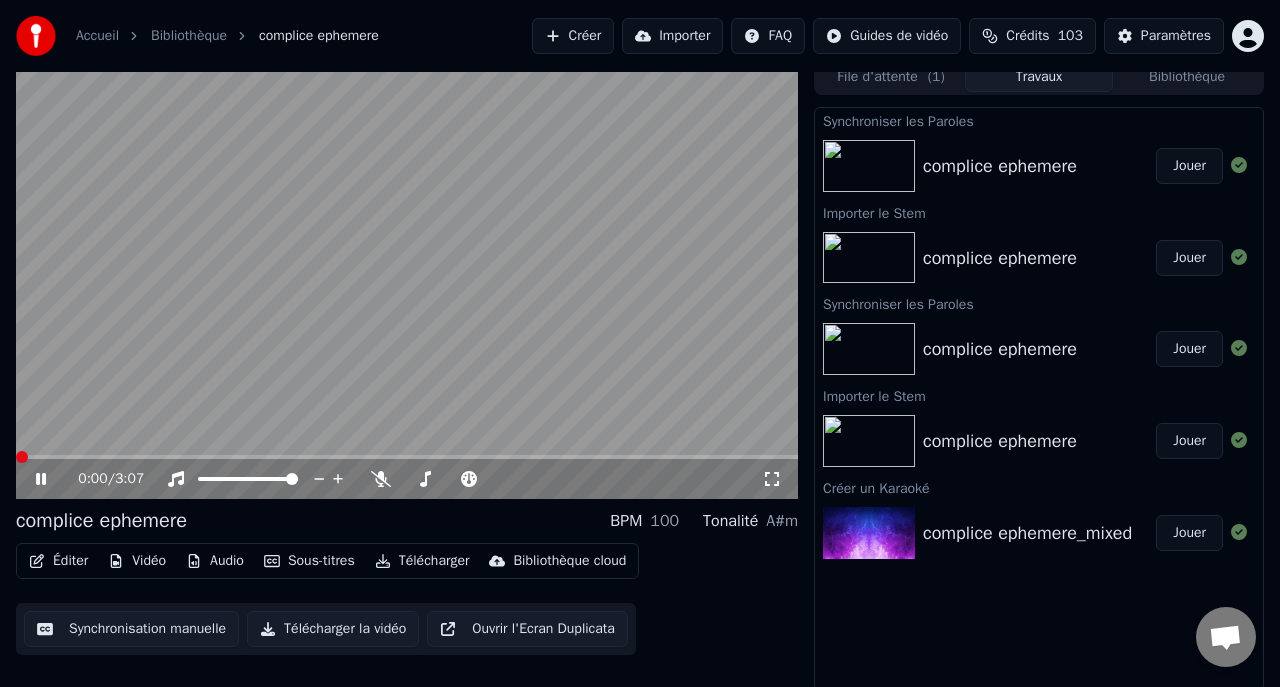 click at bounding box center (22, 457) 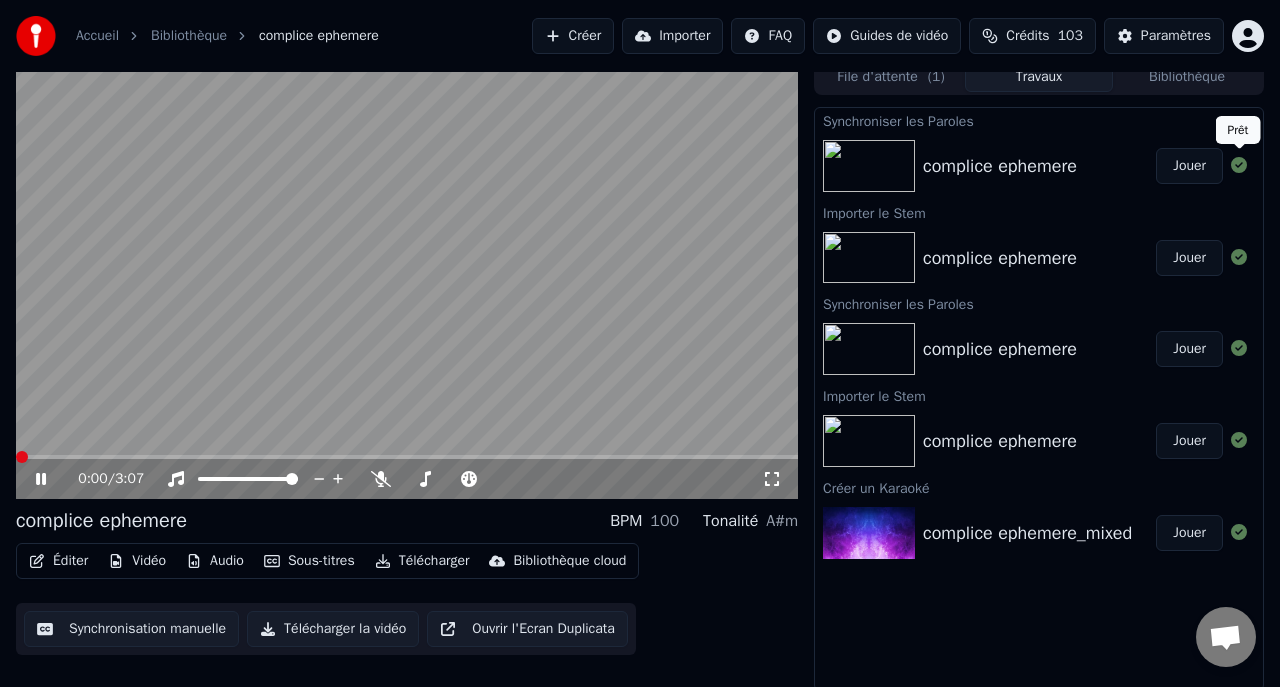 click on "Jouer" at bounding box center [1189, 166] 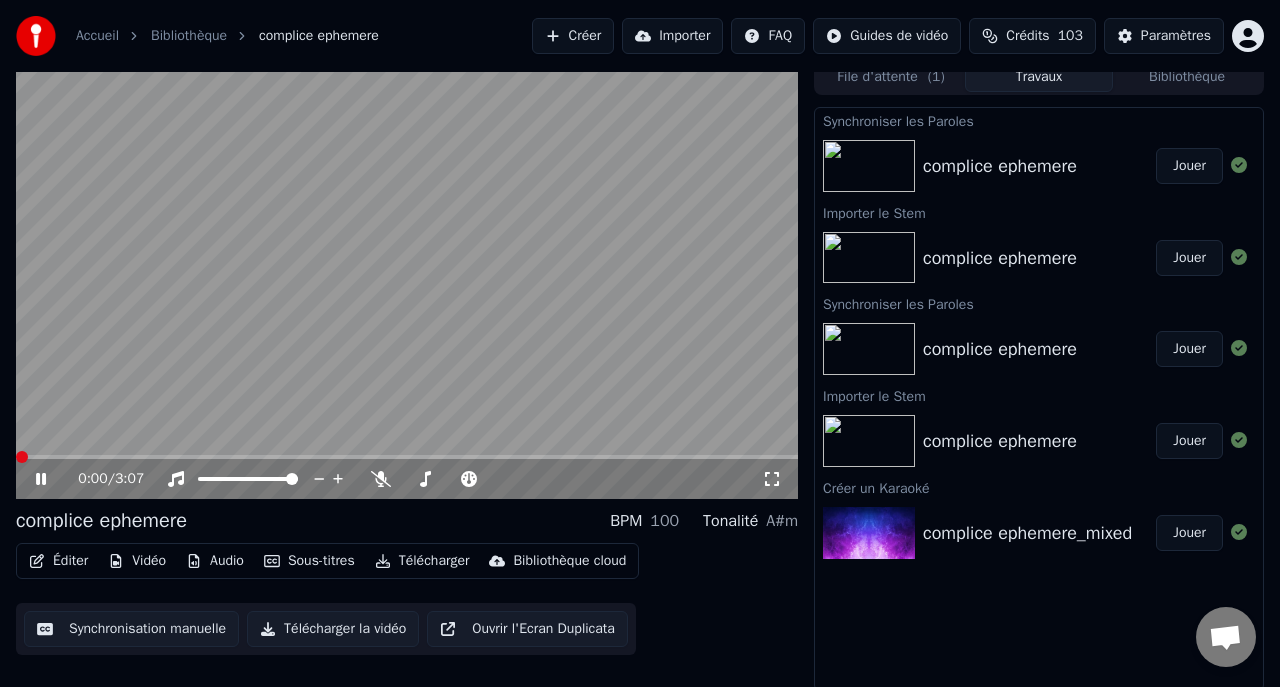 click on "Jouer" at bounding box center [1189, 166] 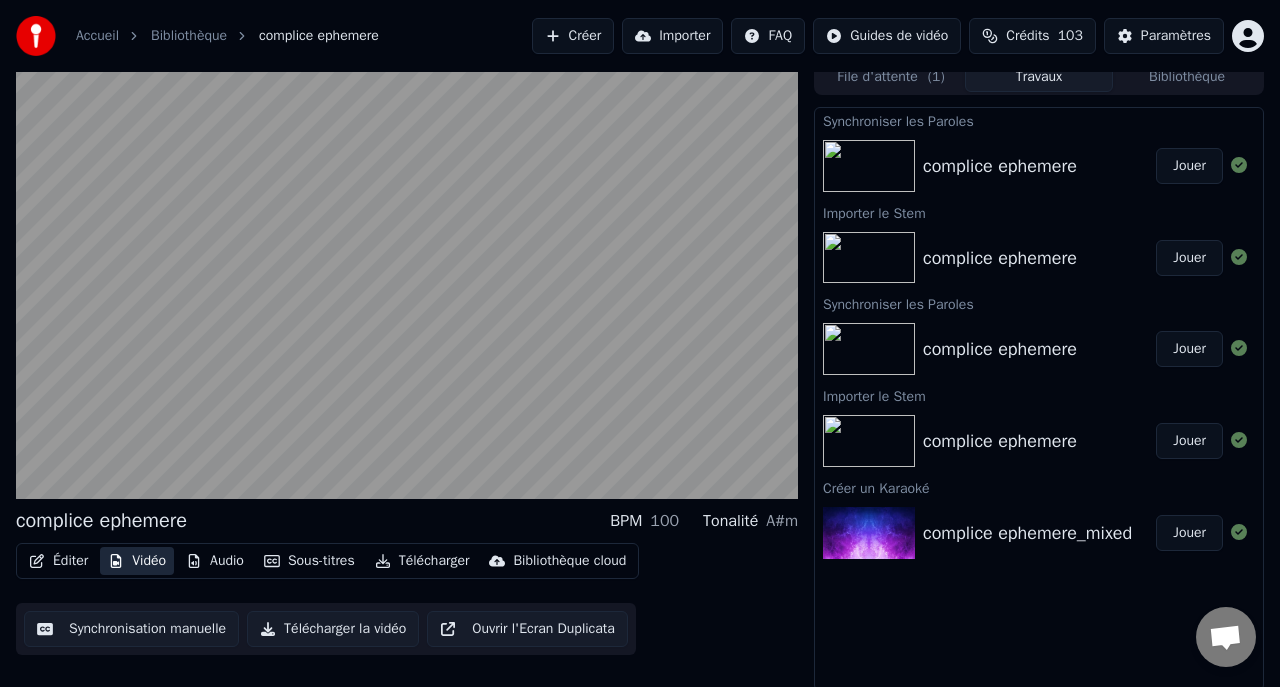 click on "Vidéo" at bounding box center (137, 561) 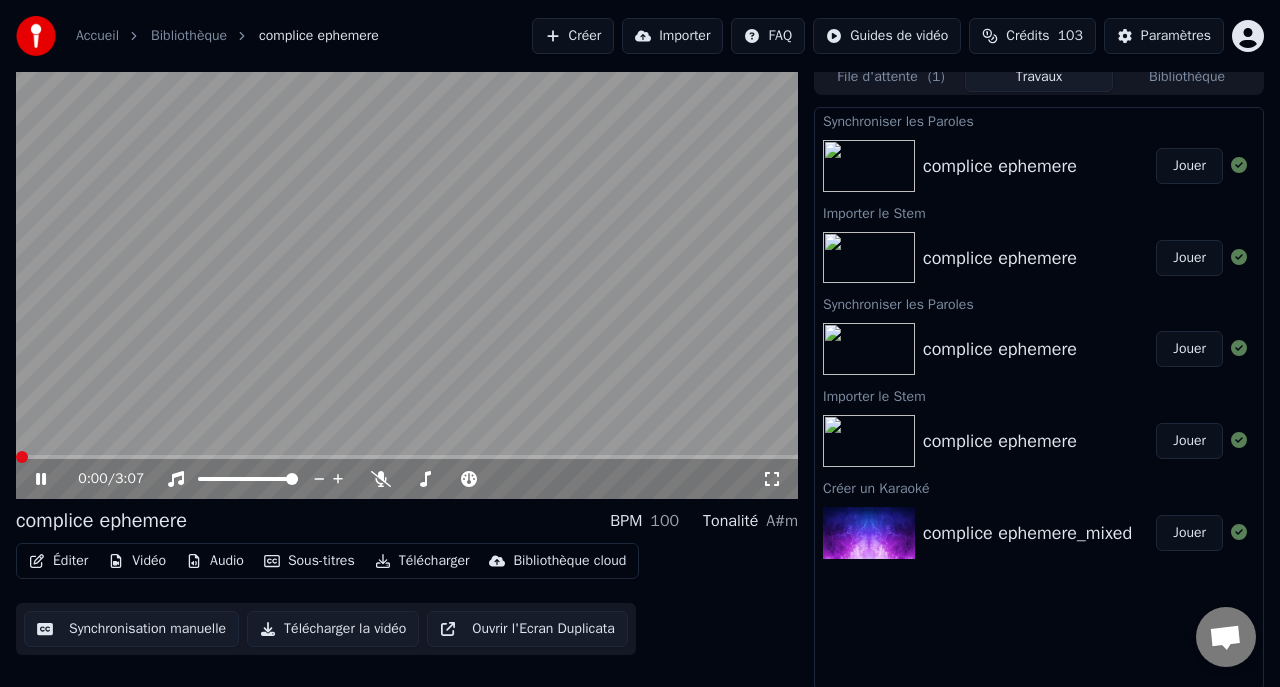 click on "Audio" at bounding box center [215, 561] 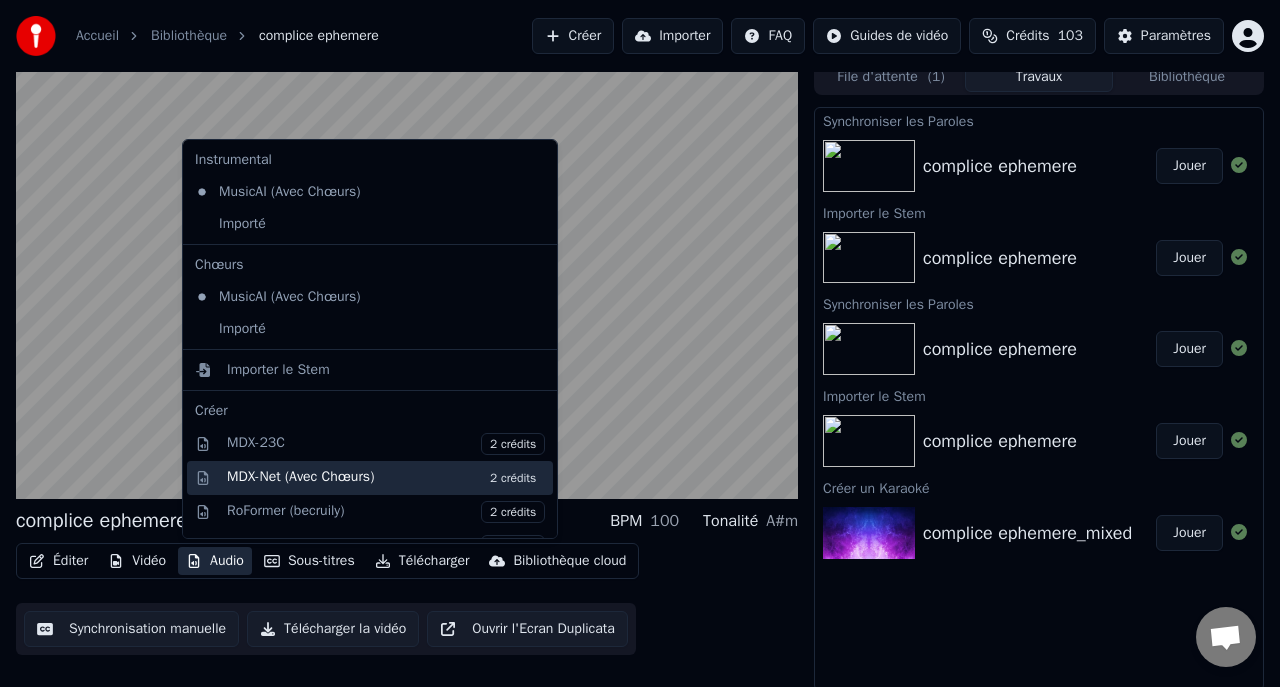 click on "MDX-Net (Avec Chœurs) 2 crédits" at bounding box center [386, 478] 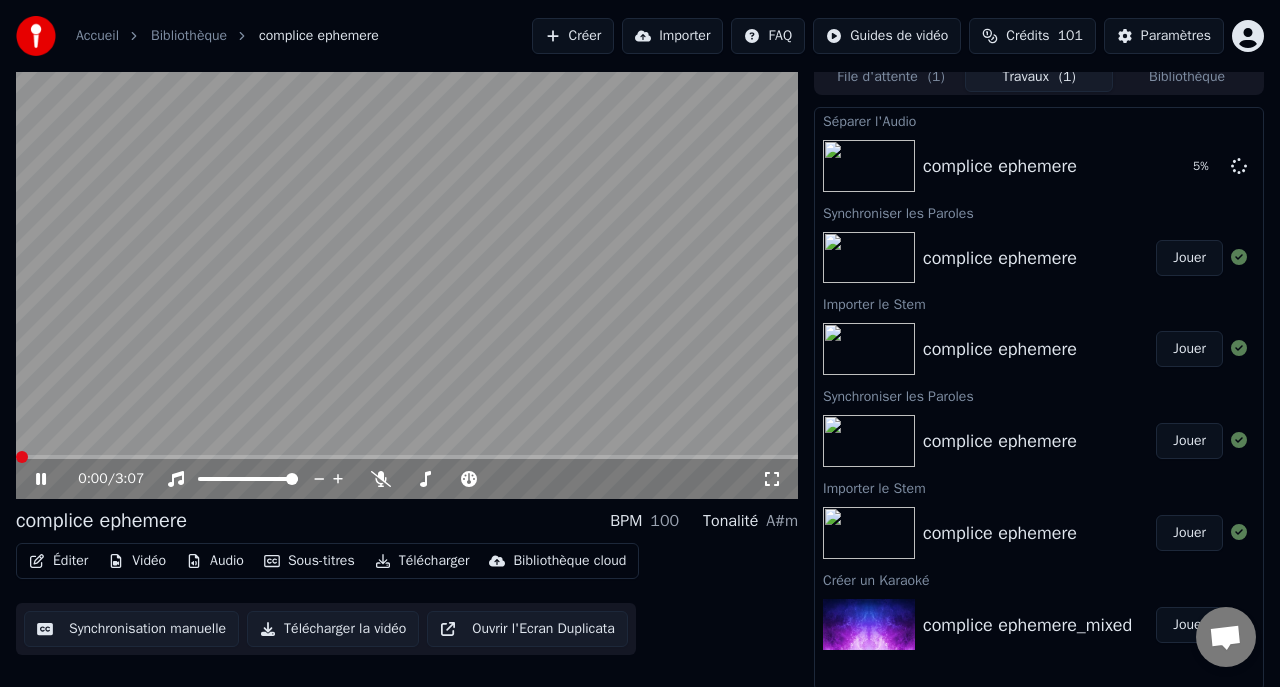 click on "Synchronisation manuelle" at bounding box center [131, 629] 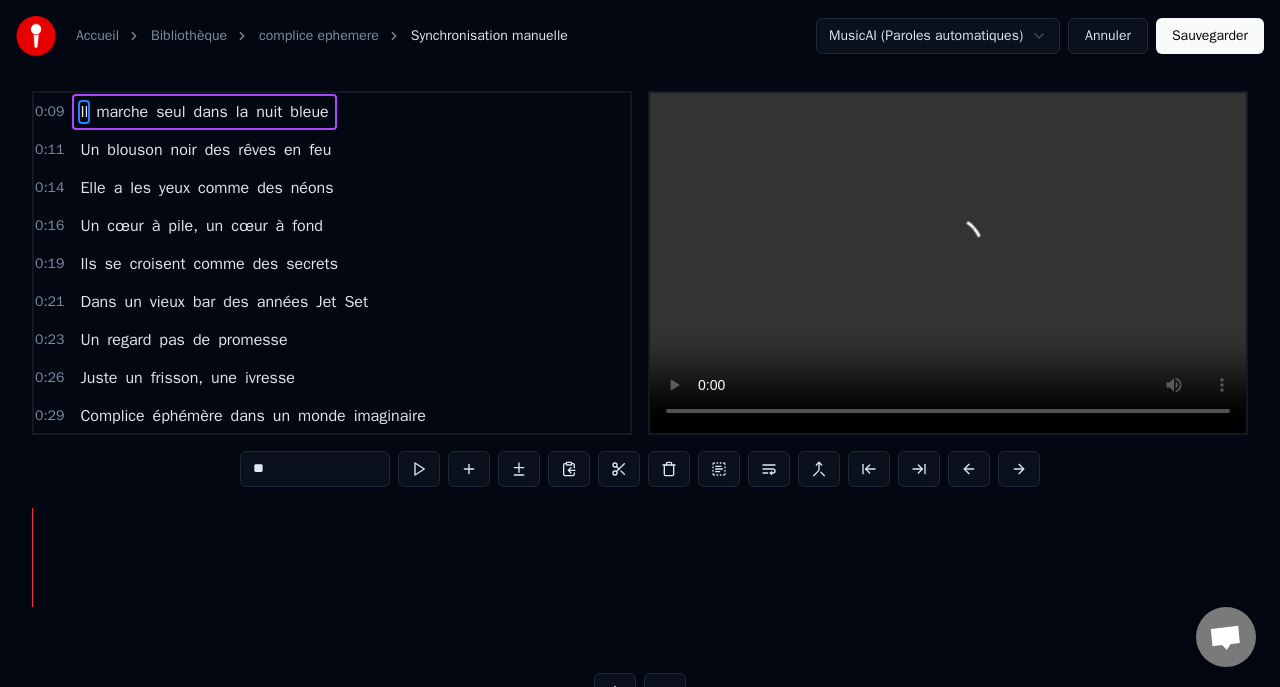 scroll, scrollTop: 0, scrollLeft: 0, axis: both 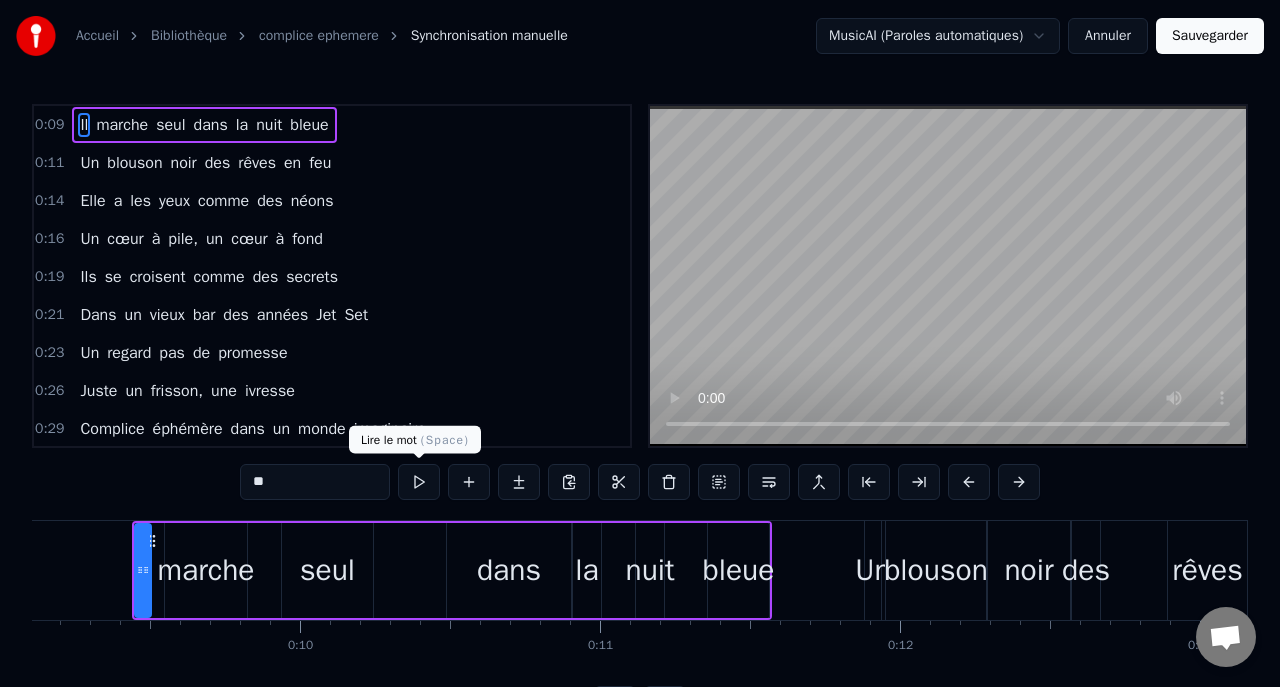 click at bounding box center (419, 482) 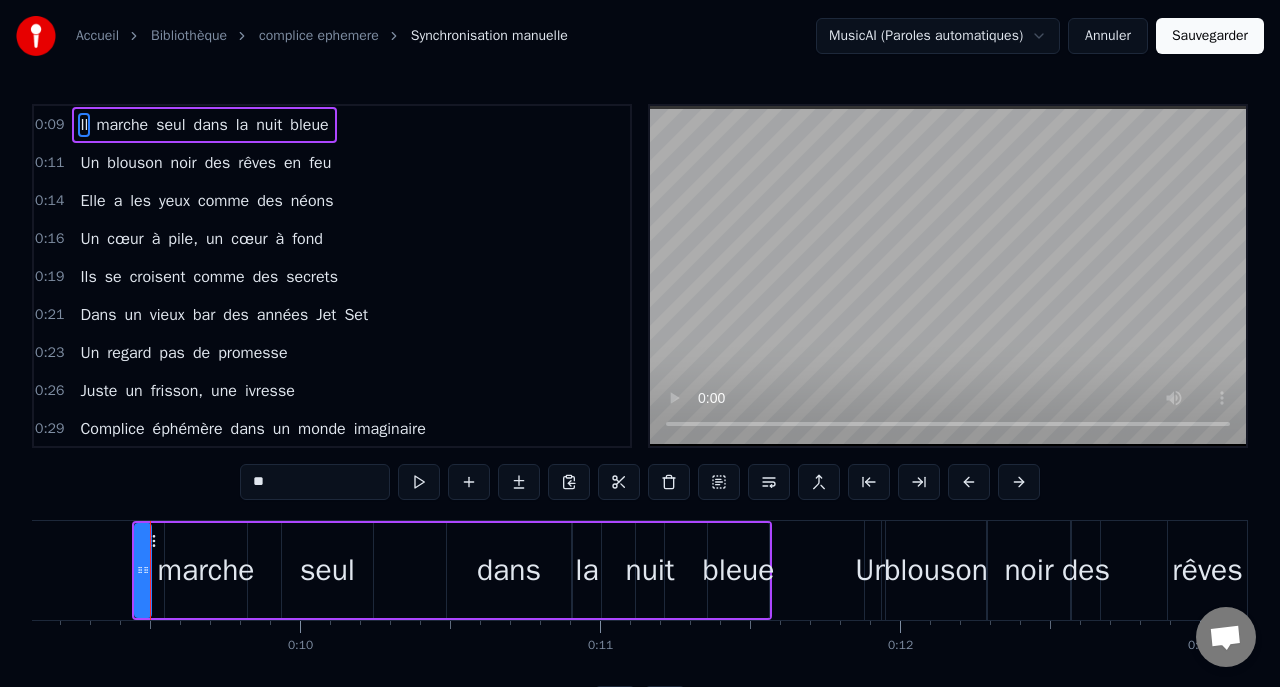 click at bounding box center (419, 482) 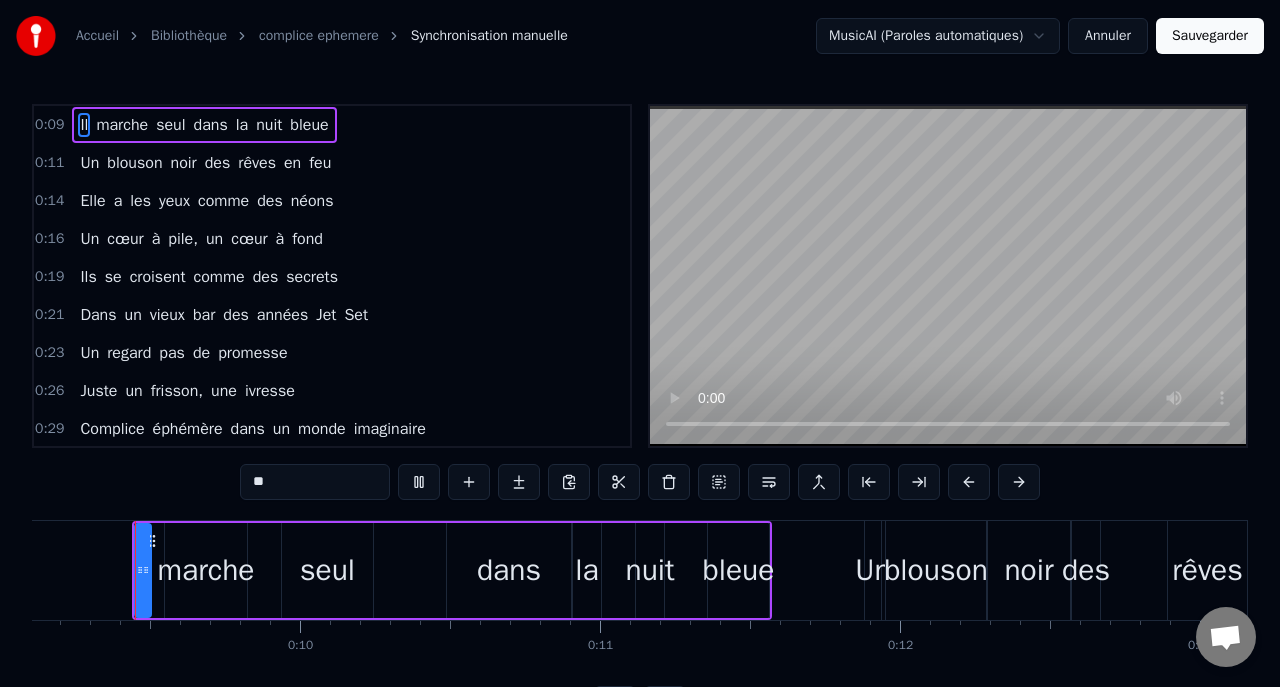 click at bounding box center (419, 482) 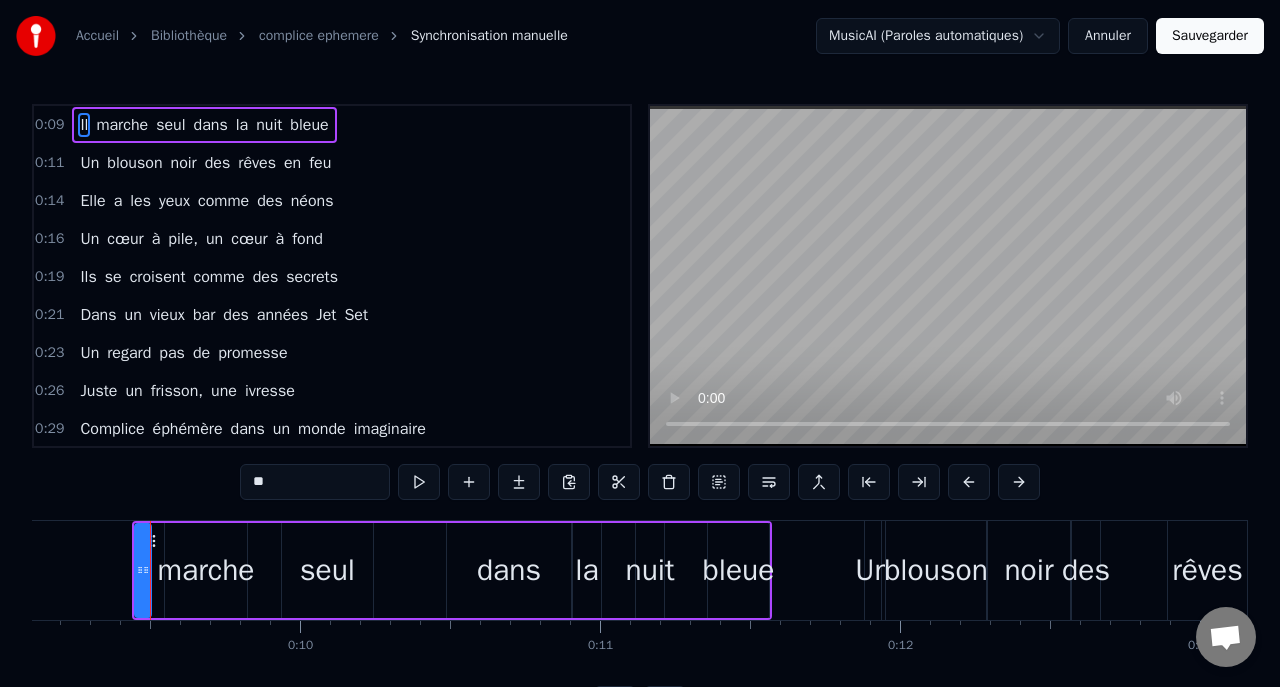 click at bounding box center [419, 482] 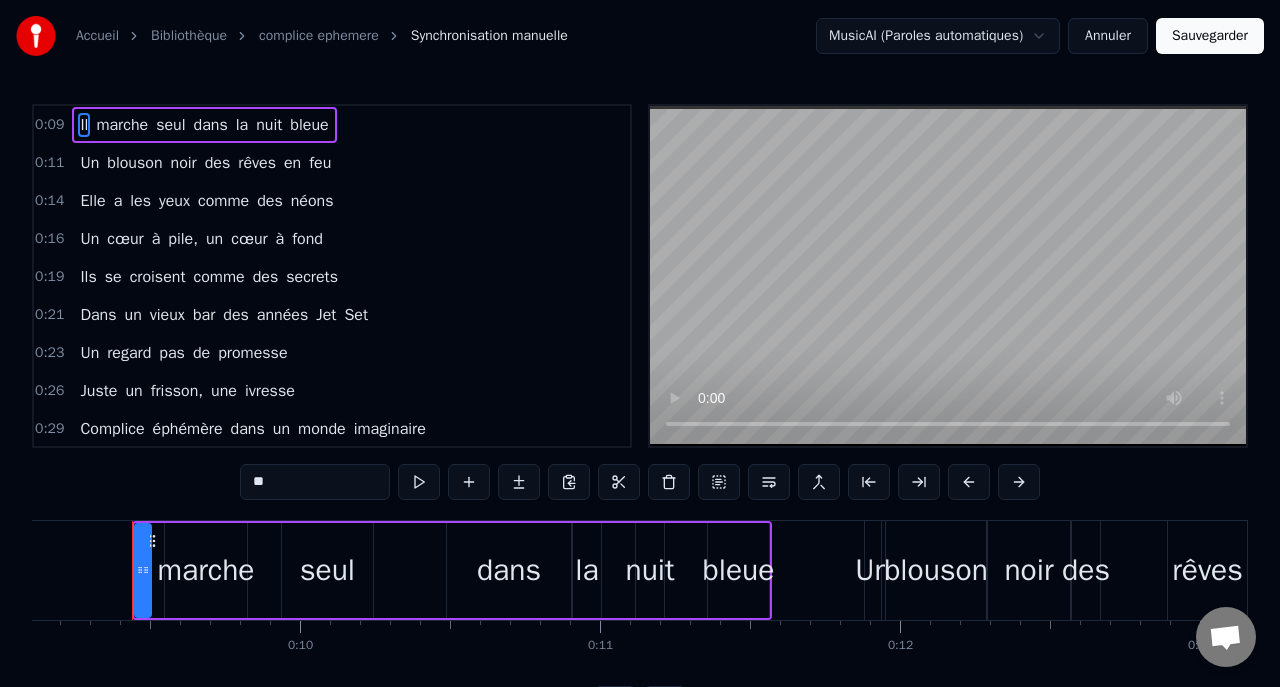 click at bounding box center [419, 482] 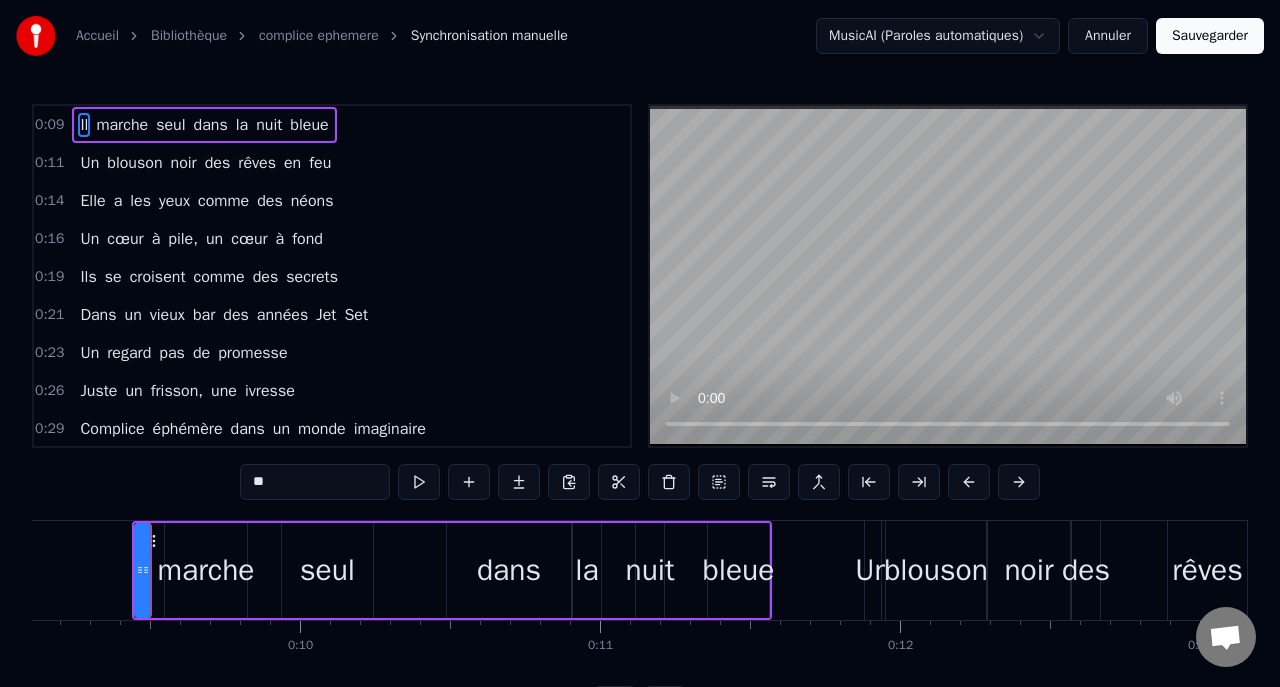 click on "**" at bounding box center [640, 484] 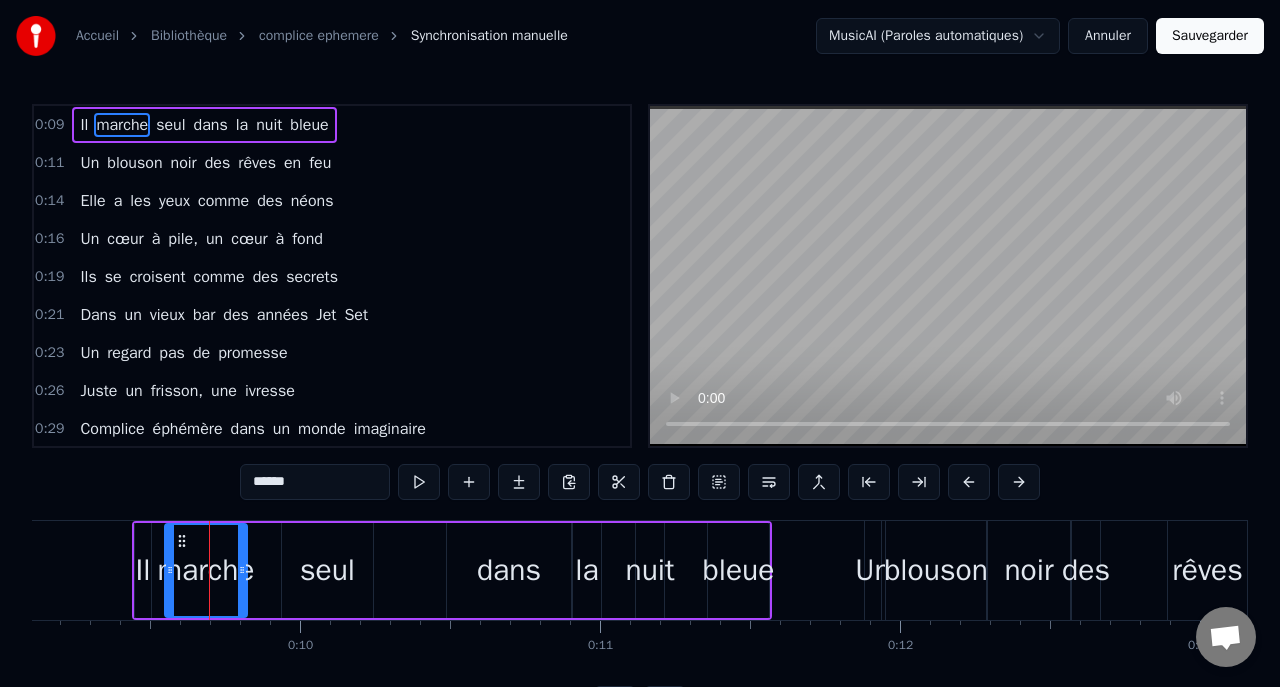 click on "Il" at bounding box center [143, 570] 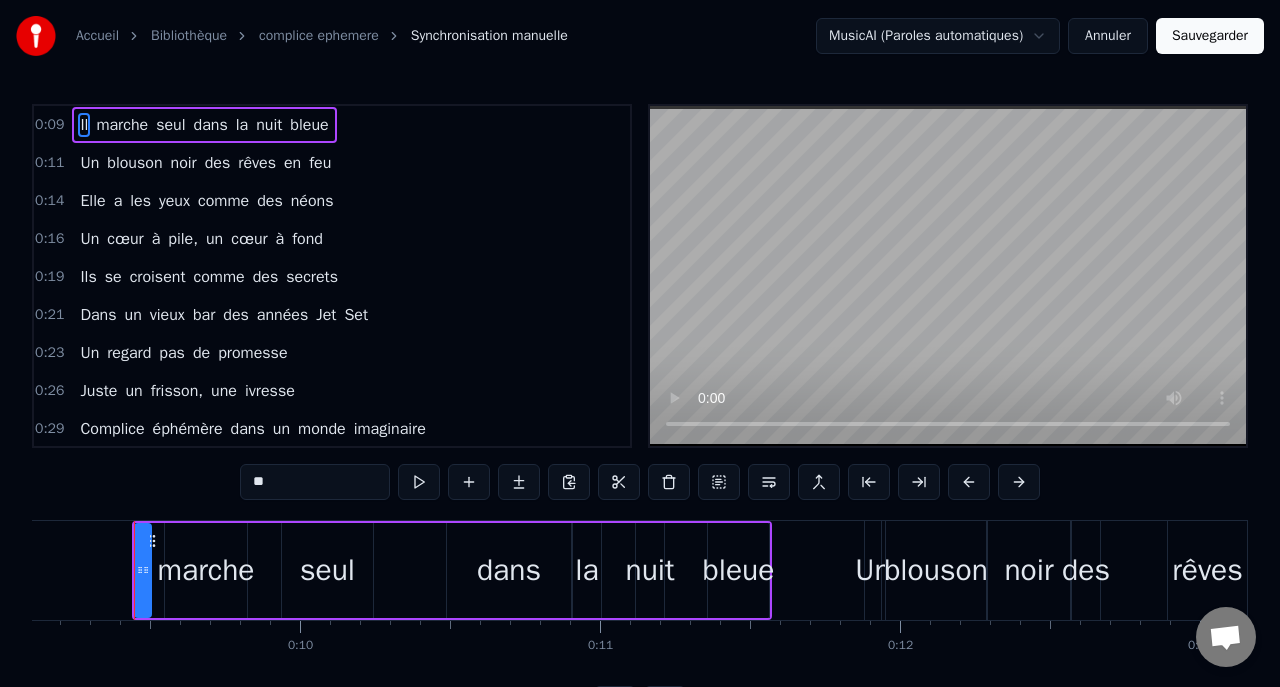 click on "Accueil Bibliothèque complice ephemere Synchronisation manuelle MusicAI (Paroles automatiques) Annuler Sauvegarder 0:09 Il marche seul dans la nuit bleue 0:11 Un blouson noir des rêves en feu 0:14 Elle a les yeux comme des néons 0:16 Un cœur à pile, un cœur à fond 0:19 Ils se croisent comme des secrets 0:21 Dans un vieux bar des années Jet Set 0:23 Un regard pas de promesse 0:26 Juste un frisson, une ivresse 0:29 Complice éphémère dans un monde imaginaire 0:33 Ils se cherchent sans se trouver 0:35 Mais ne cessent de jouer 0:38 Complice éphémère comme une lumière dans l'hiver 0:42 Il s'effleure sans s'attacher et disparaissent à jamais 0:48 Il lui murmure des mots clichés 0:51 Elle répond par des silences maudits 0:55 Ouh, ouh, ouh, ouh, deux inconnus, deux satanites 0:59 Sous les stroboscopes de la nuit 1:02 Leurs pas se fondent dans la musique 1:04 Un saut électrique presque magique 1:07 Mais dès qu'elle rit, il disparaît 1:09 Un jeu d'amour à pile ou fait 1:12 Complice éphémère dans" at bounding box center [640, 377] 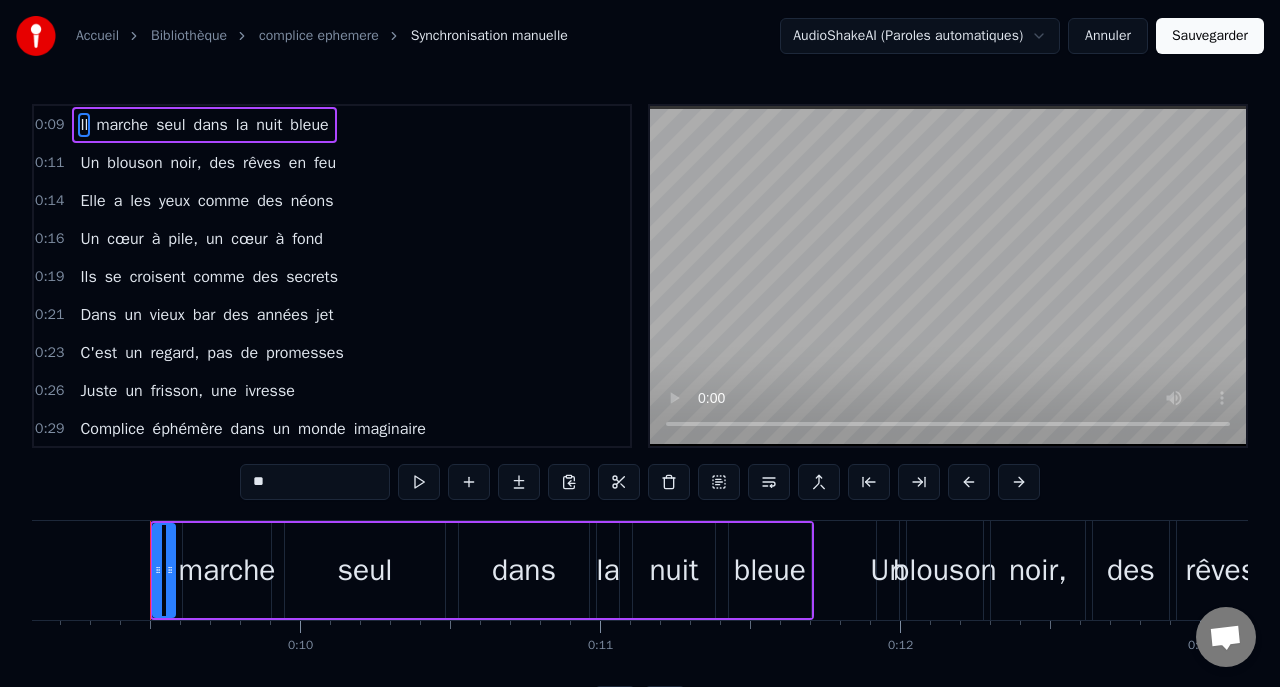 click on "Accueil Bibliothèque complice ephemere Synchronisation manuelle AudioShakeAI (Paroles automatiques) Annuler Sauvegarder 0:09 Il marche seul dans la nuit bleue 0:11 Un blouson noir, des rêves en feu 0:14 Elle a les yeux comme des néons 0:16 Un cœur à pile, un cœur à fond 0:19 Ils se croisent comme des secrets 0:21 Dans un vieux bar des années jet 0:23 C'est un regard, pas de promesses 0:26 Juste un frisson, une ivresse 0:29 Complice éphémère dans un monde imaginaire 0:33 Ils se cherchent sans se trouver 0:35 Mais ne cessent de jouer 0:38 Complice éphémère comme une lumière dans l'hiver 0:42 Ils s'effleurent sans s'attacher 0:45 Et disparaissent à jamais 0:48 Il lui murmure des mots fichés 0:51 Elle répond par des silences codés 0:57 Des inconnus de satanique 0:59 Sous l'électroboscope de la nuit 1:02 Leurs pas se fondent dans la musique 1:04 Un slow électrique presque magique 1:07 Mais dès qu'elle rit, il disparaît 1:09 Un jeu d'amour à pile ou fait 1:12 Complice éphémère dans un Ils" at bounding box center [640, 377] 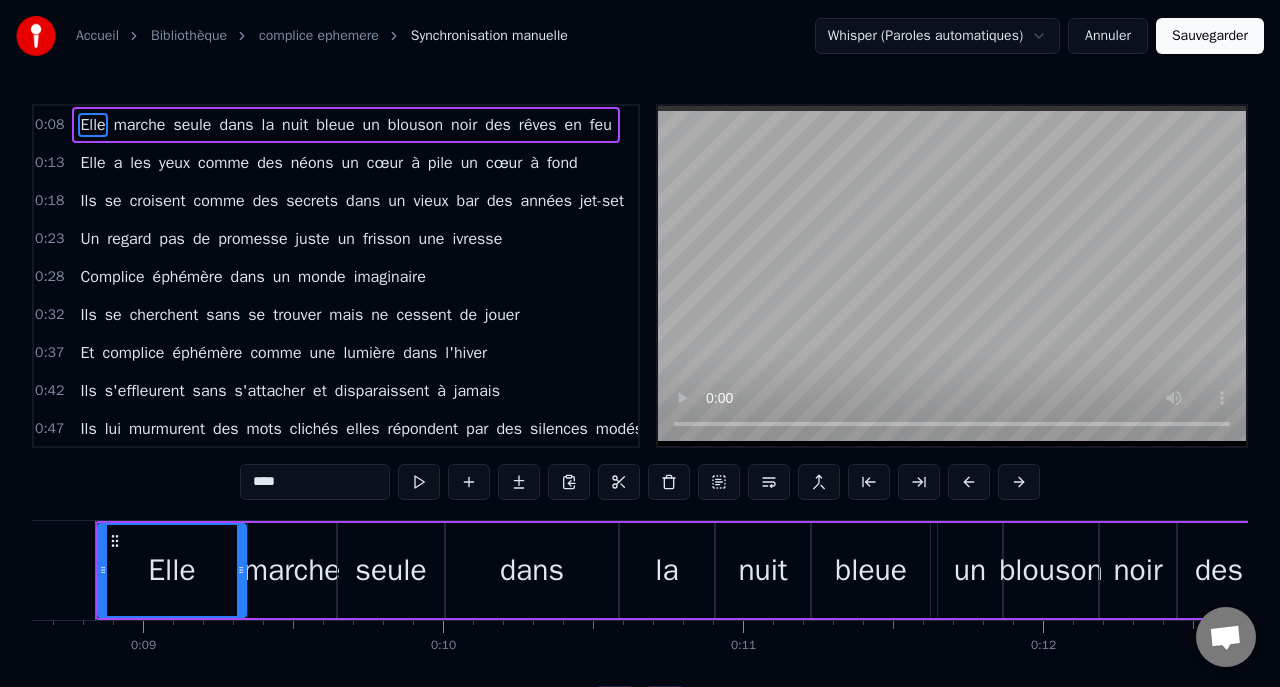 scroll, scrollTop: 0, scrollLeft: 2552, axis: horizontal 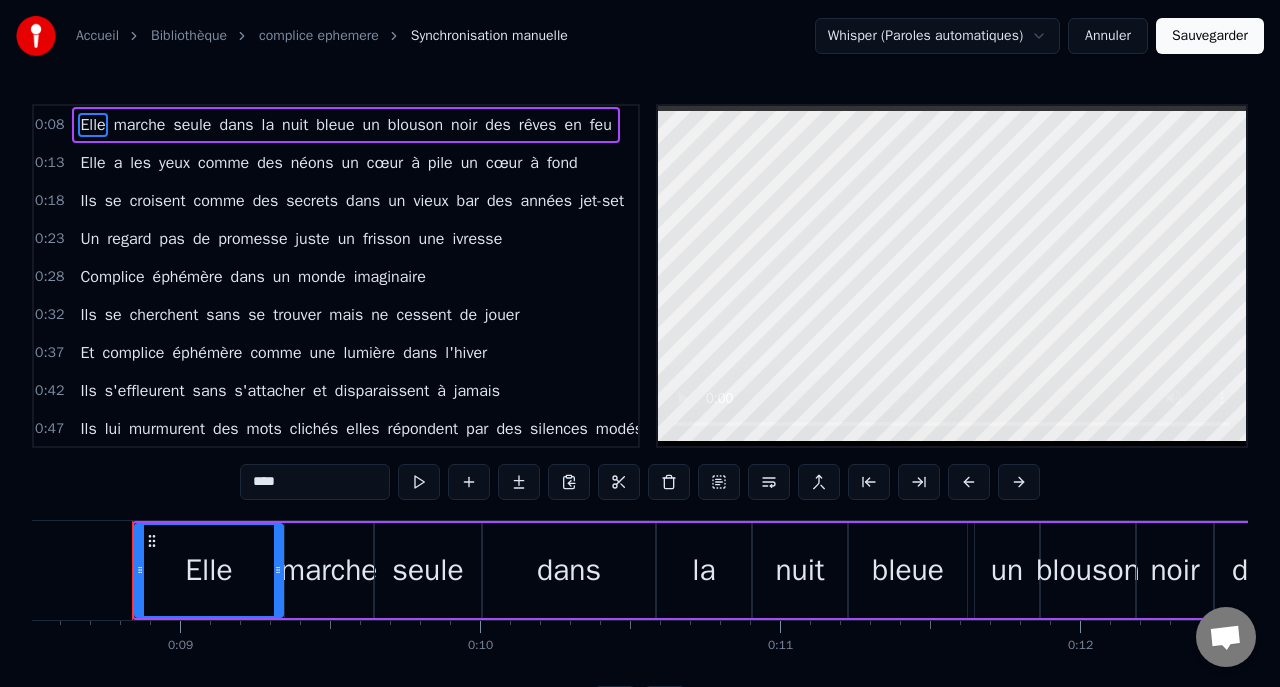 click on "Accueil Bibliothèque complice ephemere Synchronisation manuelle Whisper (Paroles automatiques) Annuler Sauvegarder 0:08 Elle marche seule dans la nuit bleue un blouson noir des rêves en feu 0:13 Elle a les yeux comme des néons un cœur à pile un cœur à fond 0:18 Ils se croisent comme des secrets dans un vieux bar des années jet-set 0:23 Un regard pas de promesse juste un frisson une ivresse 0:28 Complice éphémère dans un monde imaginaire 0:32 Ils se cherchent sans se trouver mais ne cessent de jouer 0:37 Et complice éphémère comme une lumière dans l'hiver 0:42 Ils s'effleurent sans s'attacher et disparaissent à jamais 0:47 Ils lui murmurent des mots clichés elles répondent par des silences modés 0:54 Ouh ouh deux inconnues de satanisme sous les stroboscopes de la nuit 1:01 Leurs pas se fondent dans la musique un saut électrique presque magique 1:06 Mais dès qu'elle rit il disparaît un jeu d'amour à pilouffer 1:11 Complice éphémère dans un monde imaginaire 1:16 Ils se cherchent sans se" at bounding box center [640, 377] 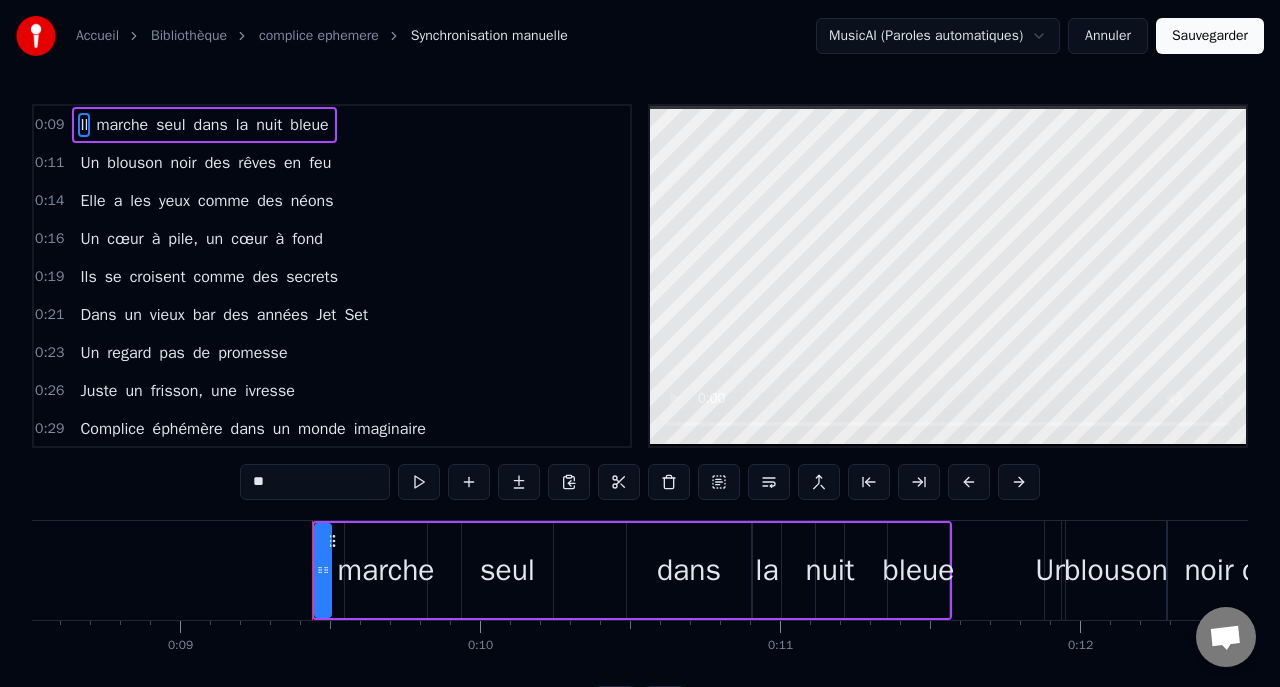 click on "Annuler" at bounding box center (1108, 36) 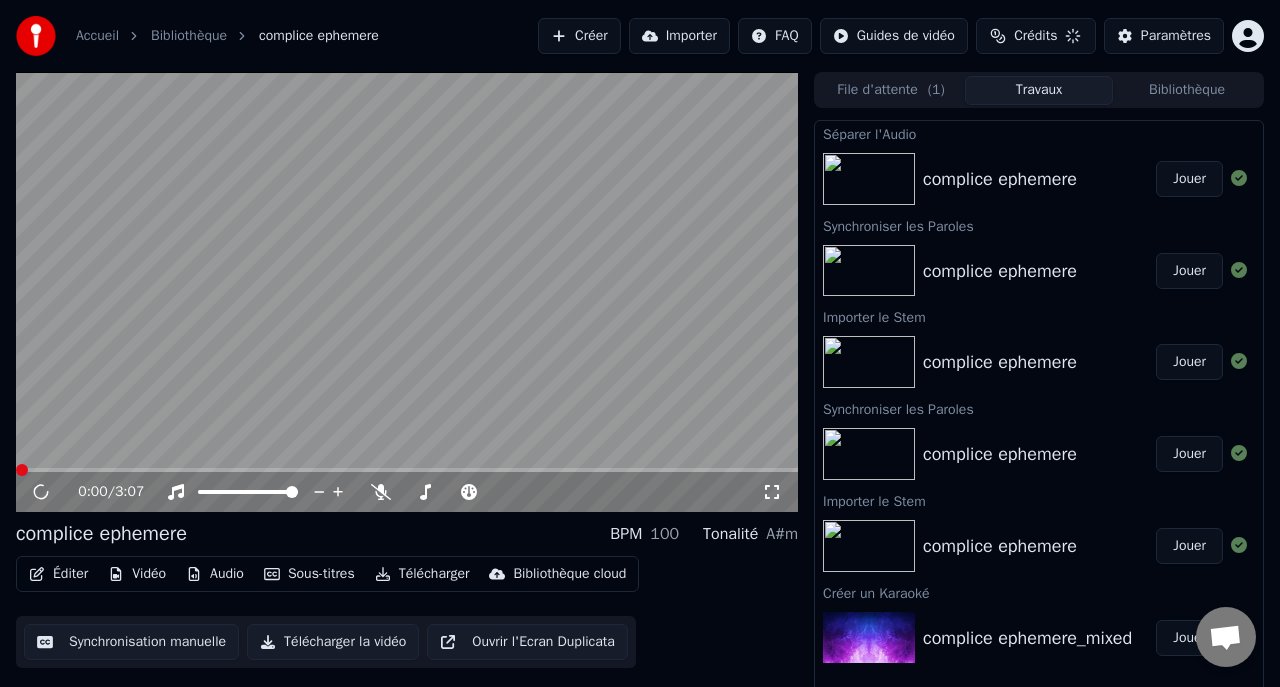 scroll, scrollTop: 13, scrollLeft: 0, axis: vertical 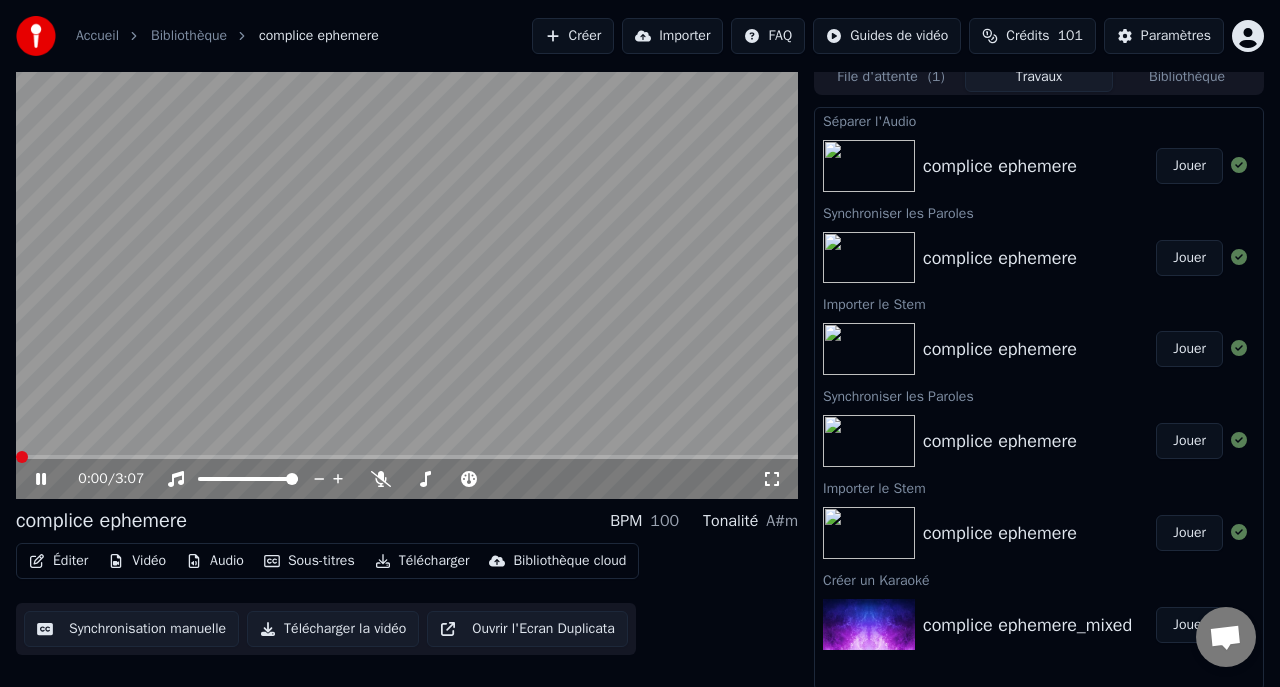 click 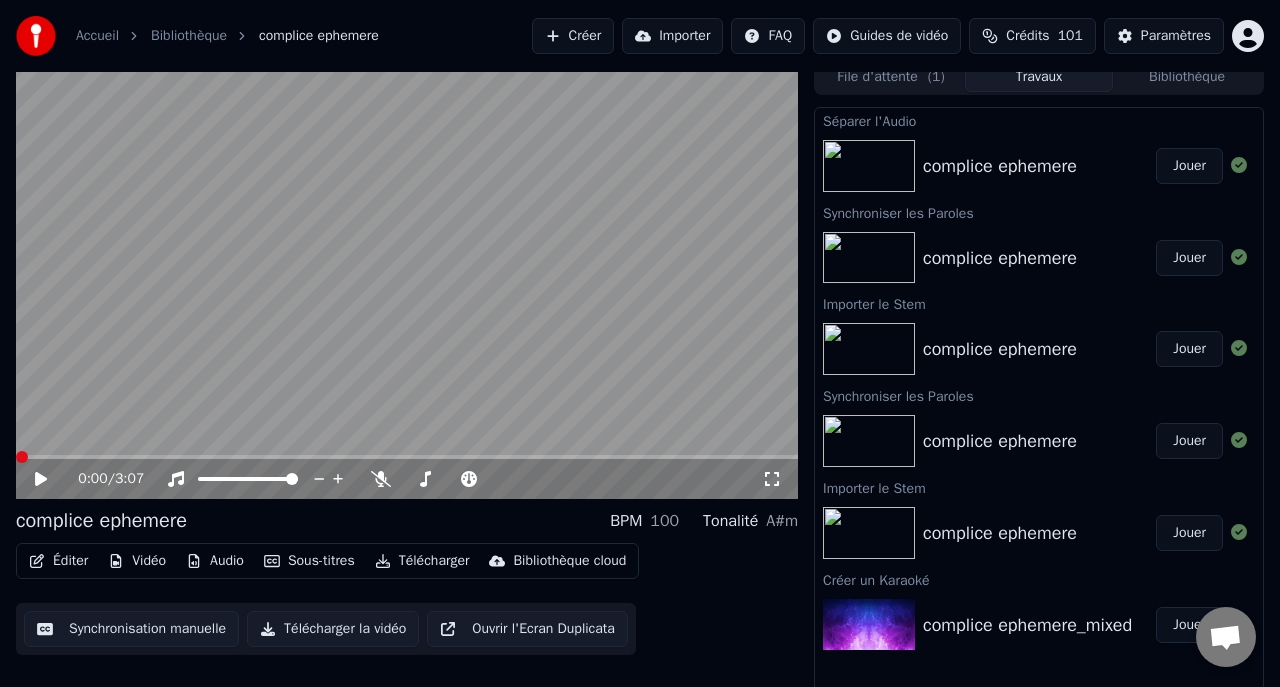 click on "Jouer" at bounding box center [1189, 166] 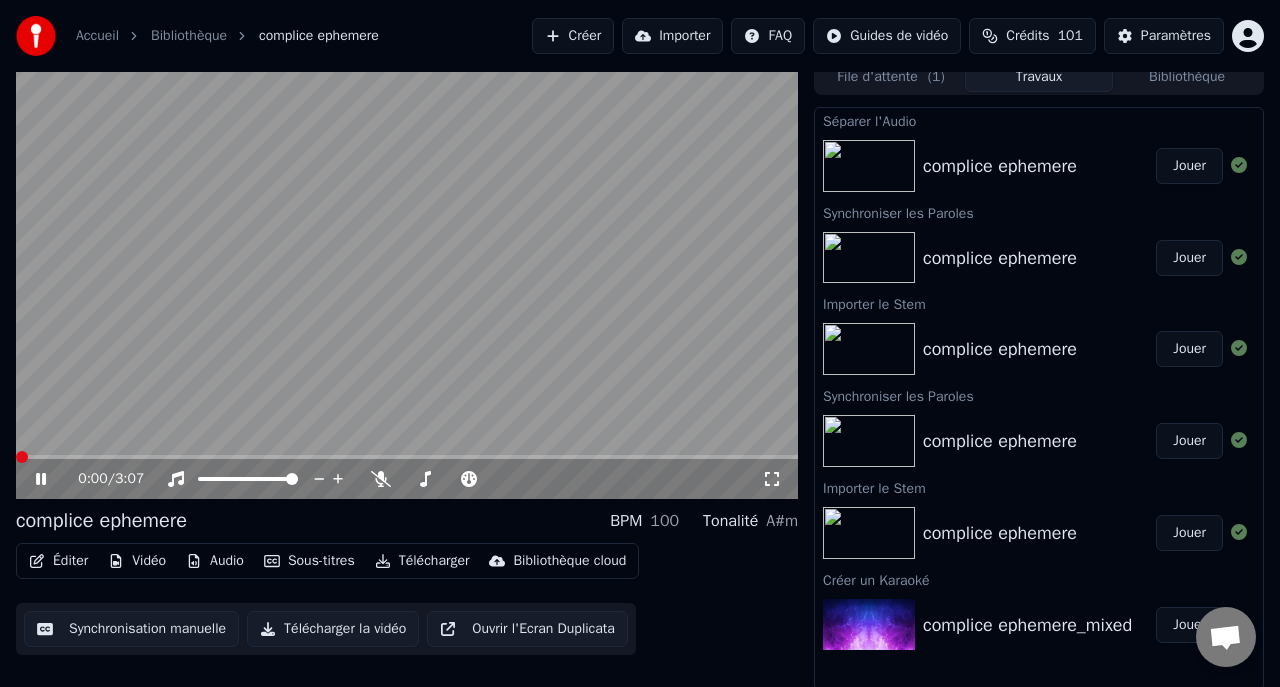 click on "Audio" at bounding box center [215, 561] 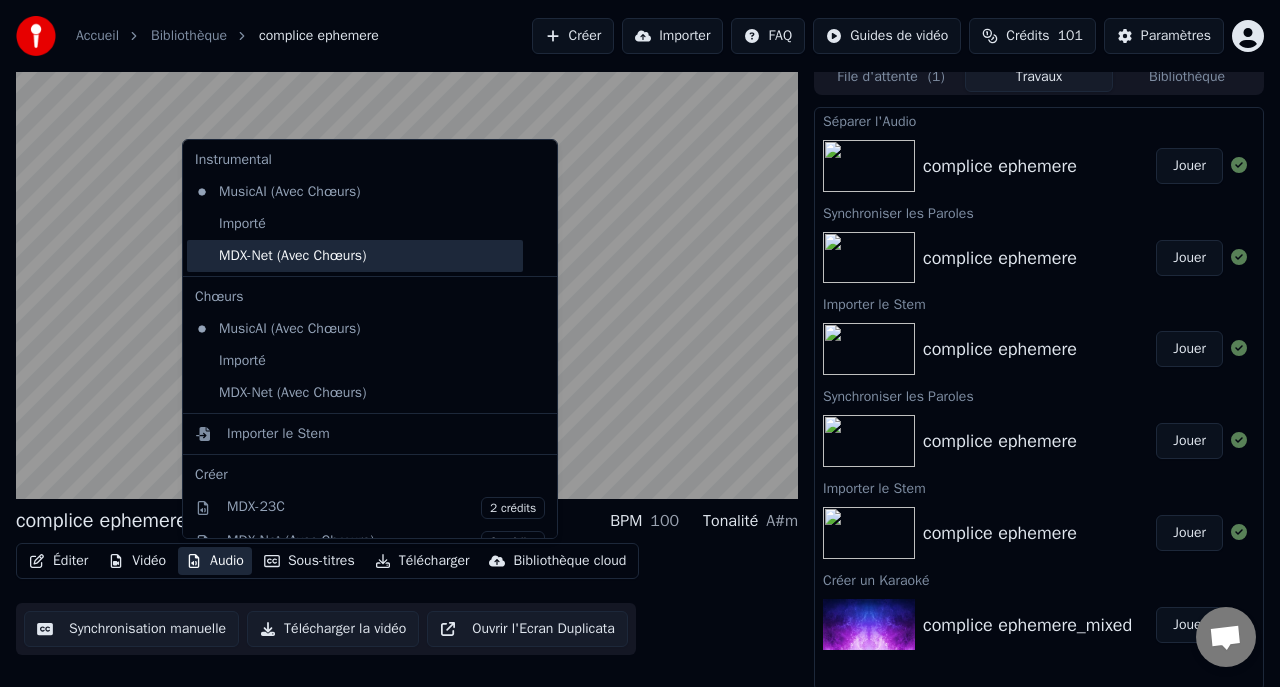 click on "MDX-Net (Avec Chœurs)" at bounding box center [355, 256] 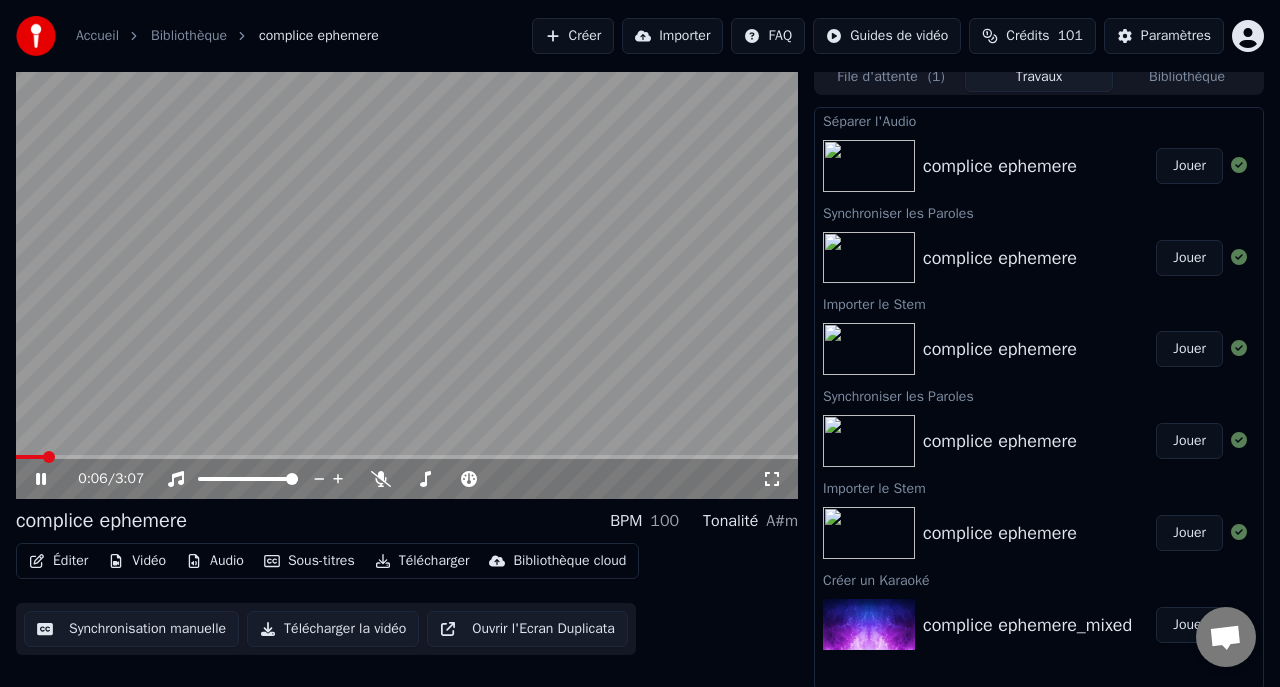 click 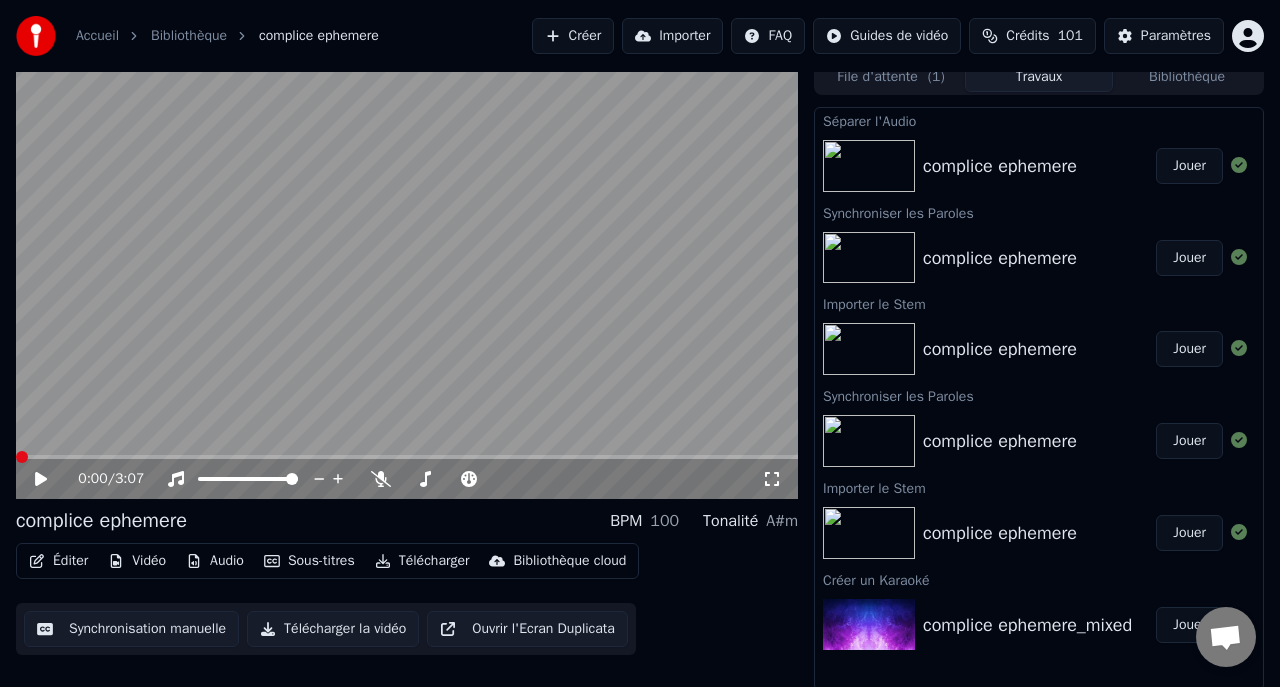 click at bounding box center [22, 457] 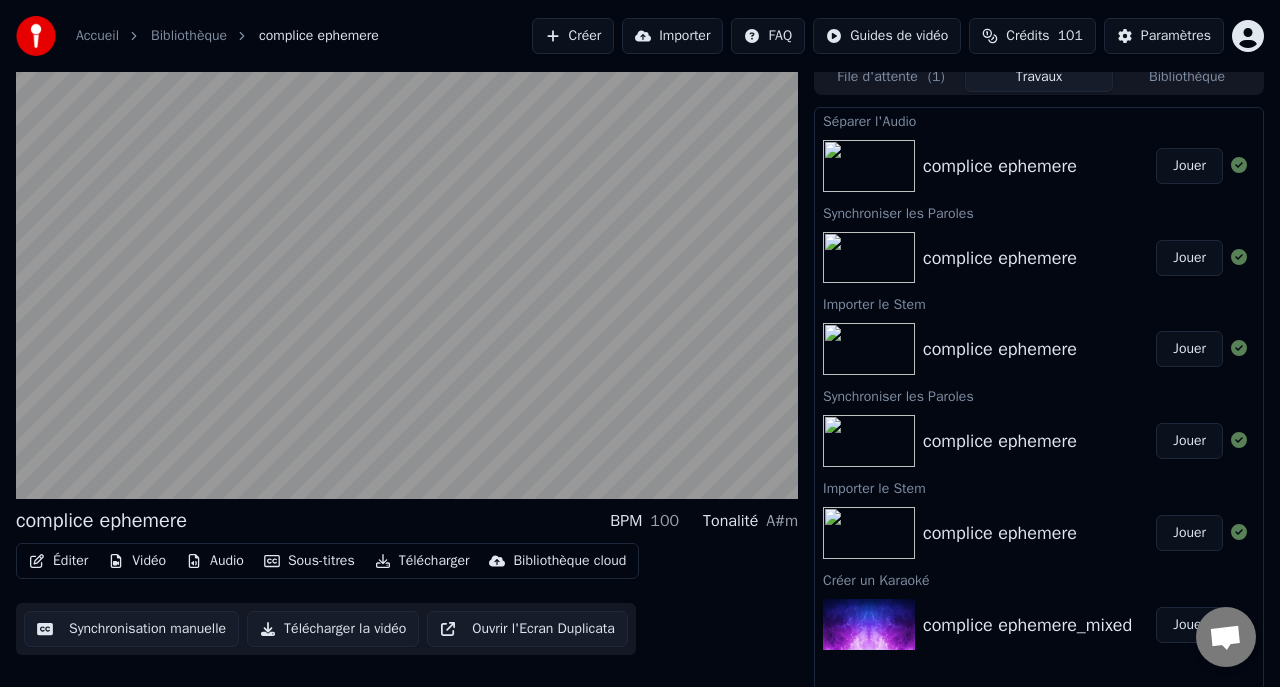 scroll, scrollTop: 17, scrollLeft: 0, axis: vertical 